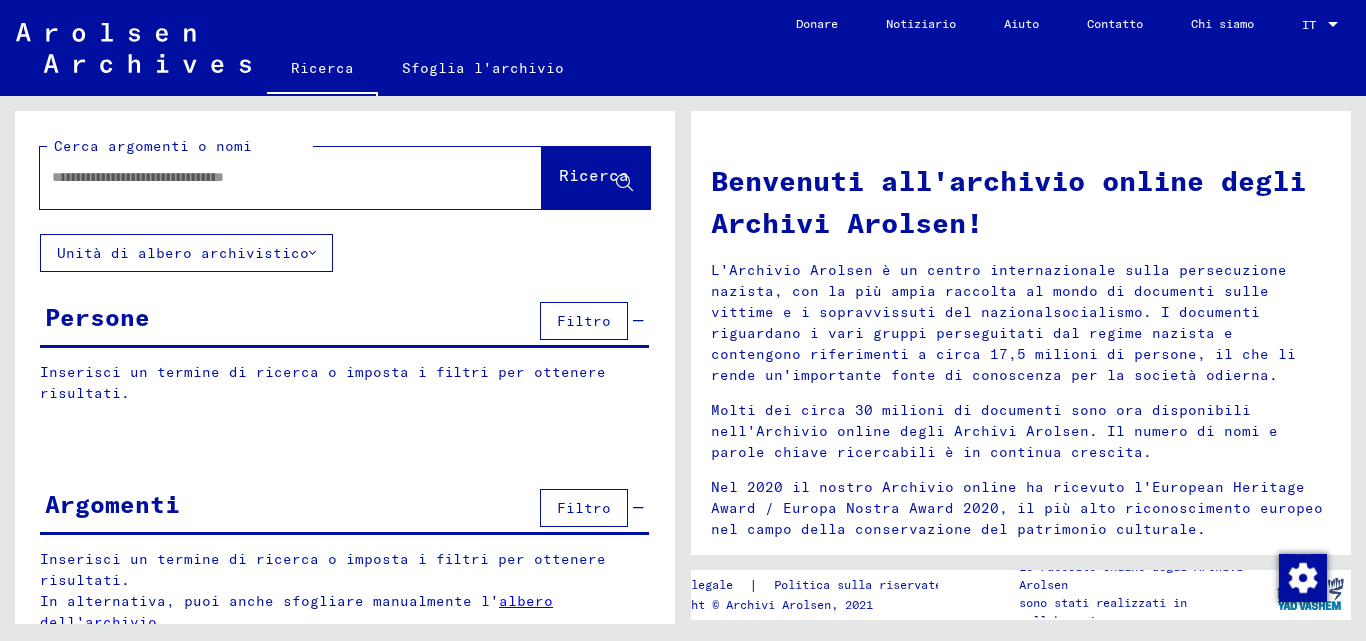 scroll, scrollTop: 0, scrollLeft: 0, axis: both 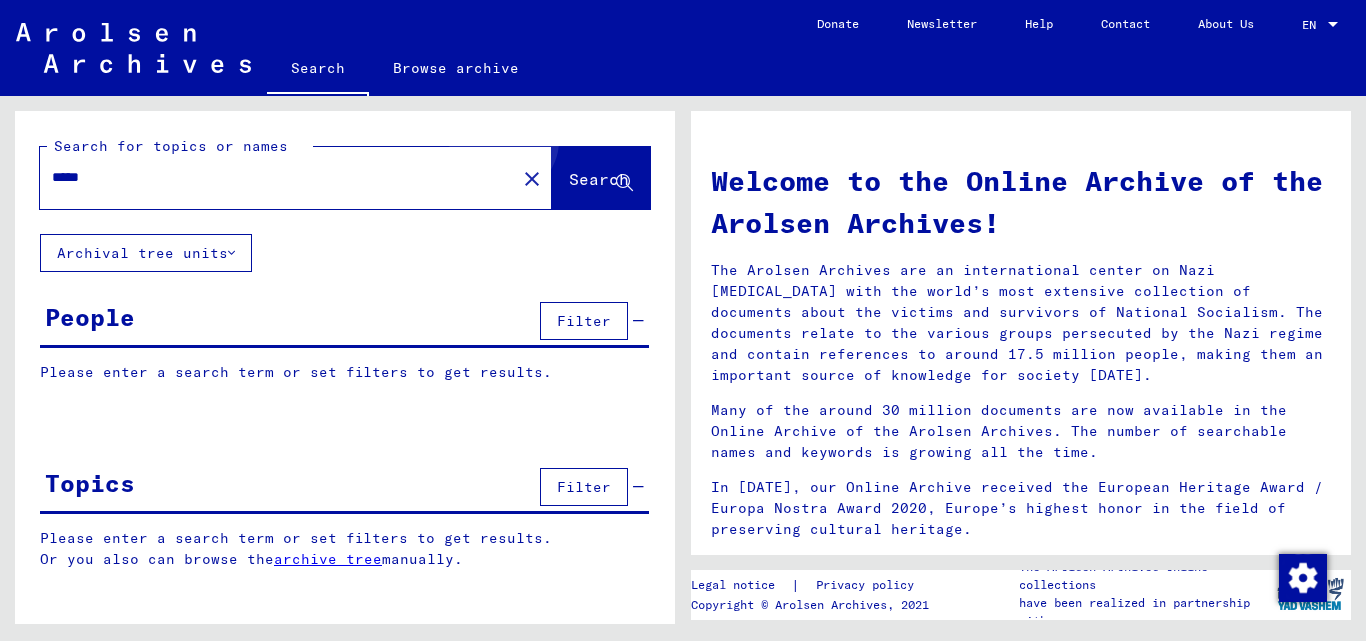 click on "Search" 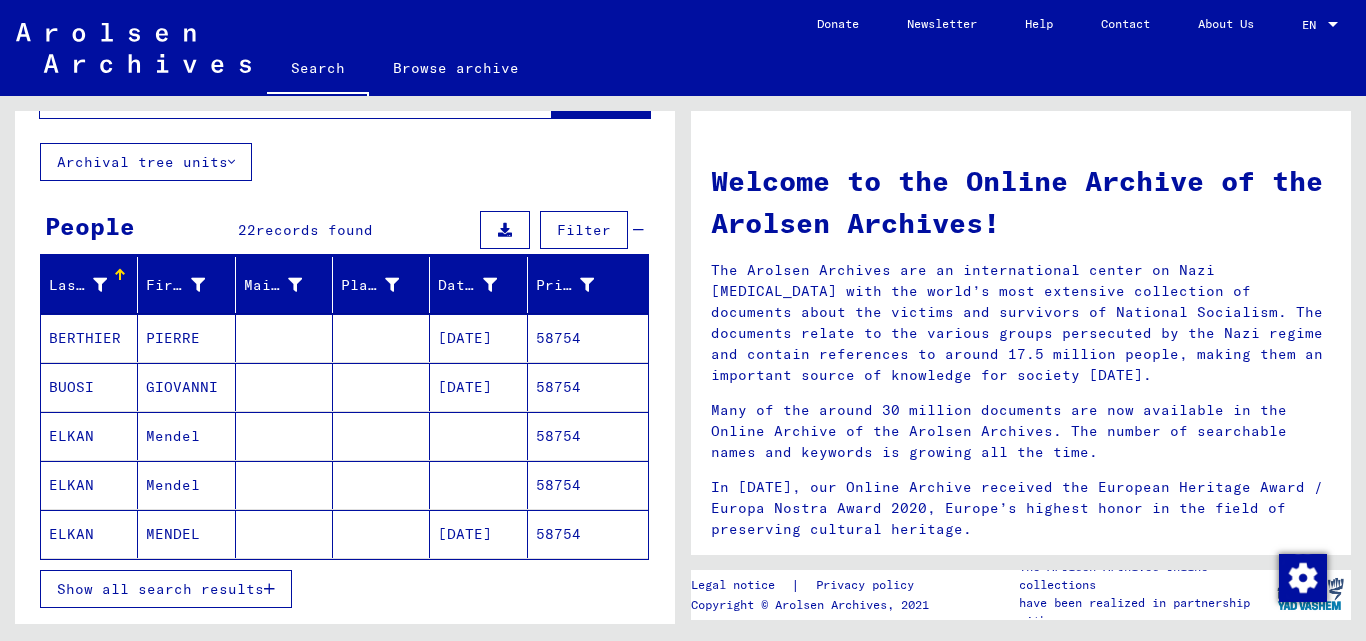 scroll, scrollTop: 200, scrollLeft: 0, axis: vertical 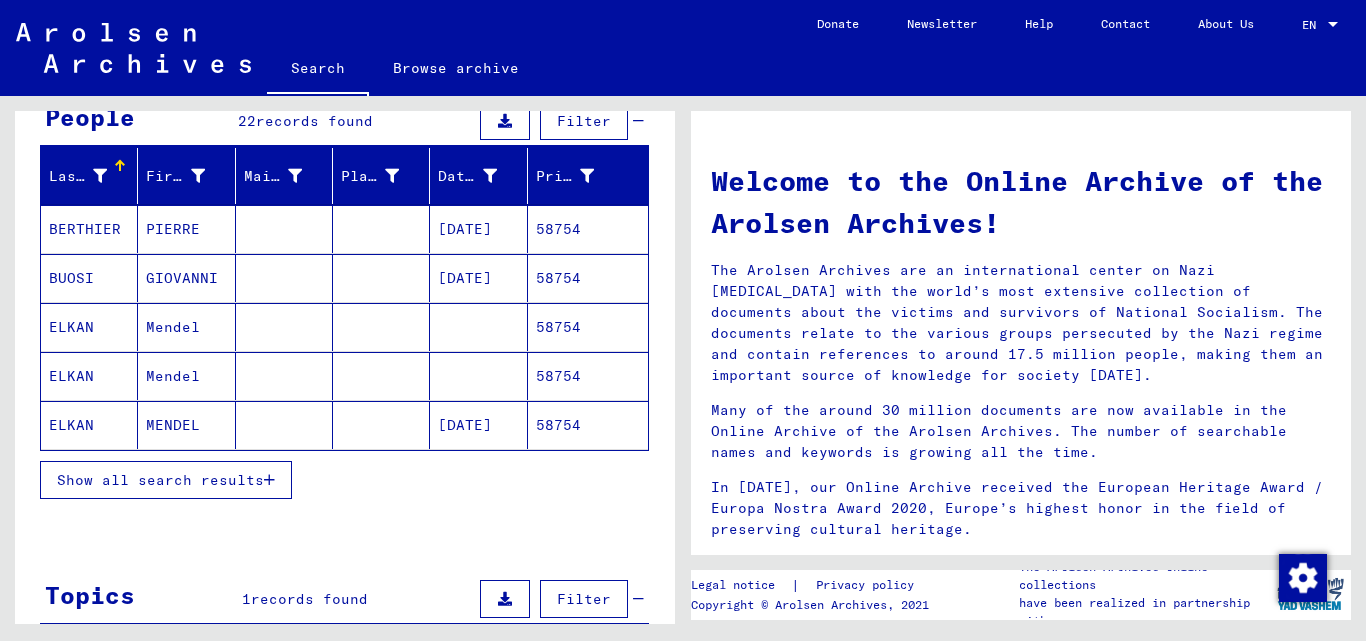 click at bounding box center [269, 480] 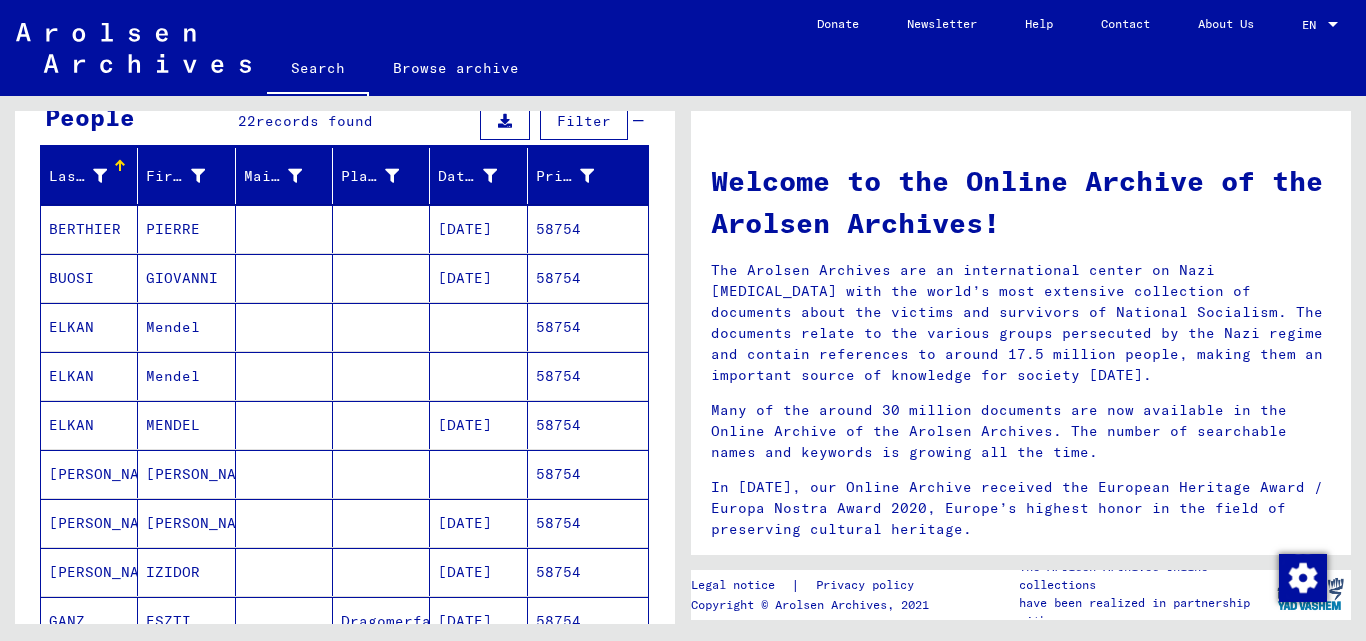 scroll, scrollTop: 300, scrollLeft: 0, axis: vertical 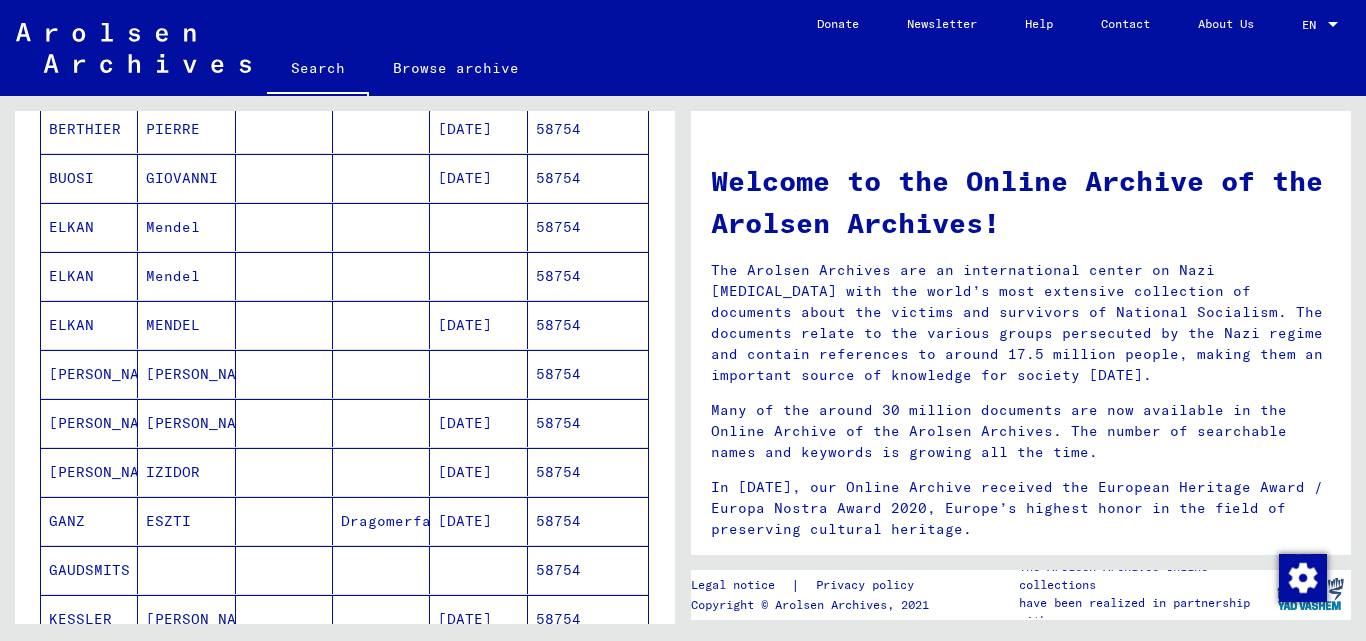 click on "58754" at bounding box center [588, 374] 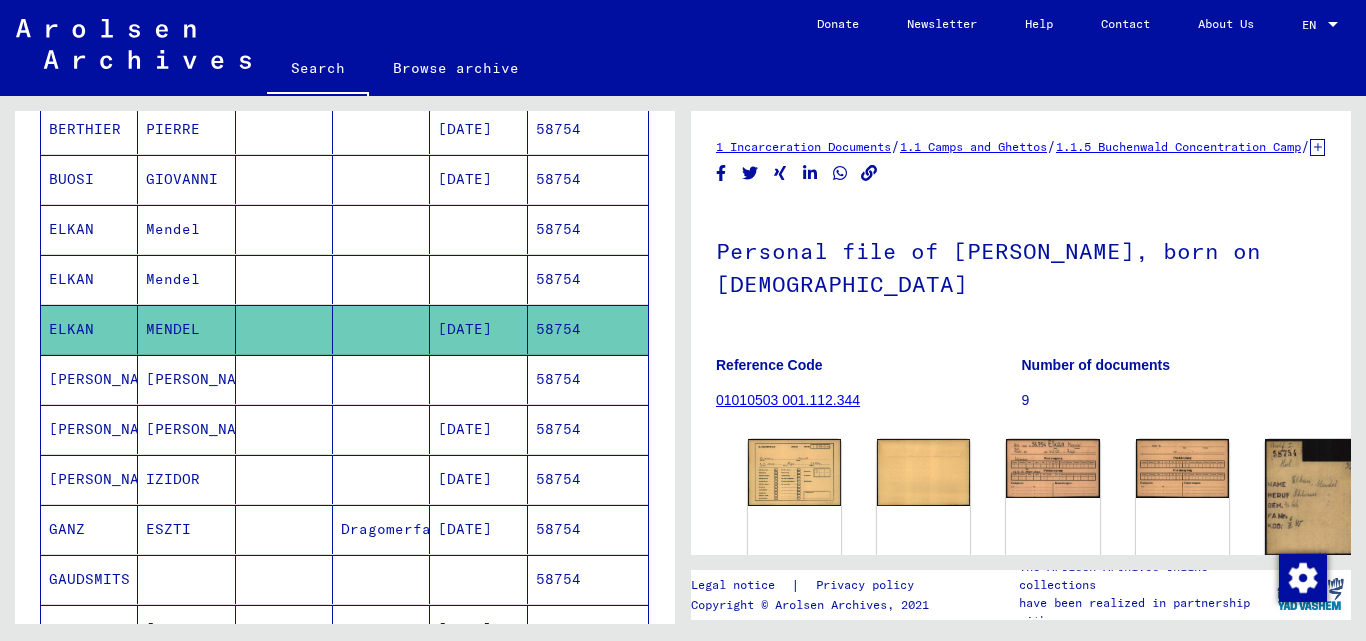 scroll, scrollTop: 0, scrollLeft: 0, axis: both 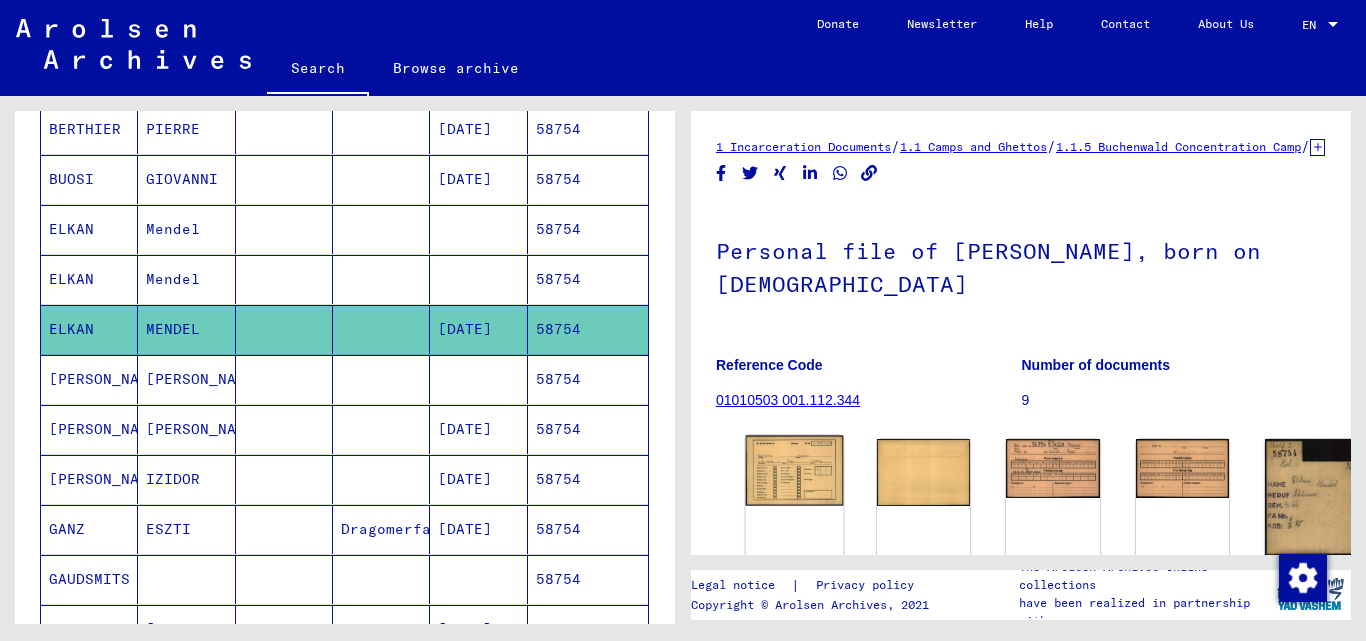 click 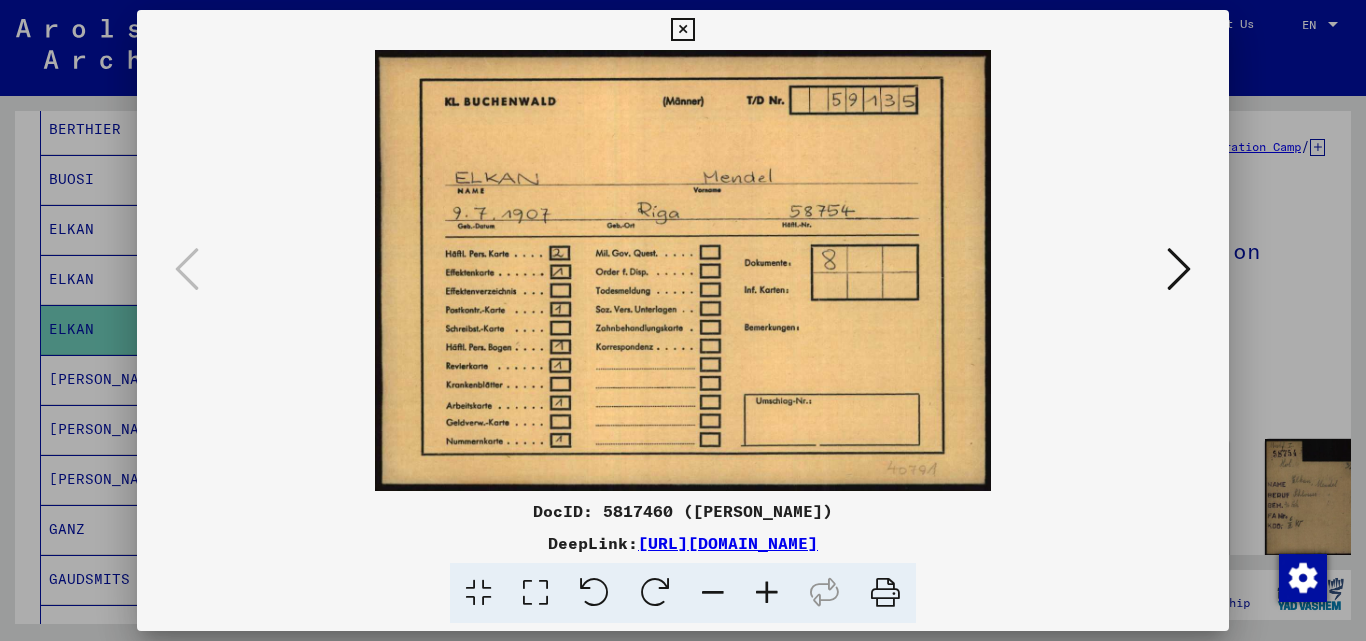 click at bounding box center (1179, 269) 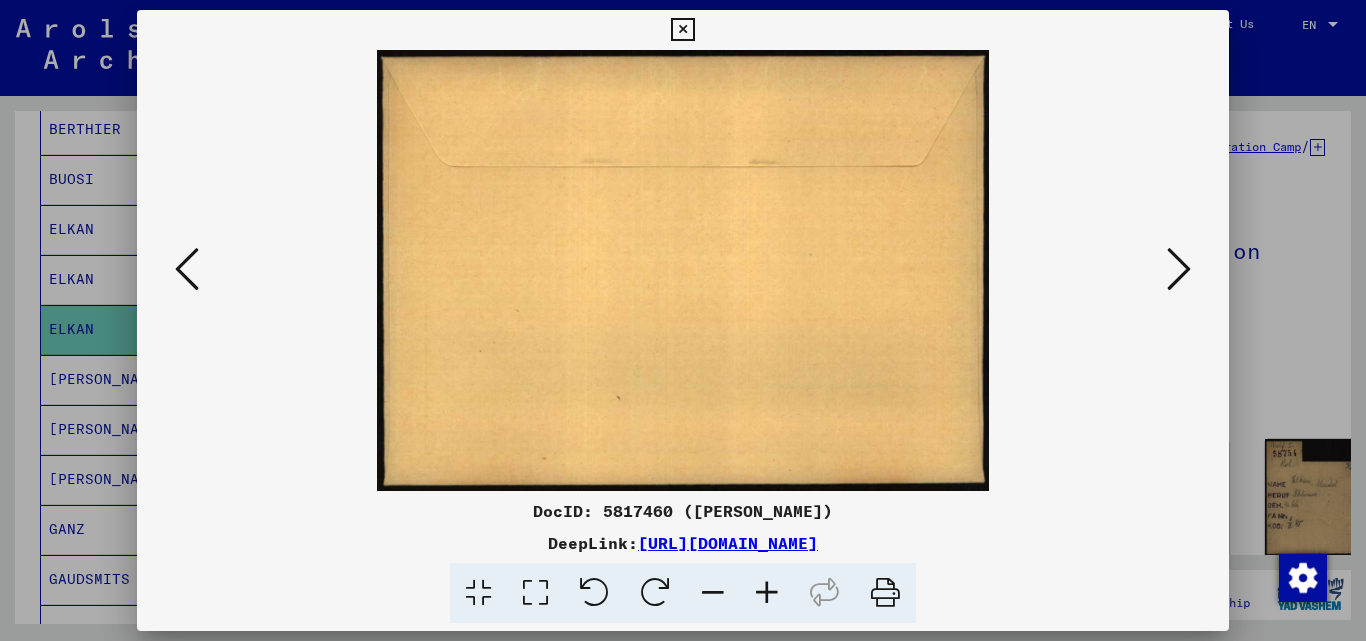 click at bounding box center [1179, 269] 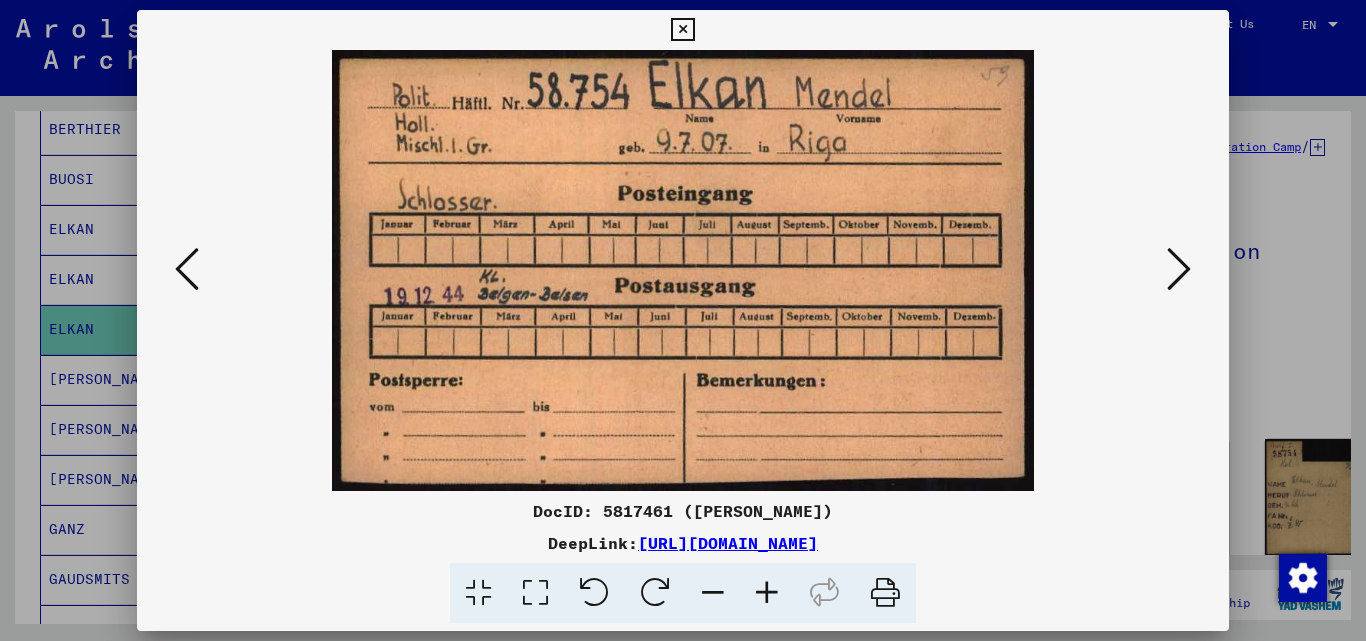 click at bounding box center (1179, 269) 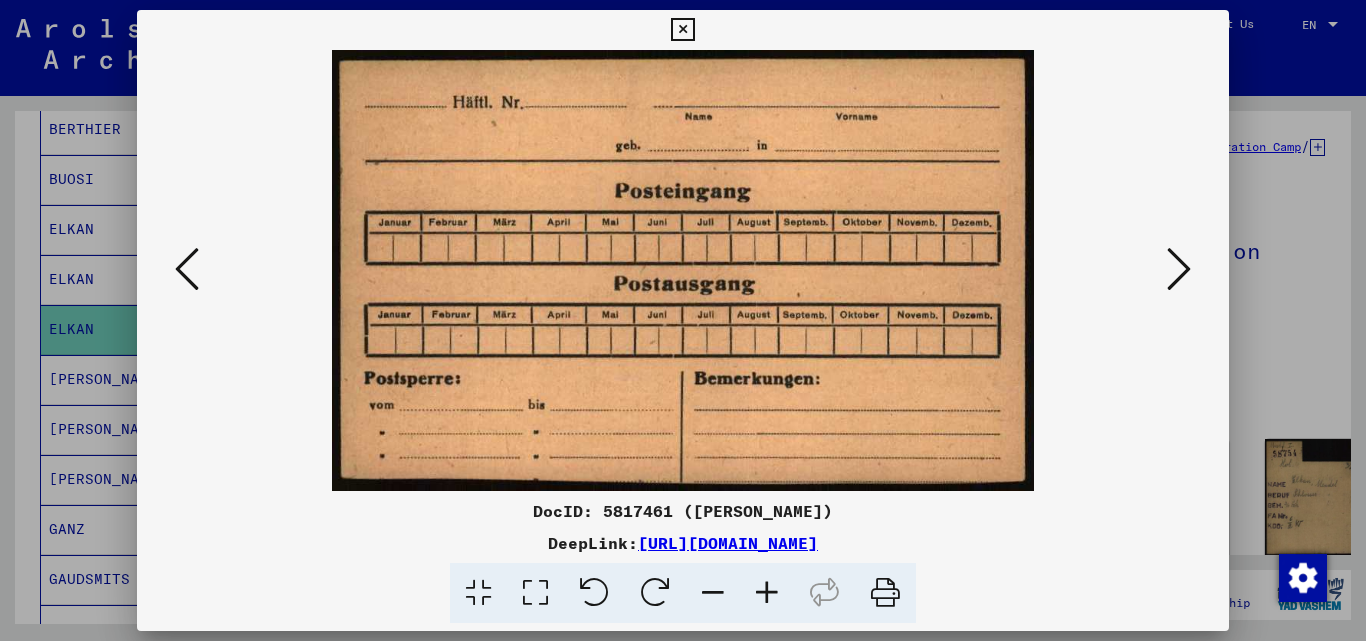 click at bounding box center (1179, 269) 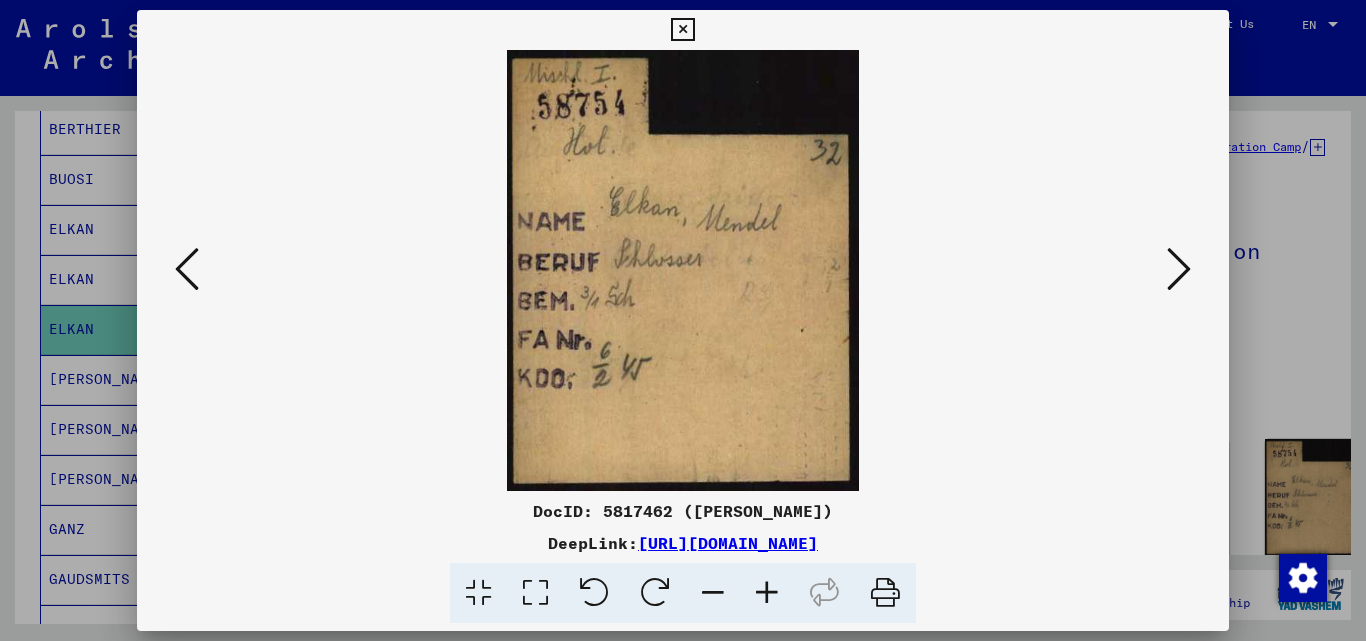 click at bounding box center (1179, 269) 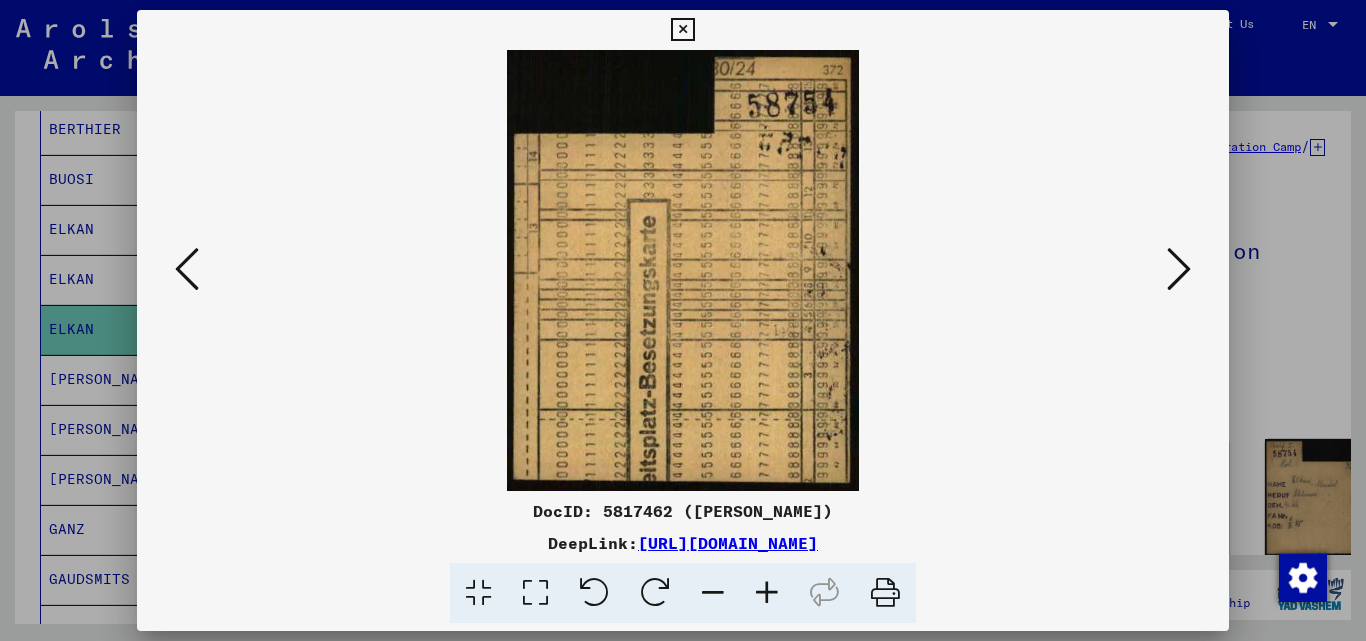 click at bounding box center [1179, 269] 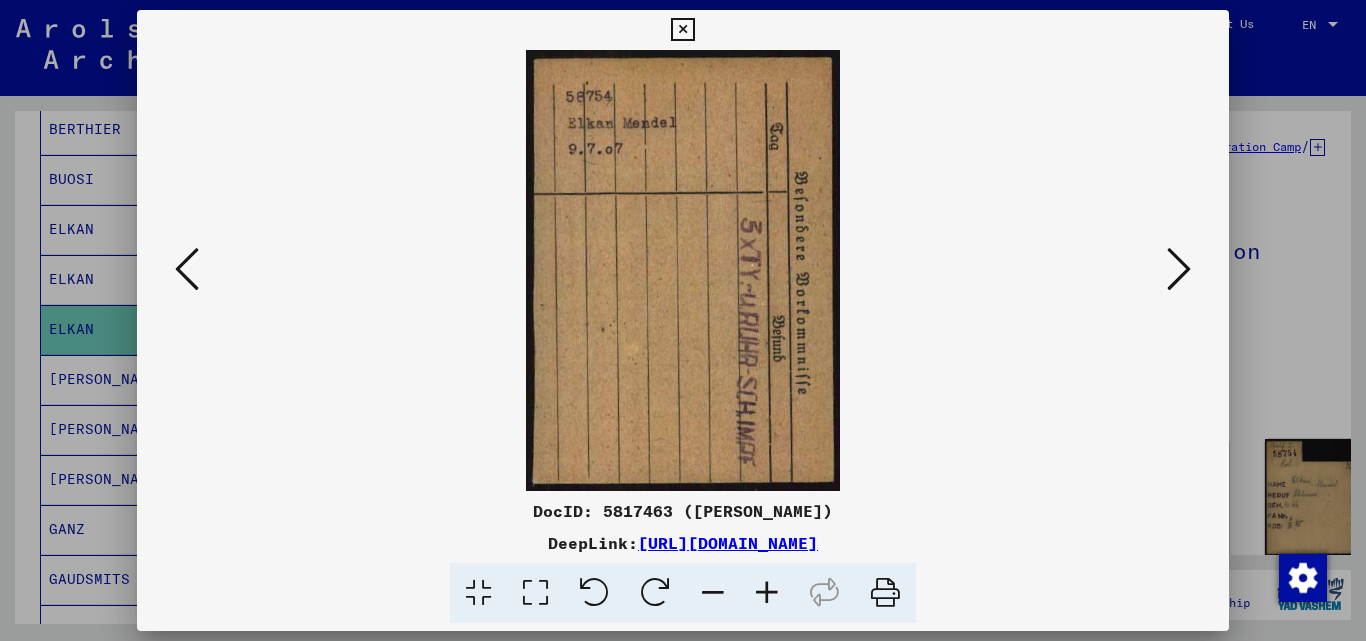 click at bounding box center [1179, 269] 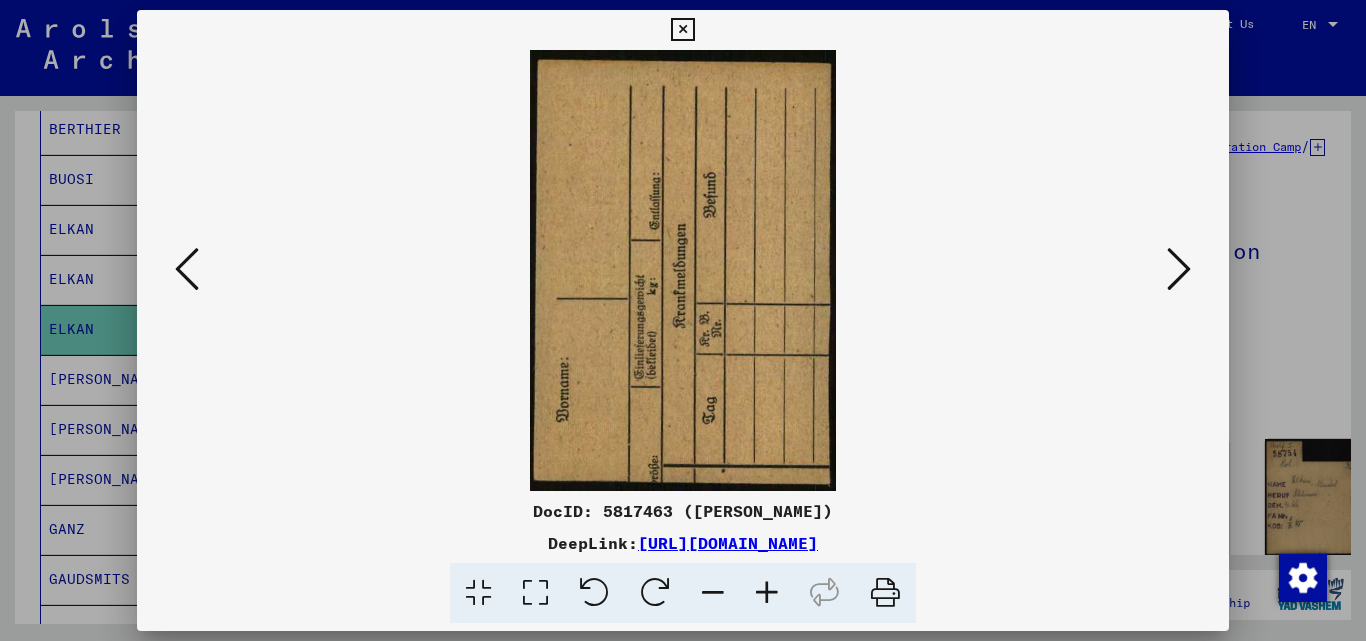 click at bounding box center [683, 270] 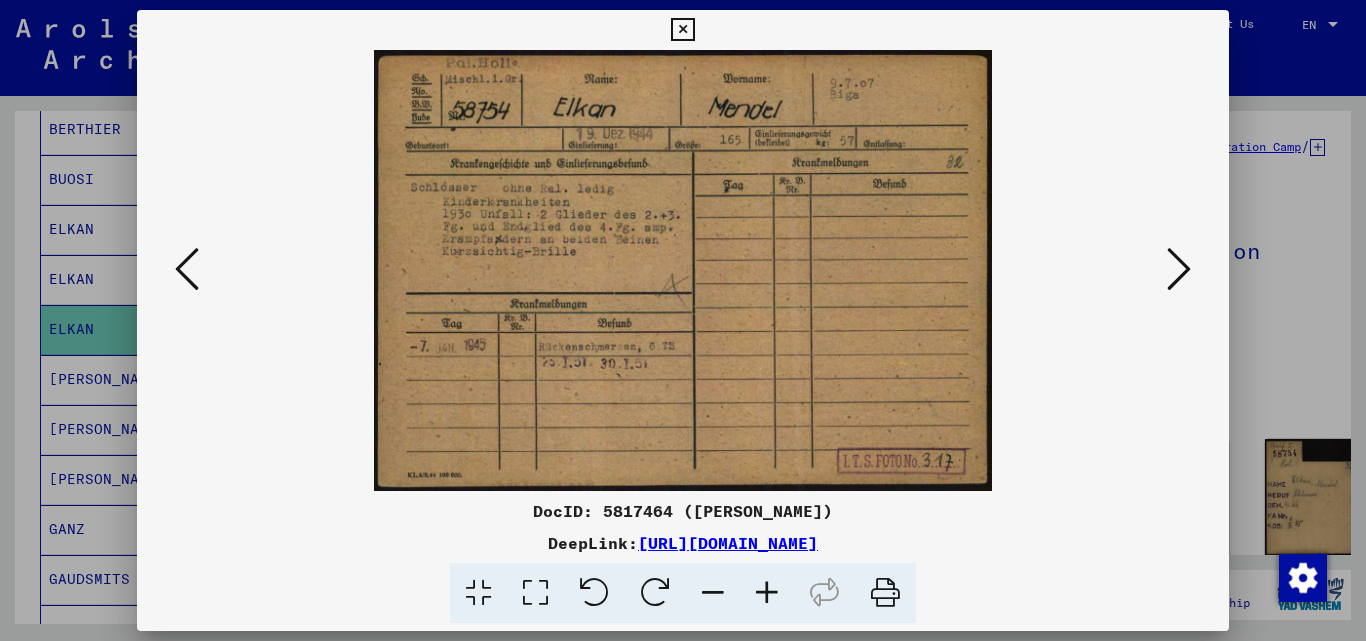 click at bounding box center (1179, 269) 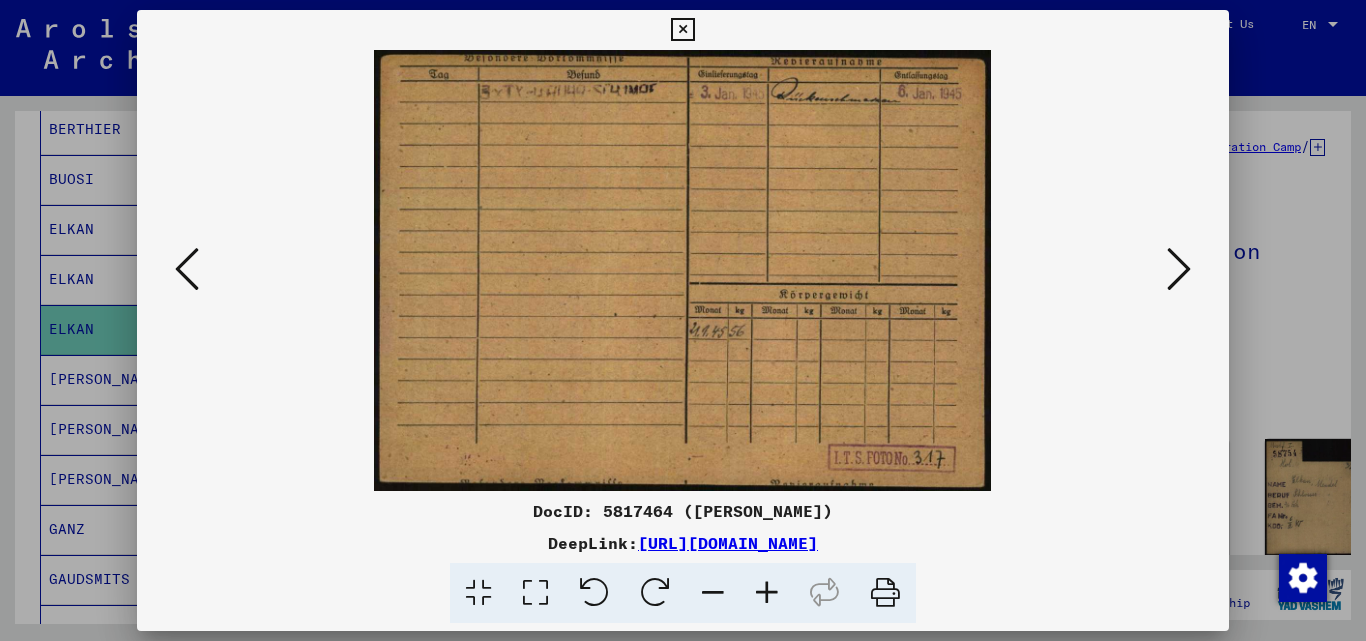 click at bounding box center (1179, 269) 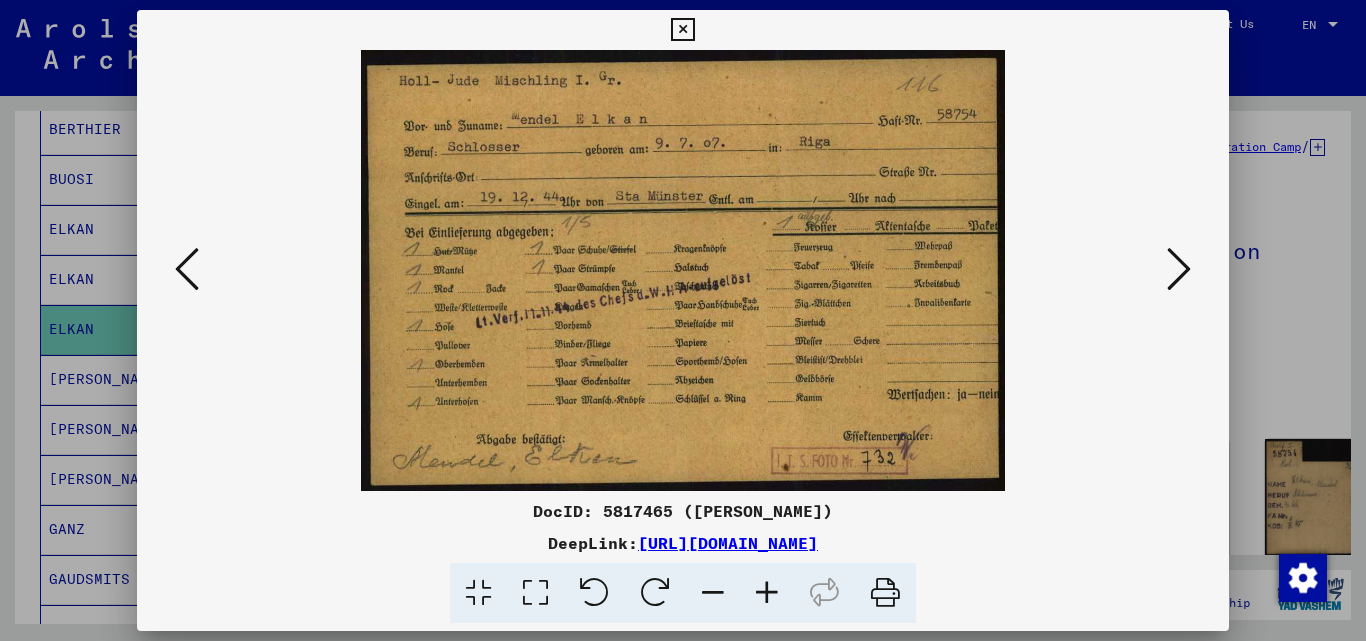 click at bounding box center (1179, 269) 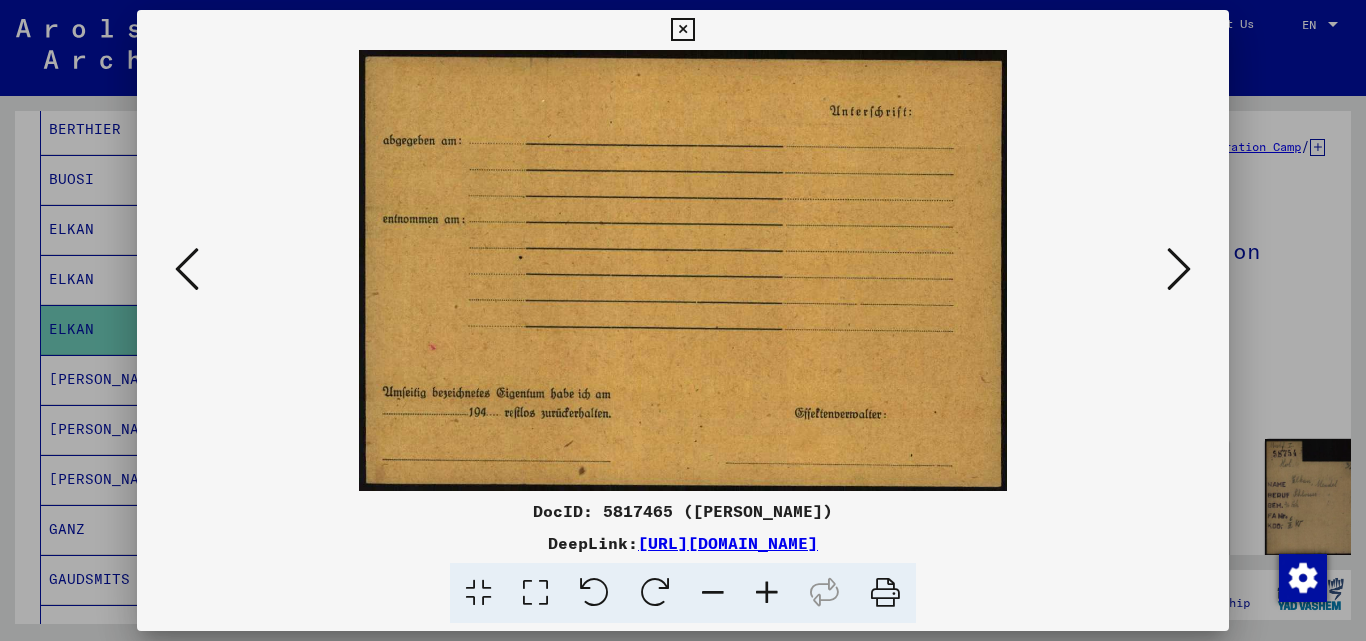 click at bounding box center (1179, 269) 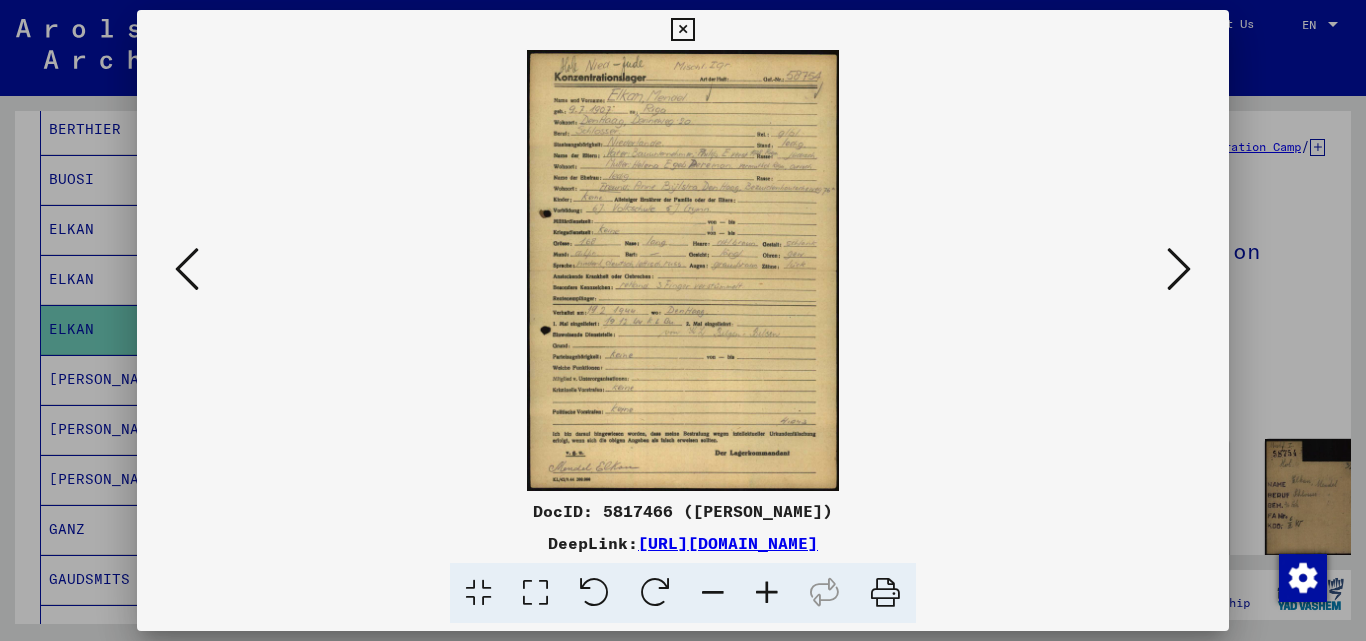 click at bounding box center [767, 593] 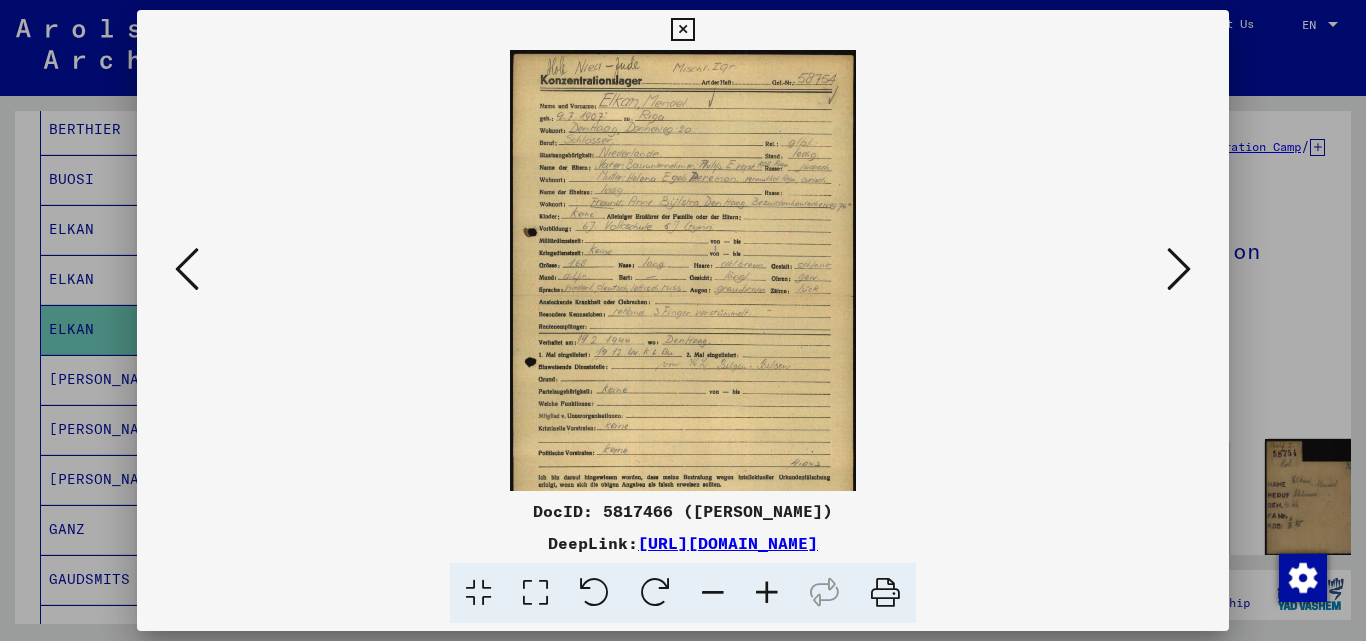 click at bounding box center (767, 593) 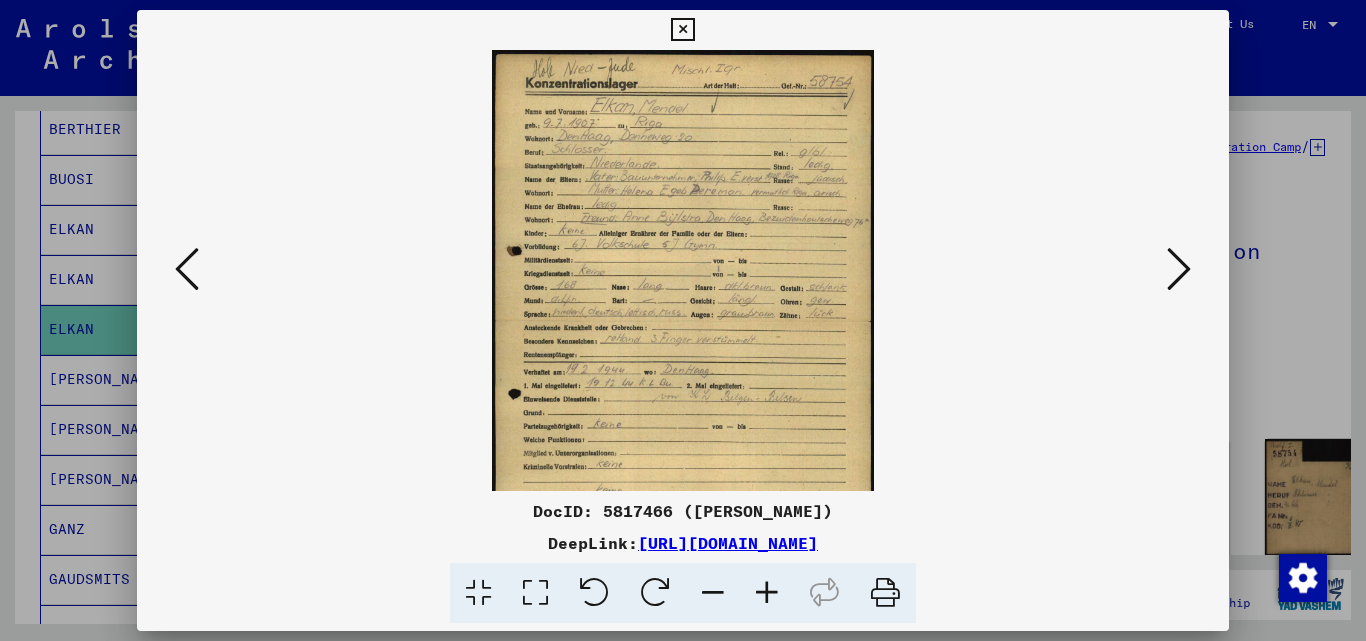 click at bounding box center [767, 593] 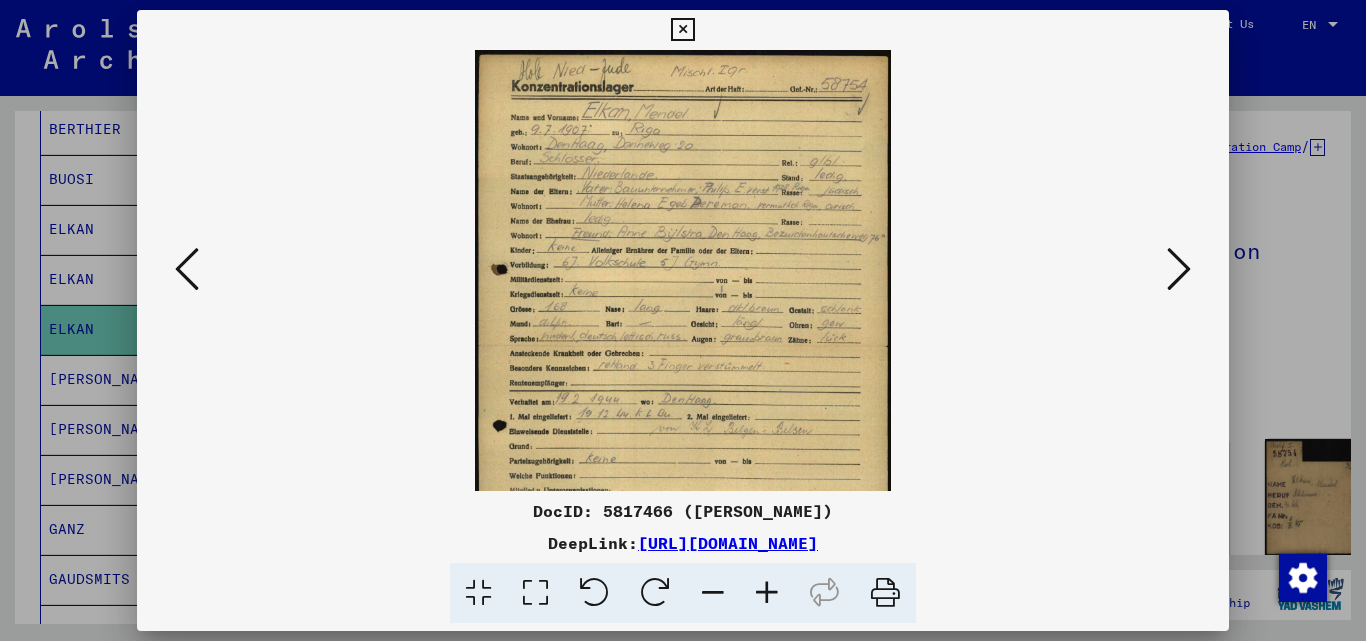 click at bounding box center [767, 593] 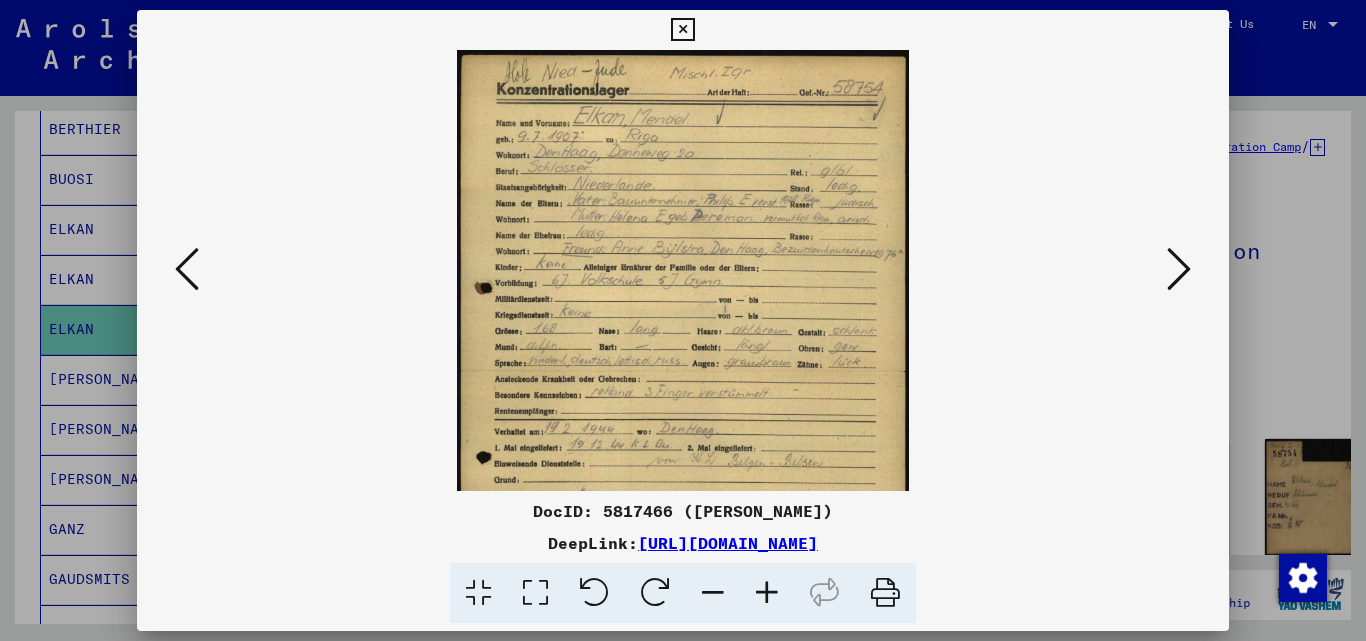 click at bounding box center [767, 593] 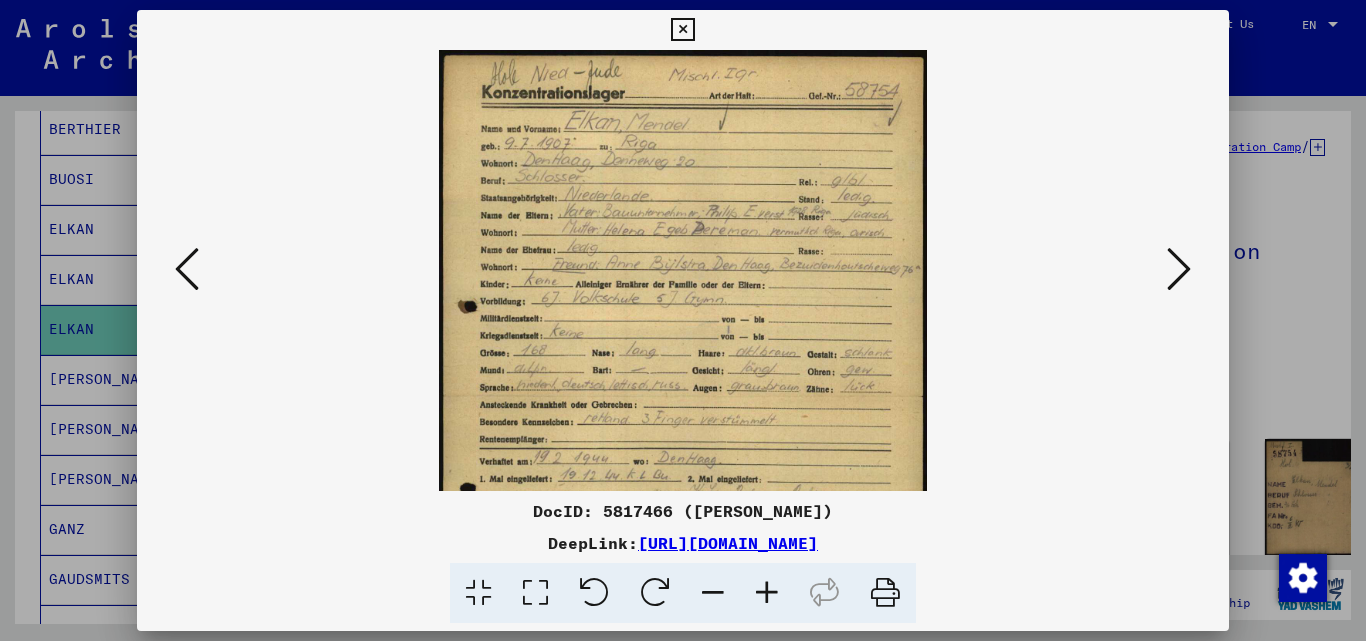 click at bounding box center [767, 593] 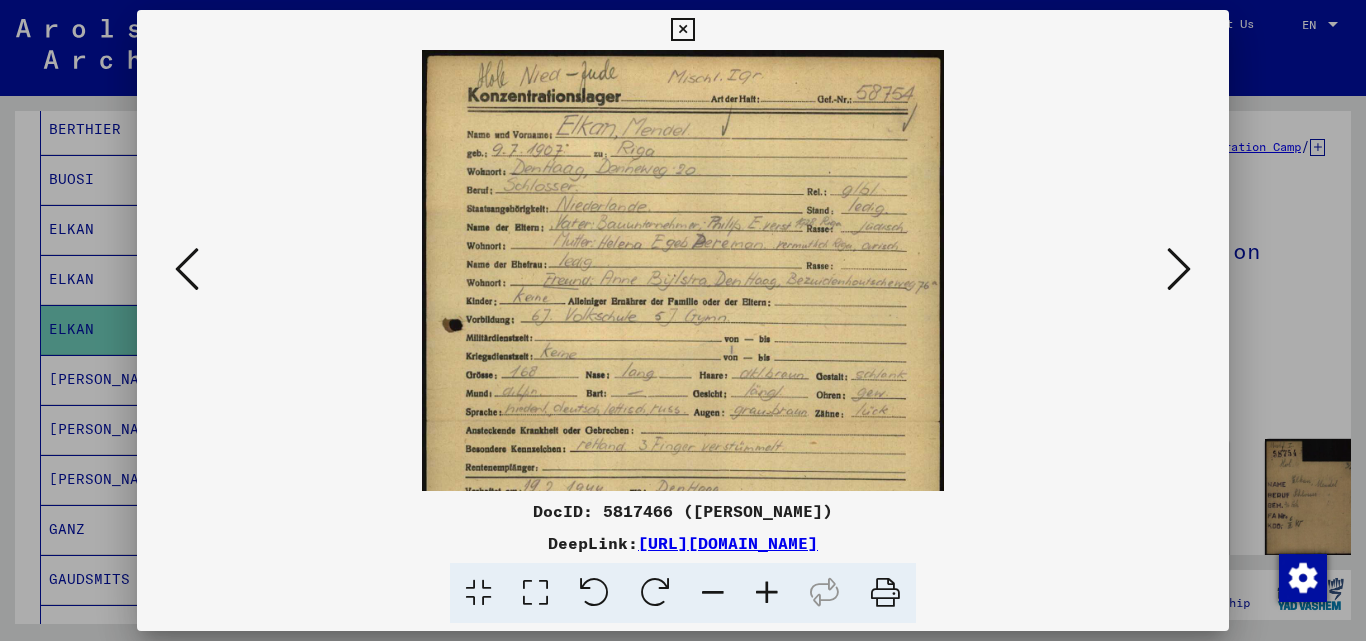 click at bounding box center [767, 593] 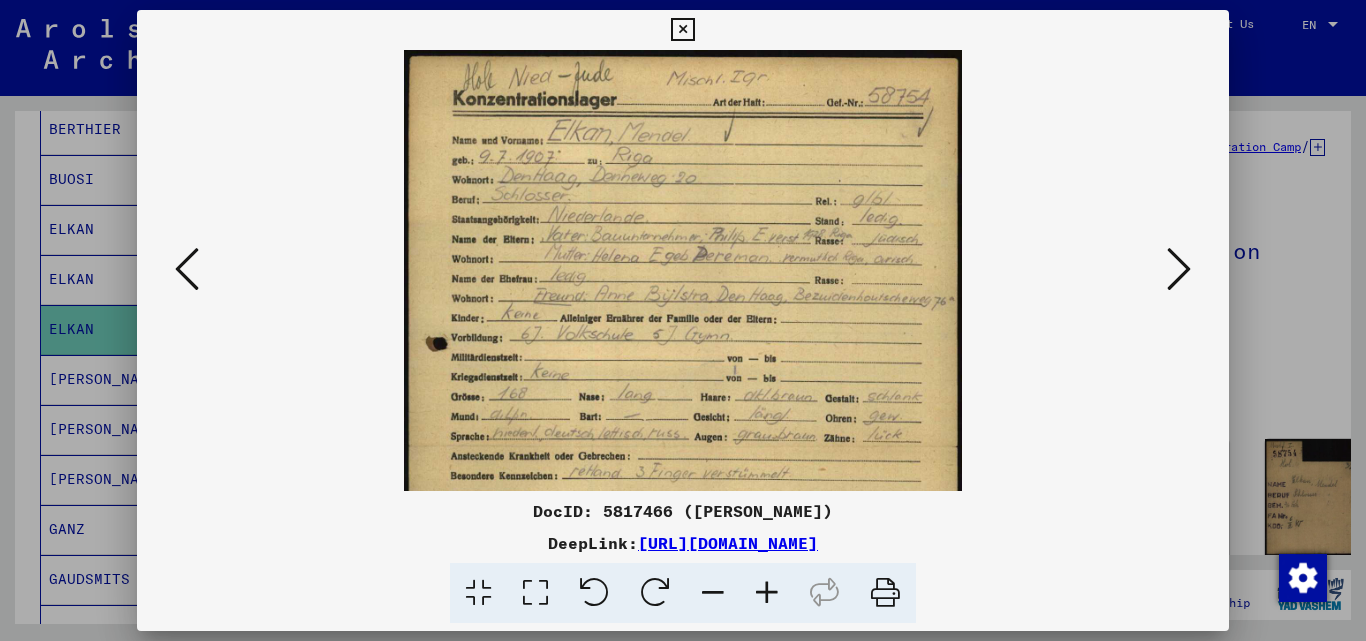 click at bounding box center (767, 593) 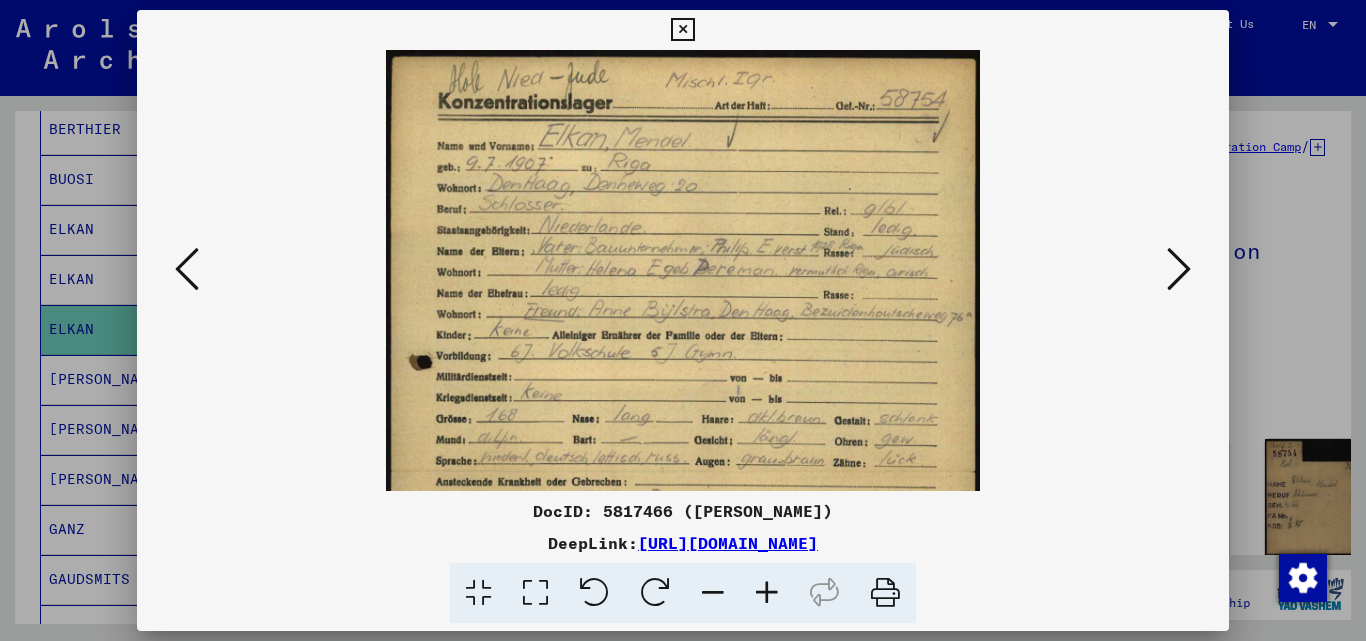 click at bounding box center (767, 593) 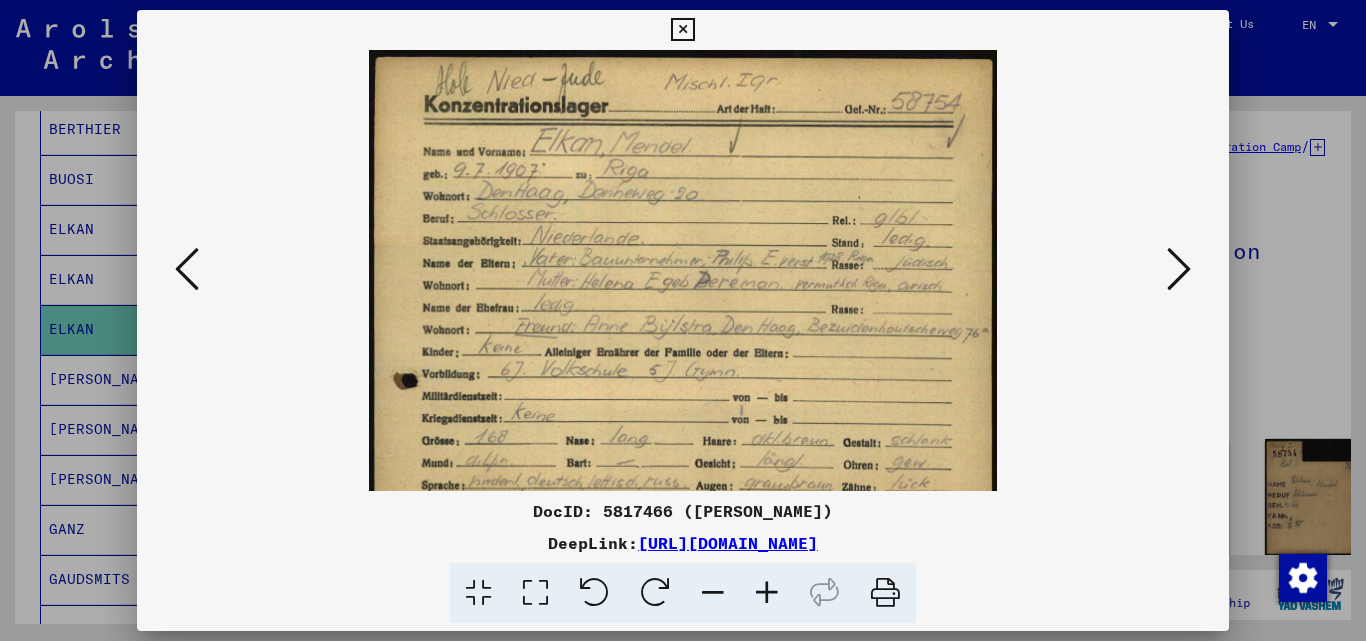click at bounding box center [767, 593] 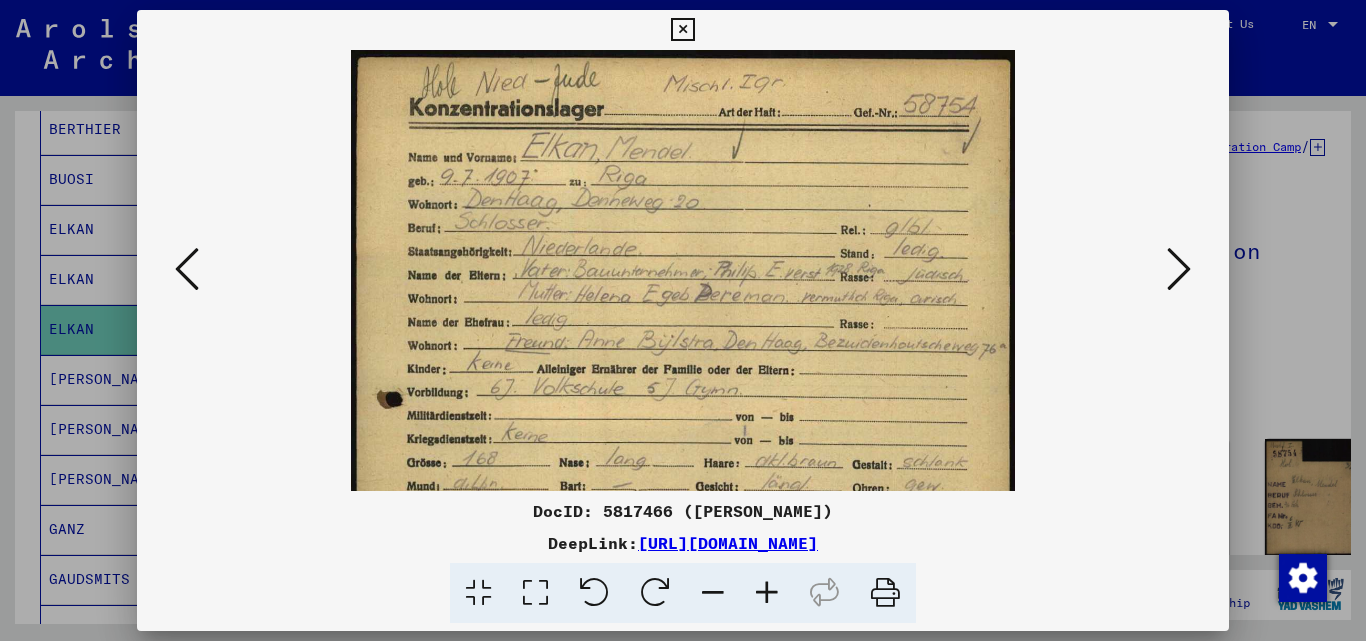 click at bounding box center [682, 30] 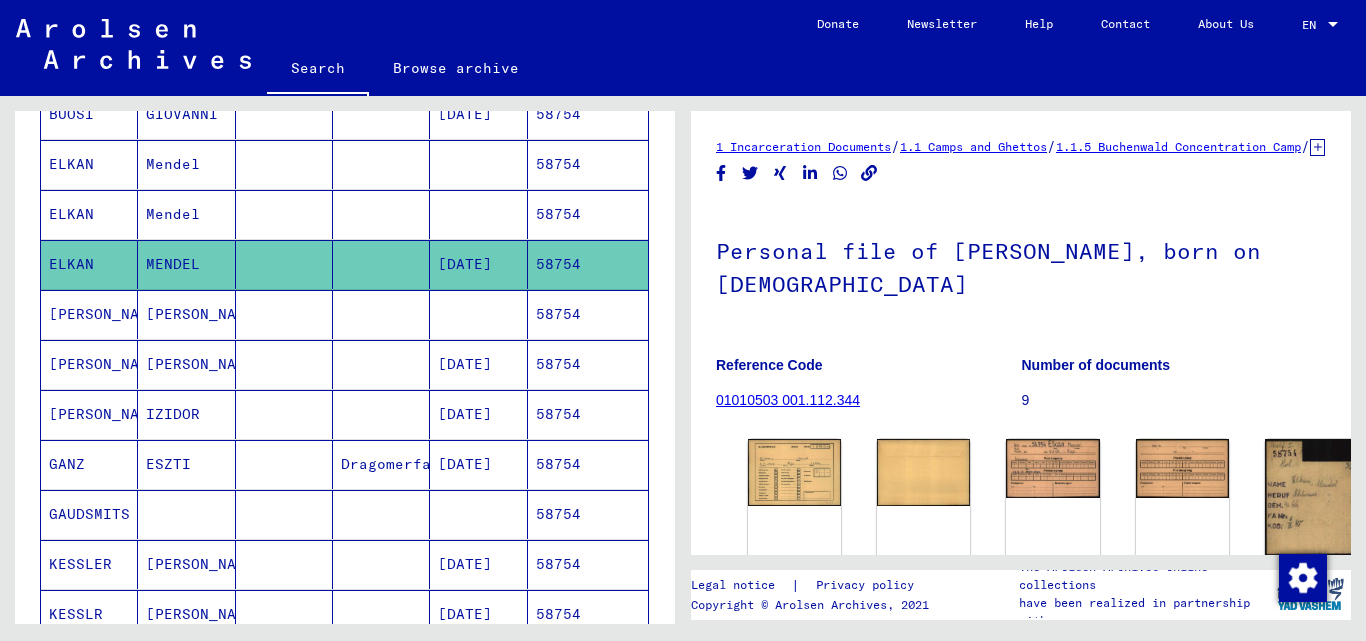 scroll, scrollTop: 400, scrollLeft: 0, axis: vertical 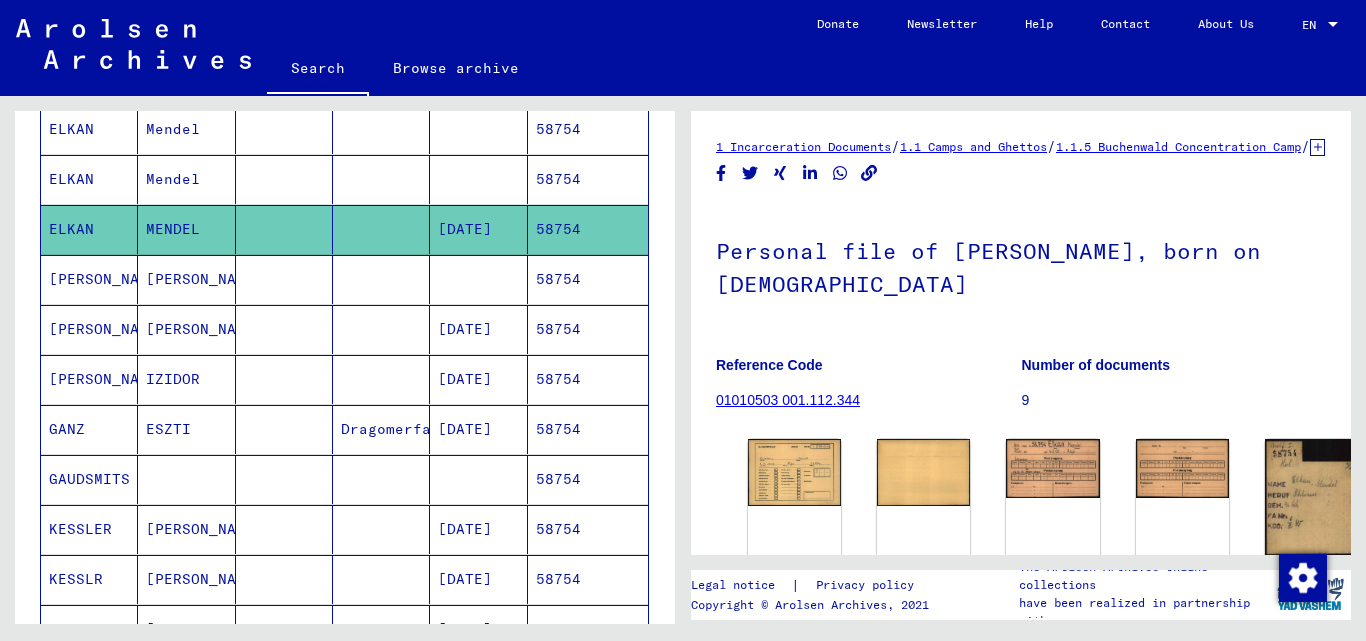 click on "58754" at bounding box center (588, 429) 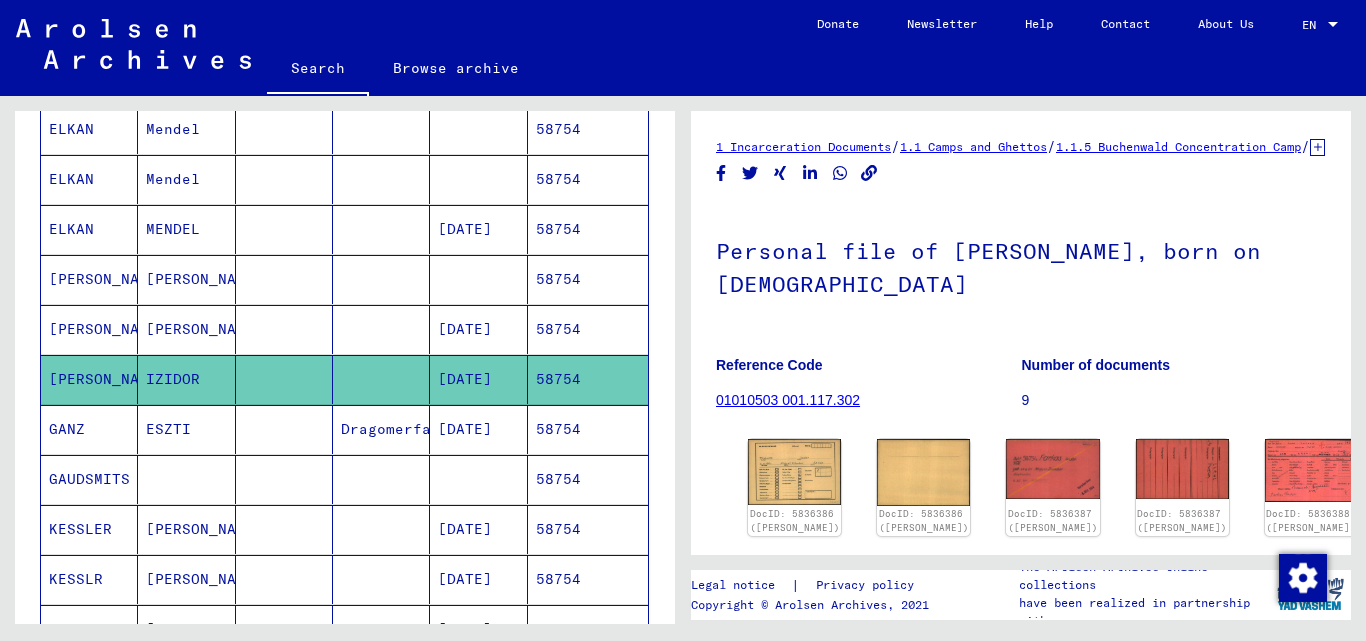 scroll, scrollTop: 0, scrollLeft: 0, axis: both 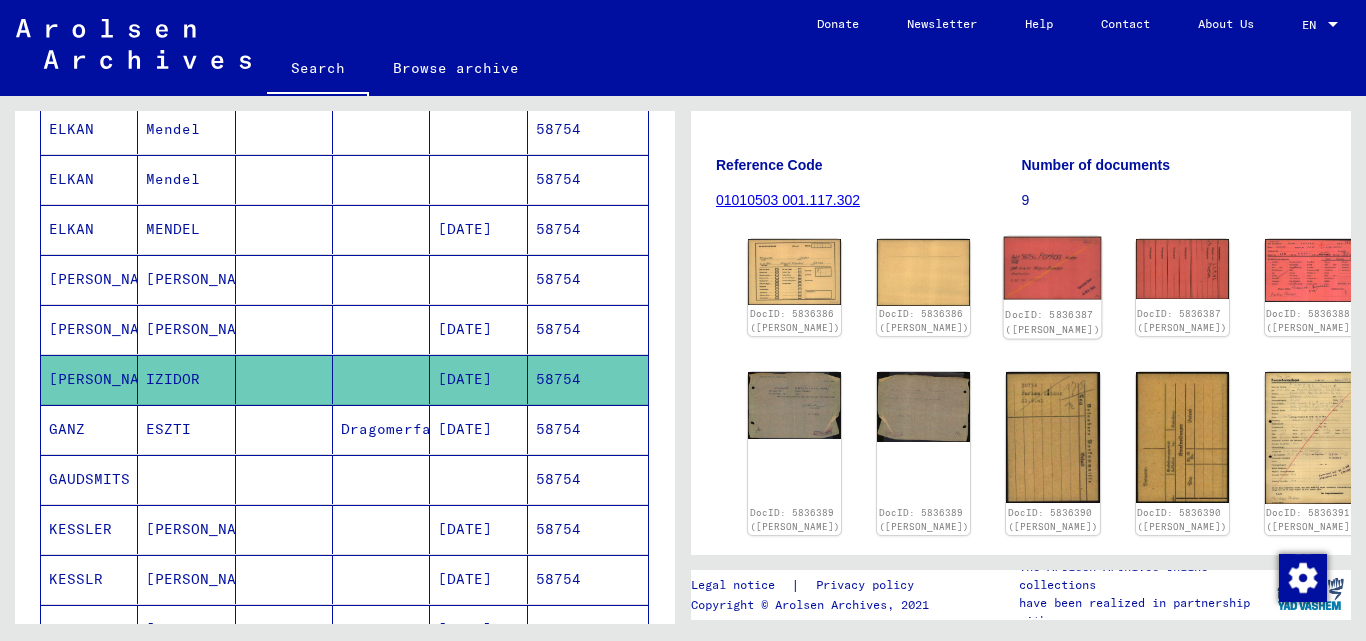 click 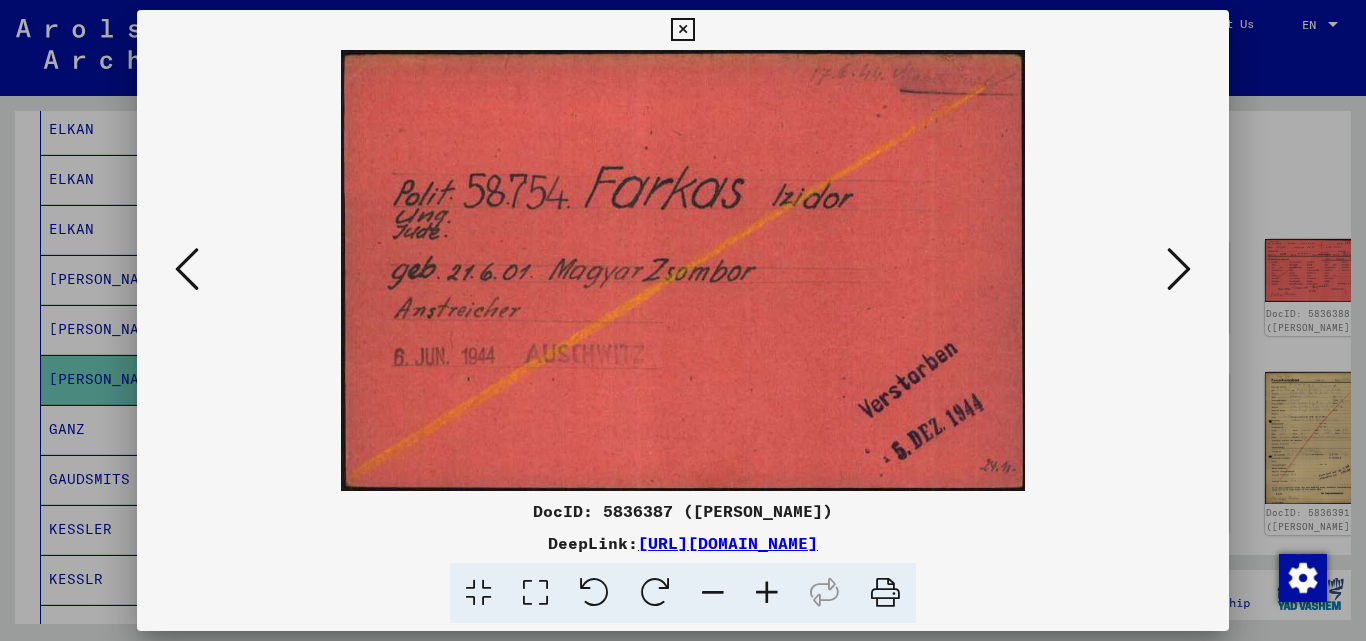 click at bounding box center (1179, 269) 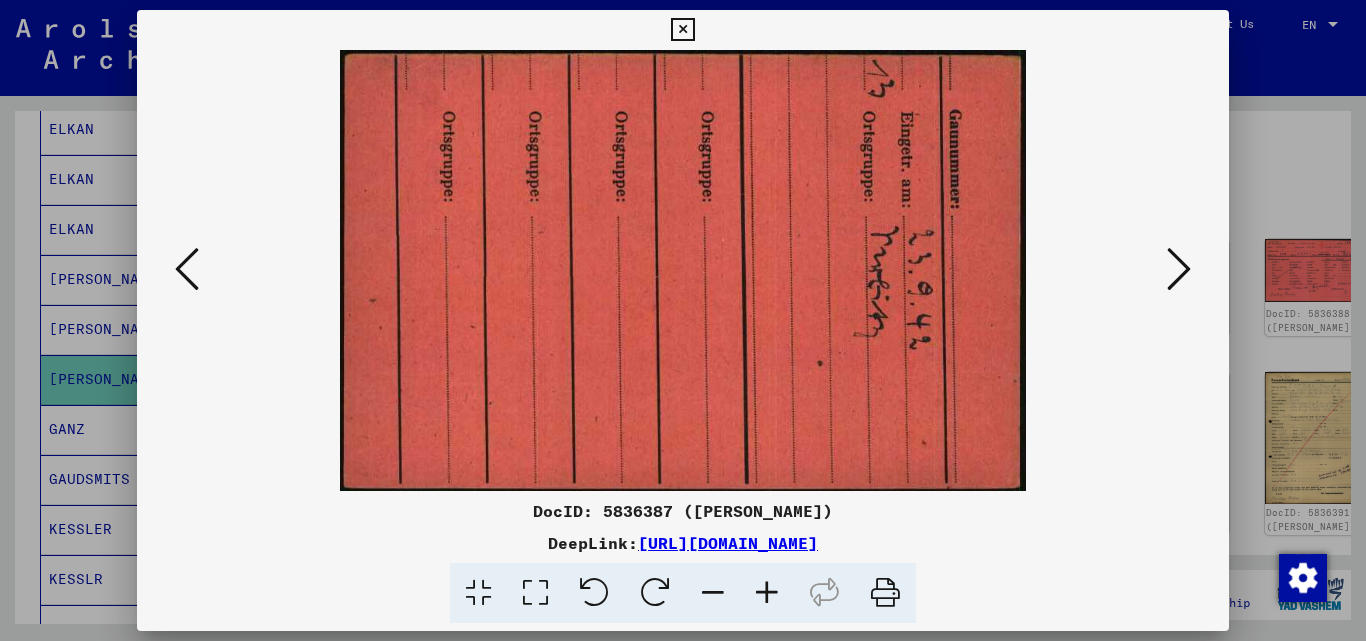 click at bounding box center (1179, 269) 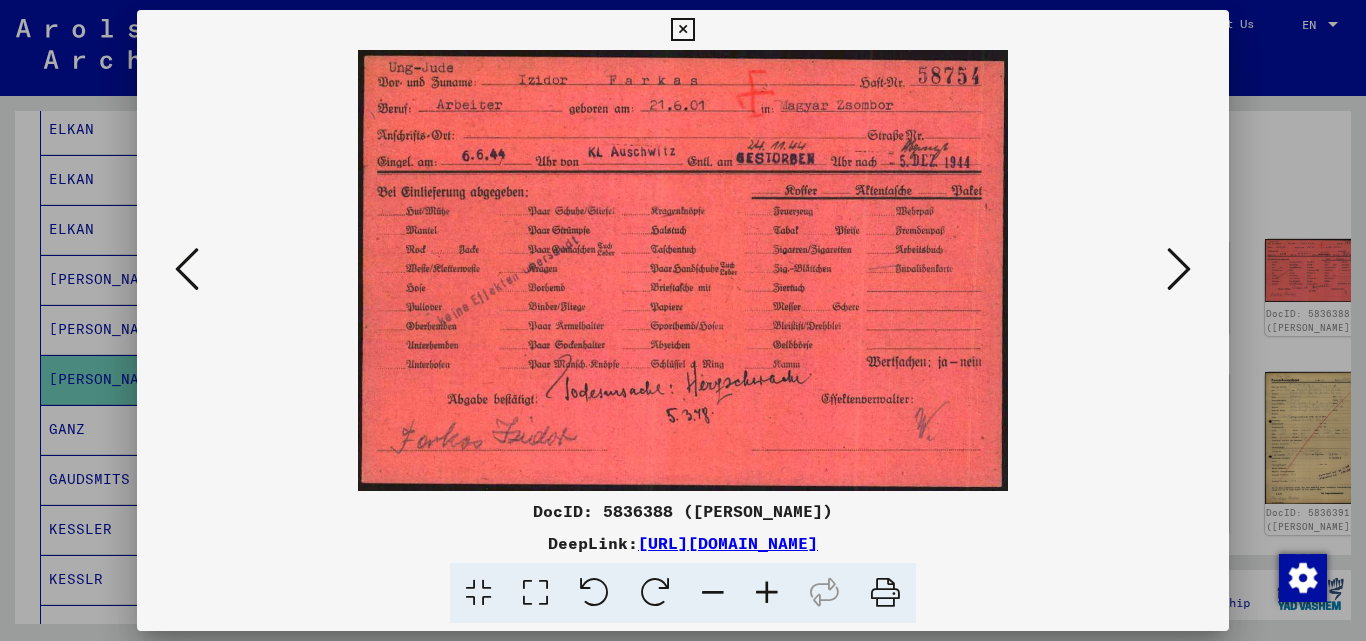 click at bounding box center (1179, 269) 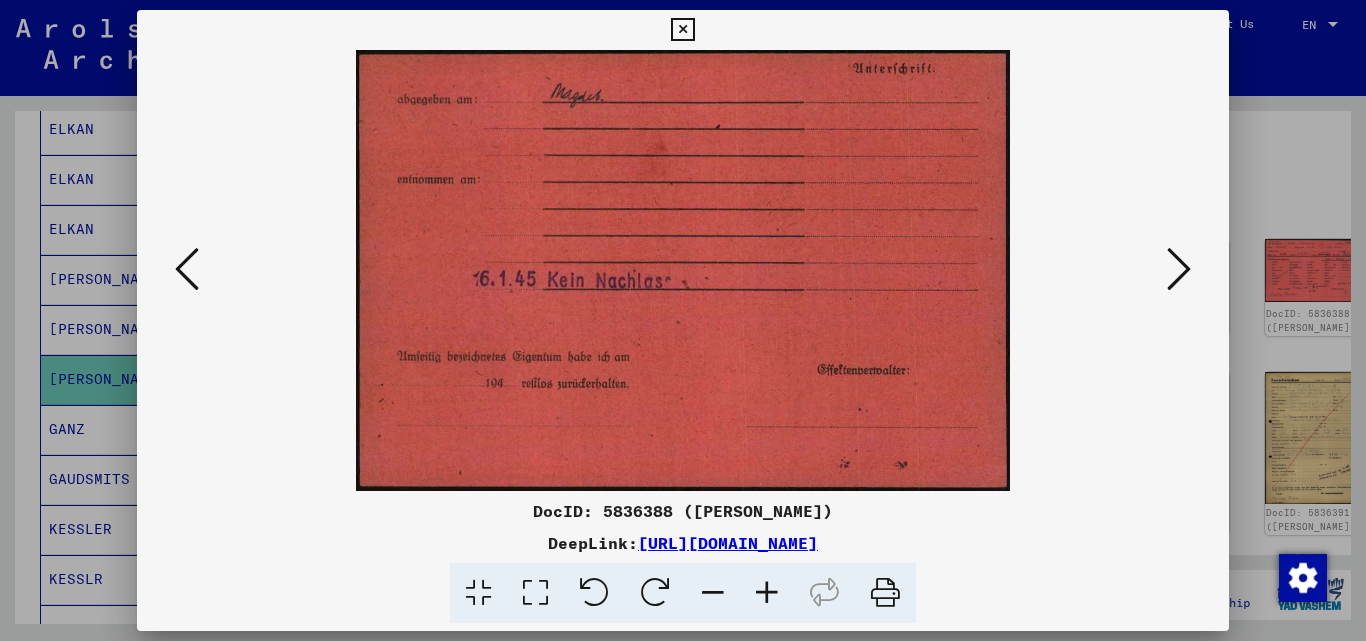 click at bounding box center (1179, 269) 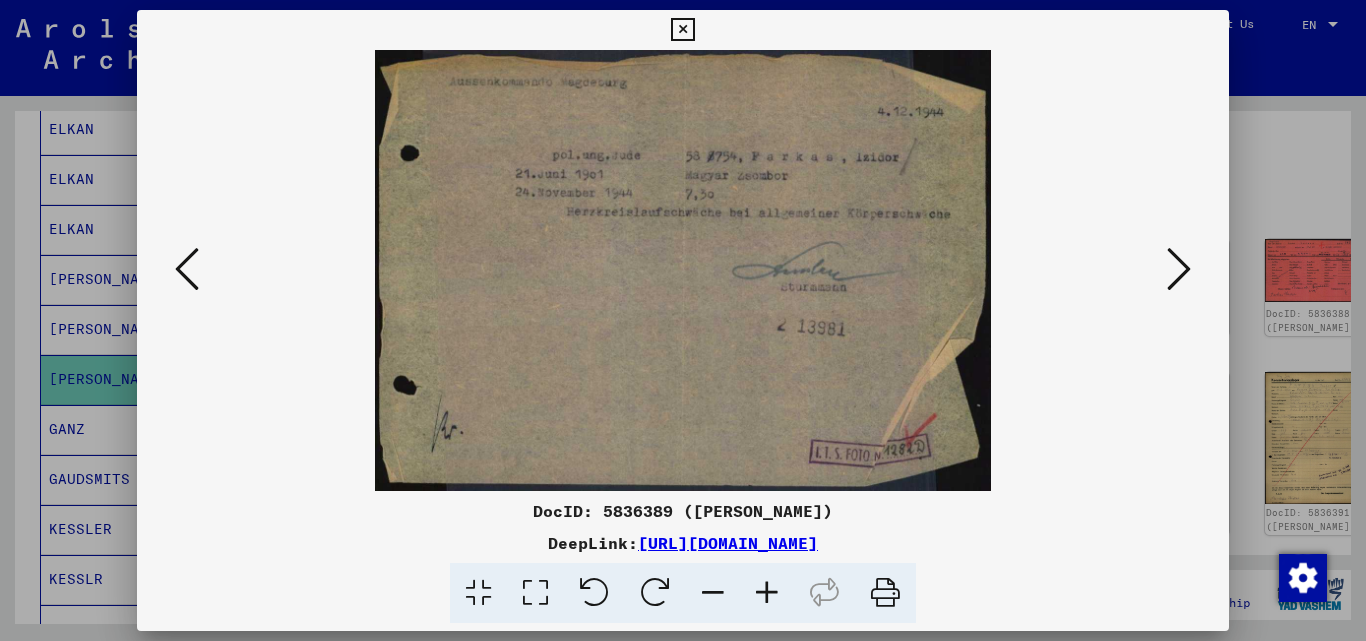 click at bounding box center [682, 30] 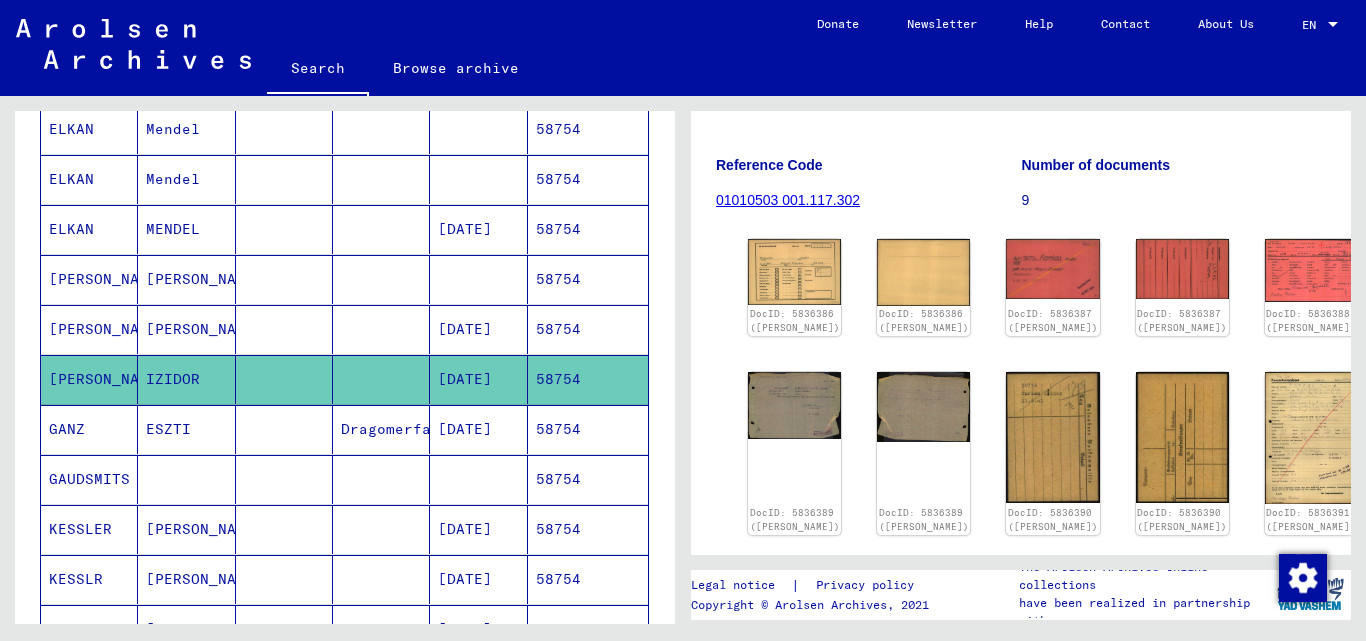 click on "DocID: 5836386 ([PERSON_NAME]) DocID: 5836386 ([PERSON_NAME]) DocID: 5836387 ([PERSON_NAME]) DocID: 5836387 ([PERSON_NAME]) DocID: 5836388 ([PERSON_NAME]) DocID: 5836388 ([PERSON_NAME]) DocID: 5836389 ([PERSON_NAME]) DocID: 5836389 ([PERSON_NAME]) DocID: 5836390 ([PERSON_NAME]) DocID: 5836390 ([PERSON_NAME]) DocID: 5836391 ([PERSON_NAME]) DocID: 5836391 ([PERSON_NAME]) DocID: 5836392 ([PERSON_NAME]) DocID: 5836392 ([PERSON_NAME]) DocID: 5836393 ([PERSON_NAME]) DocID: 5836393 ([PERSON_NAME]) DocID: 5836394 ([PERSON_NAME]) DocID: 5836394 ([PERSON_NAME])" 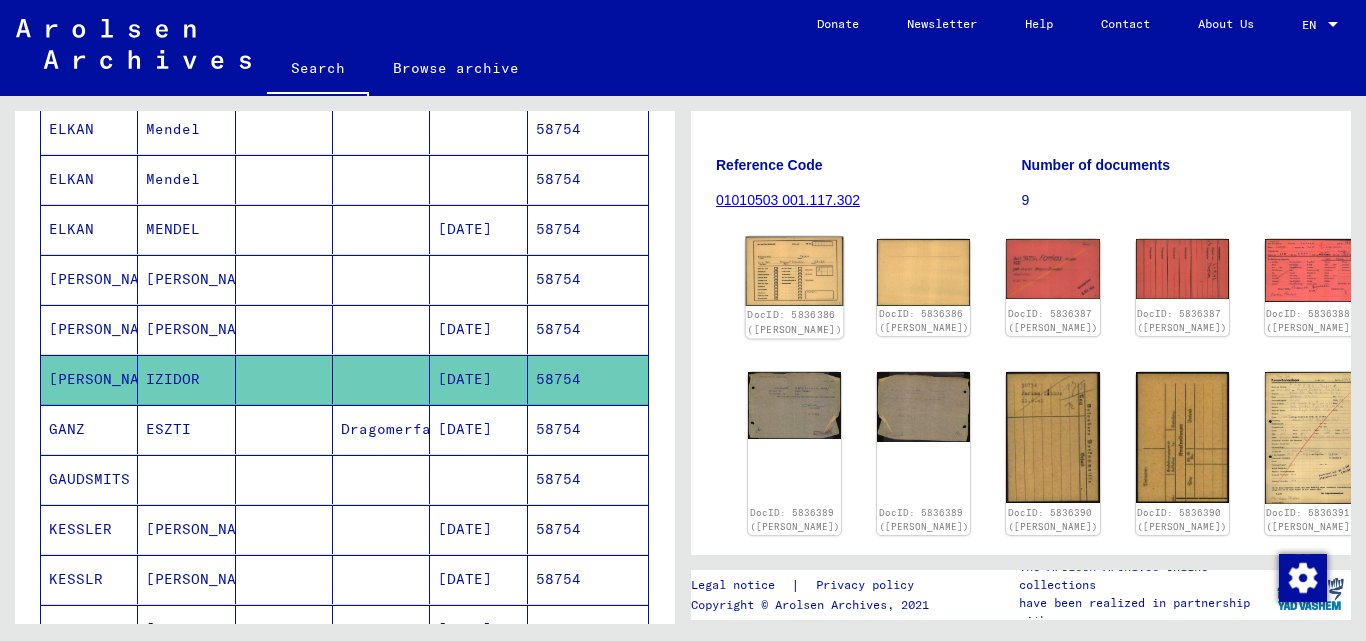 click 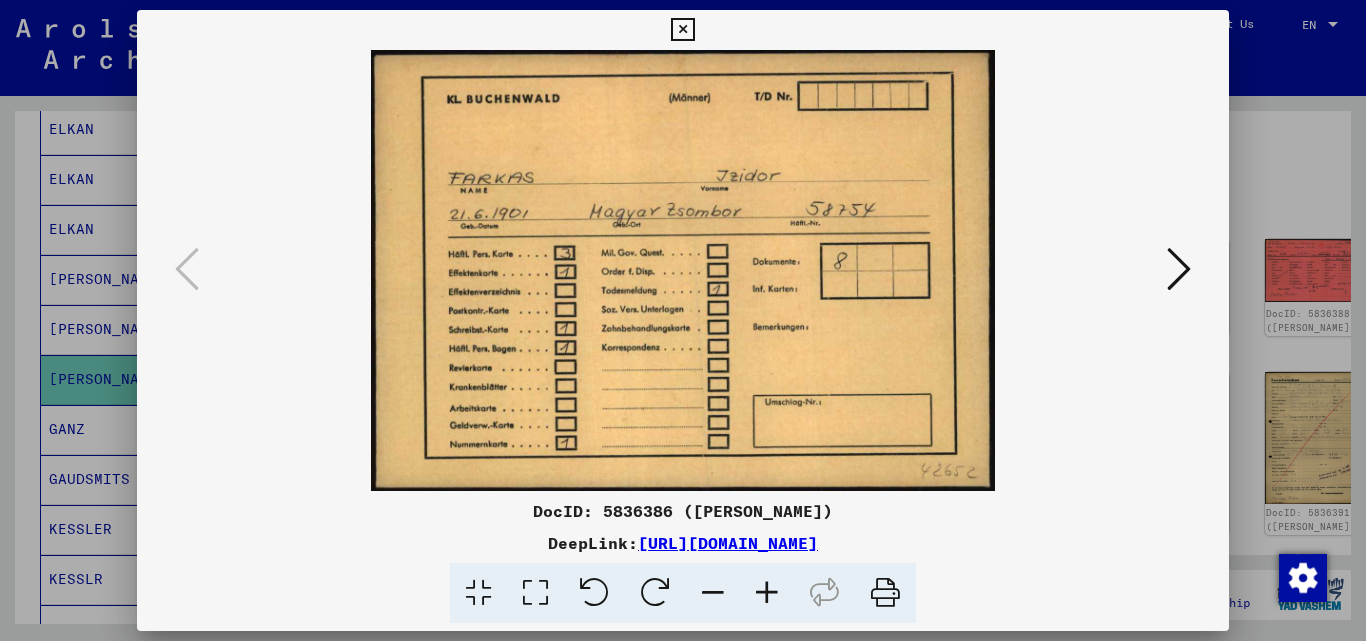 drag, startPoint x: 1175, startPoint y: 259, endPoint x: 916, endPoint y: 166, distance: 275.19086 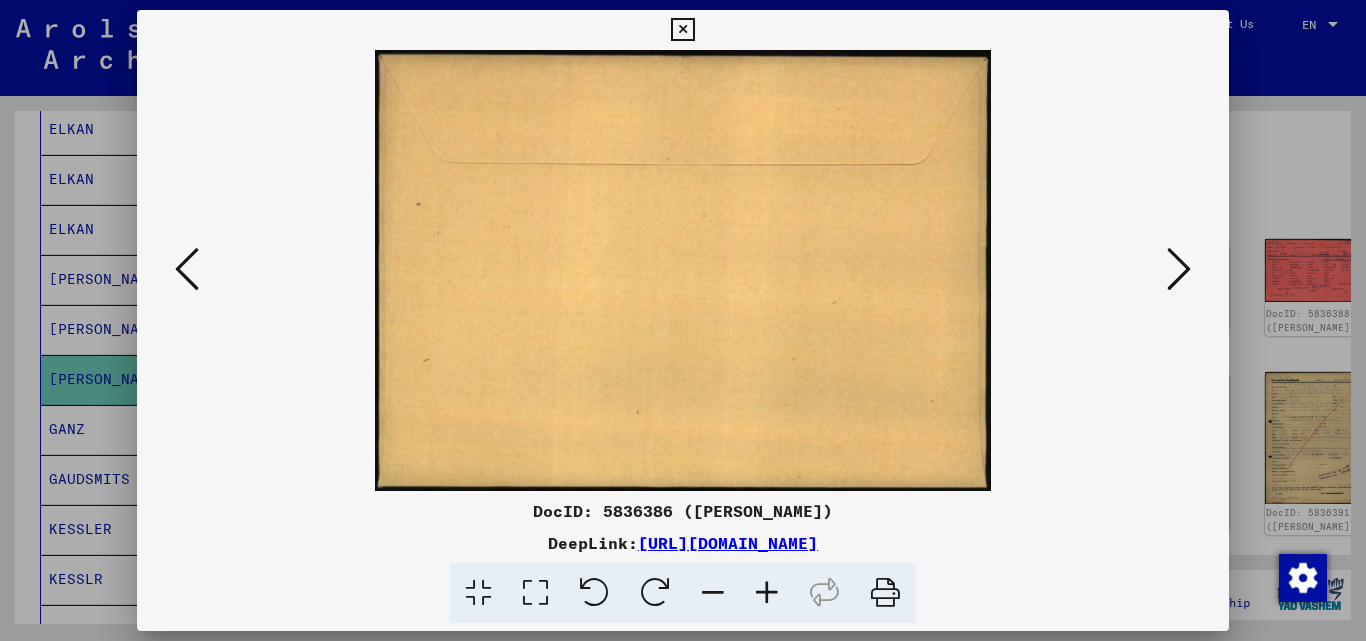 click at bounding box center (682, 30) 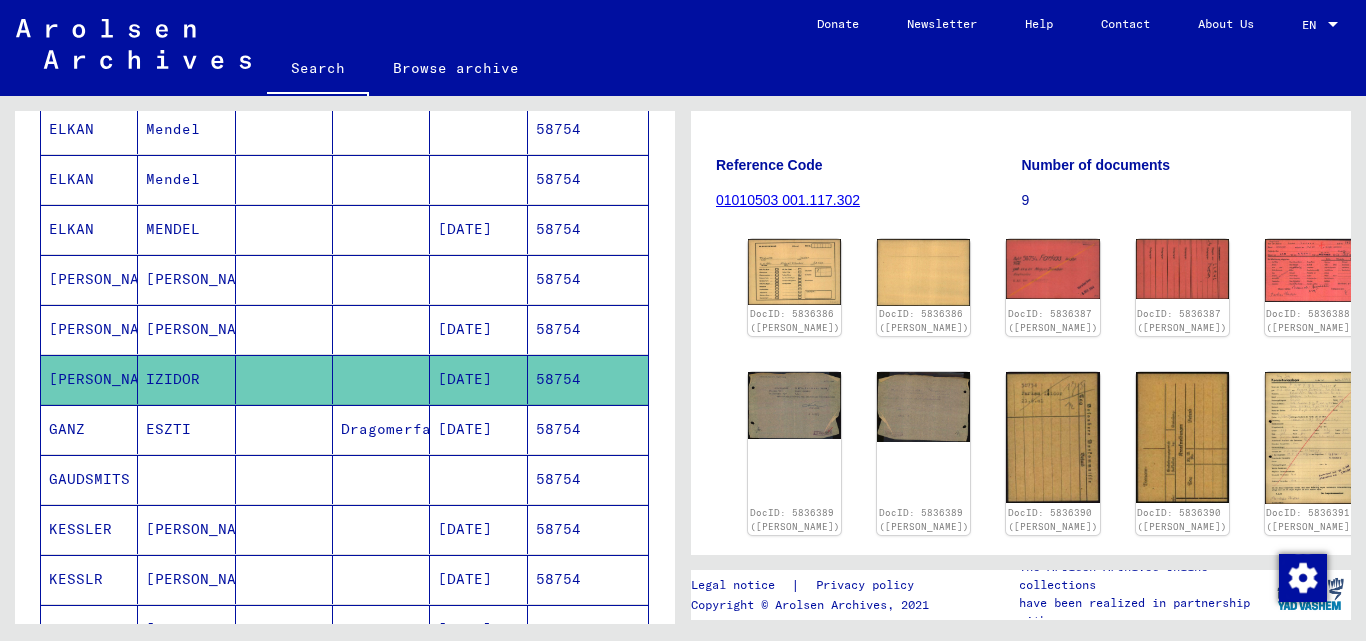 click on "58754" at bounding box center [588, 279] 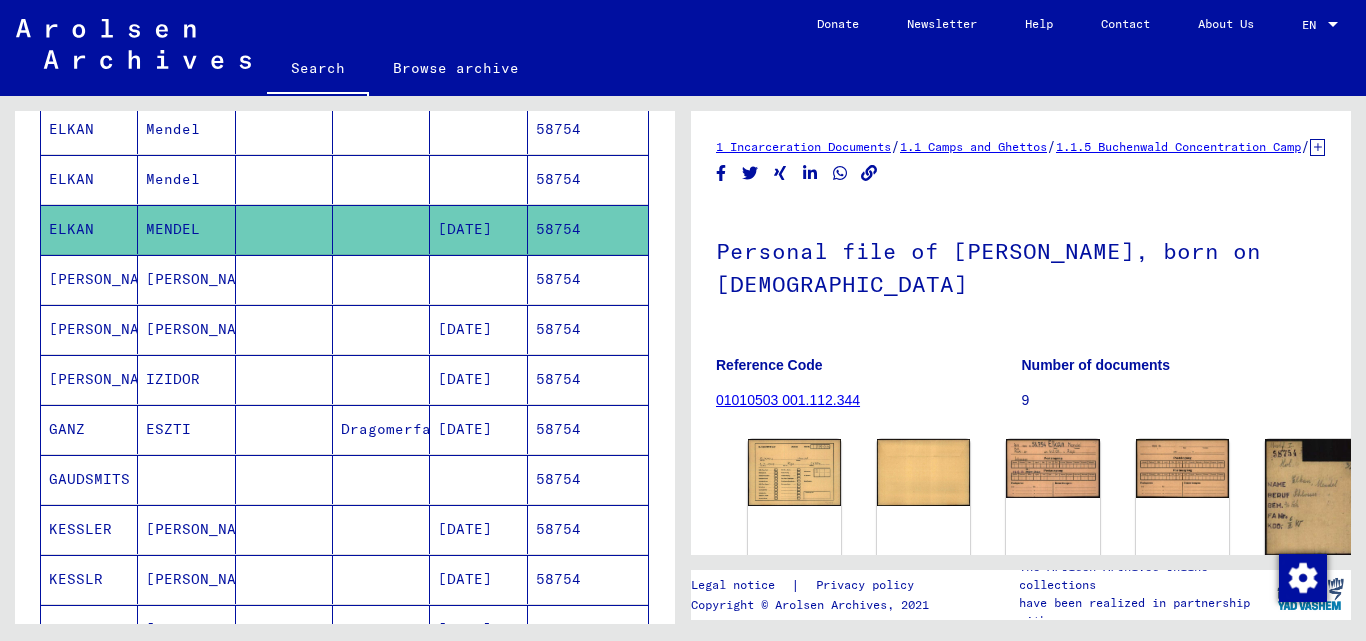 scroll, scrollTop: 0, scrollLeft: 0, axis: both 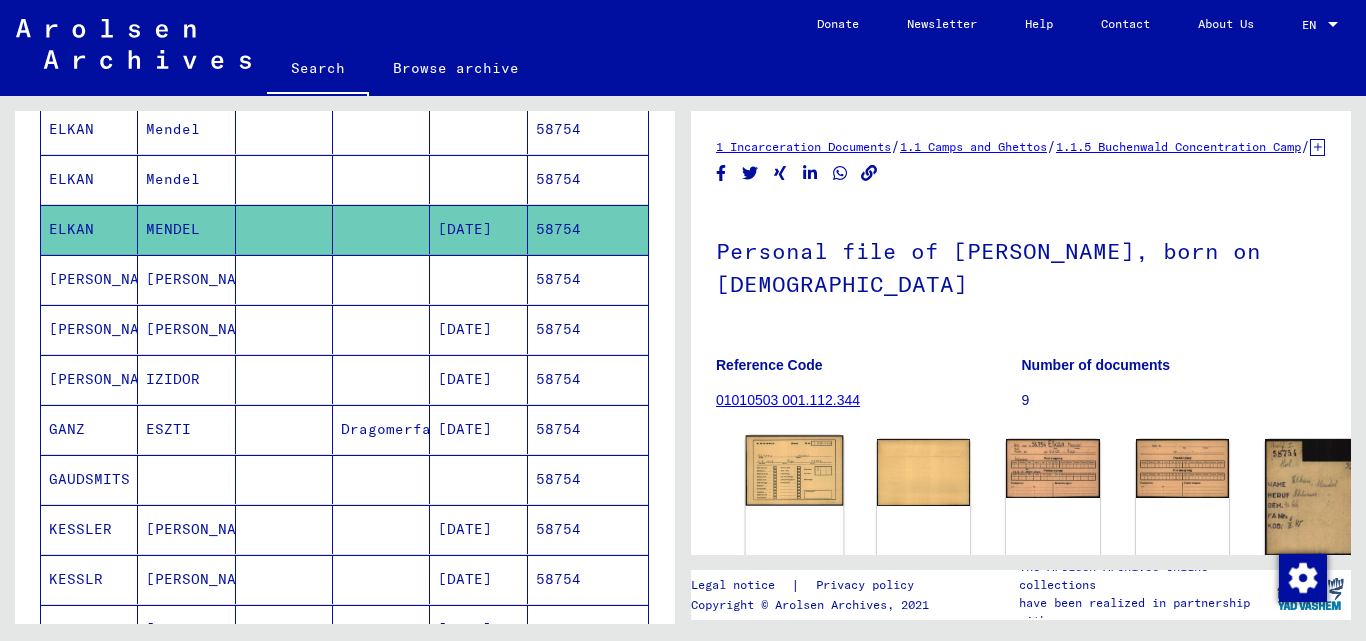 click 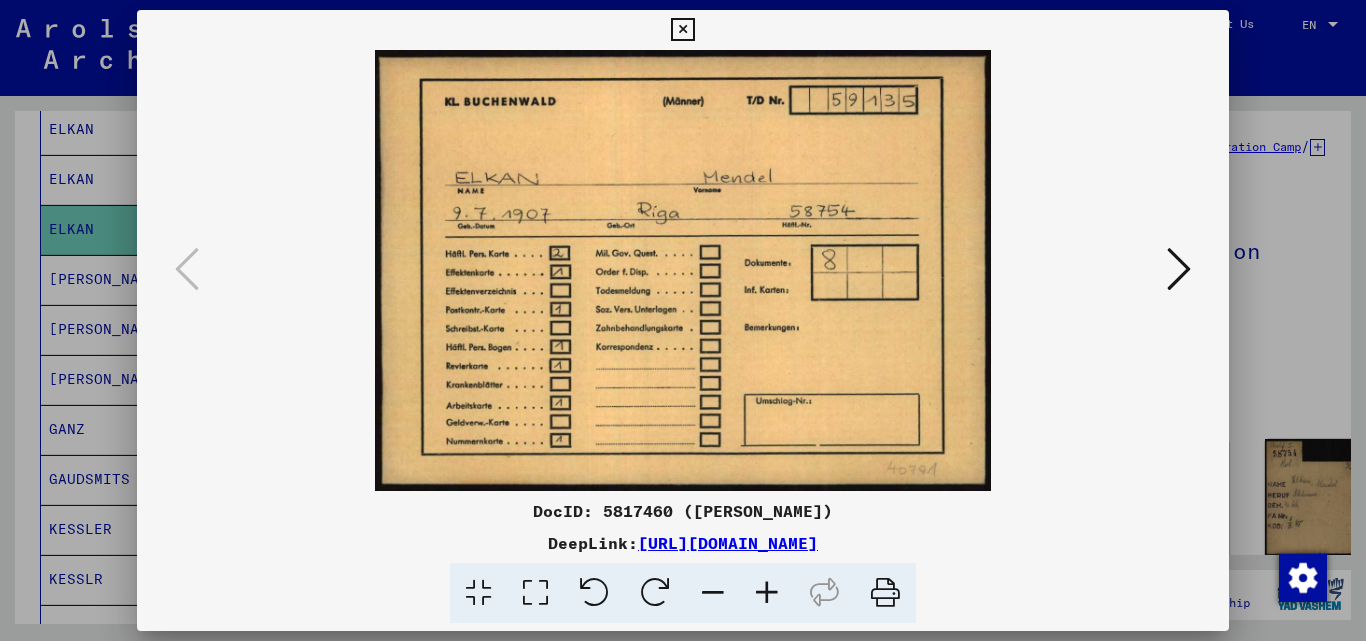 click at bounding box center [1179, 269] 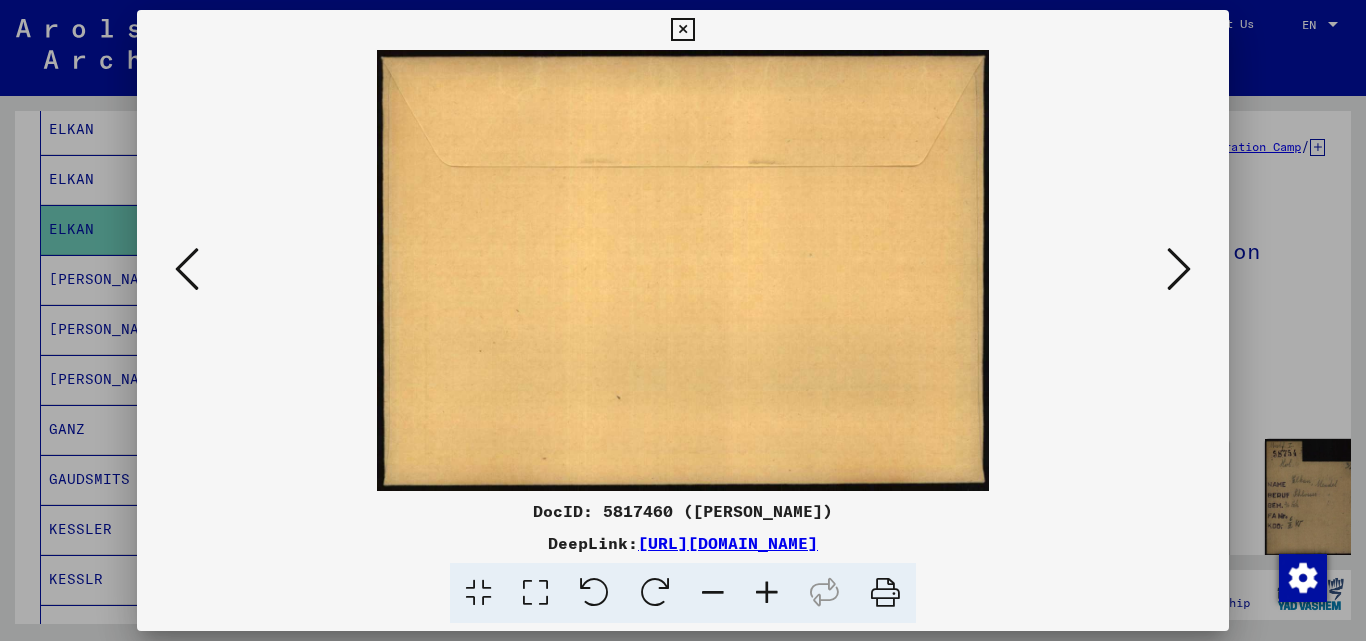 click at bounding box center [1179, 269] 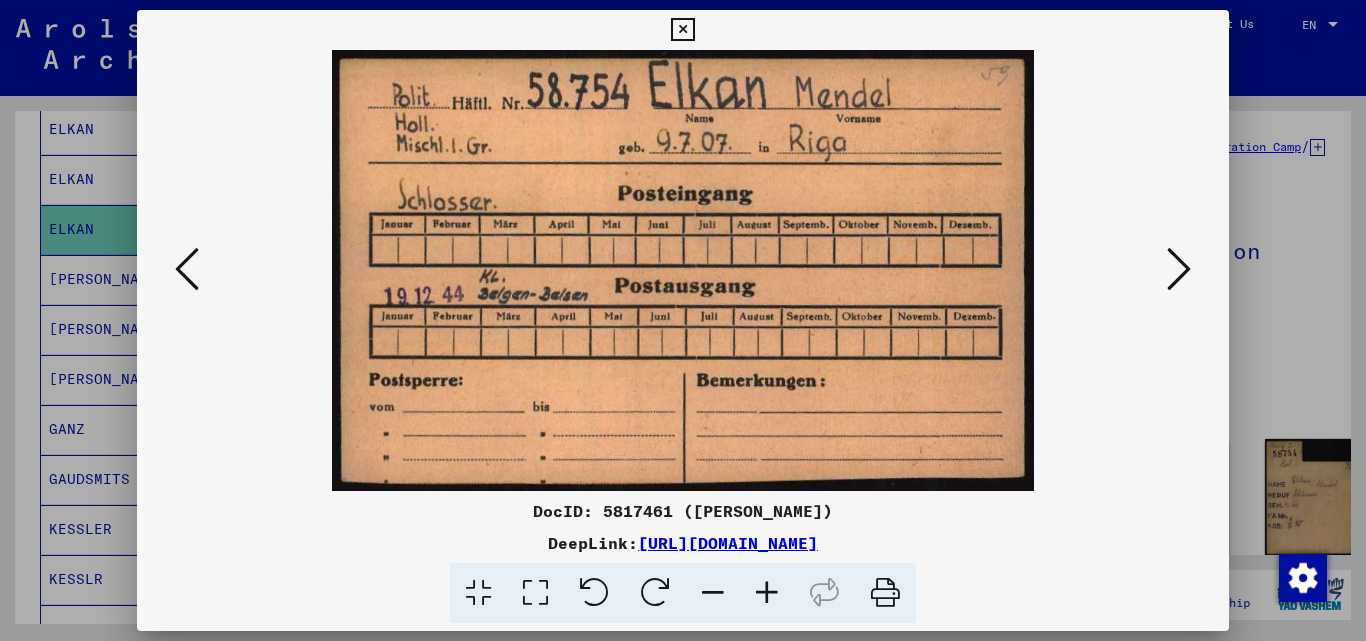 click at bounding box center [1179, 269] 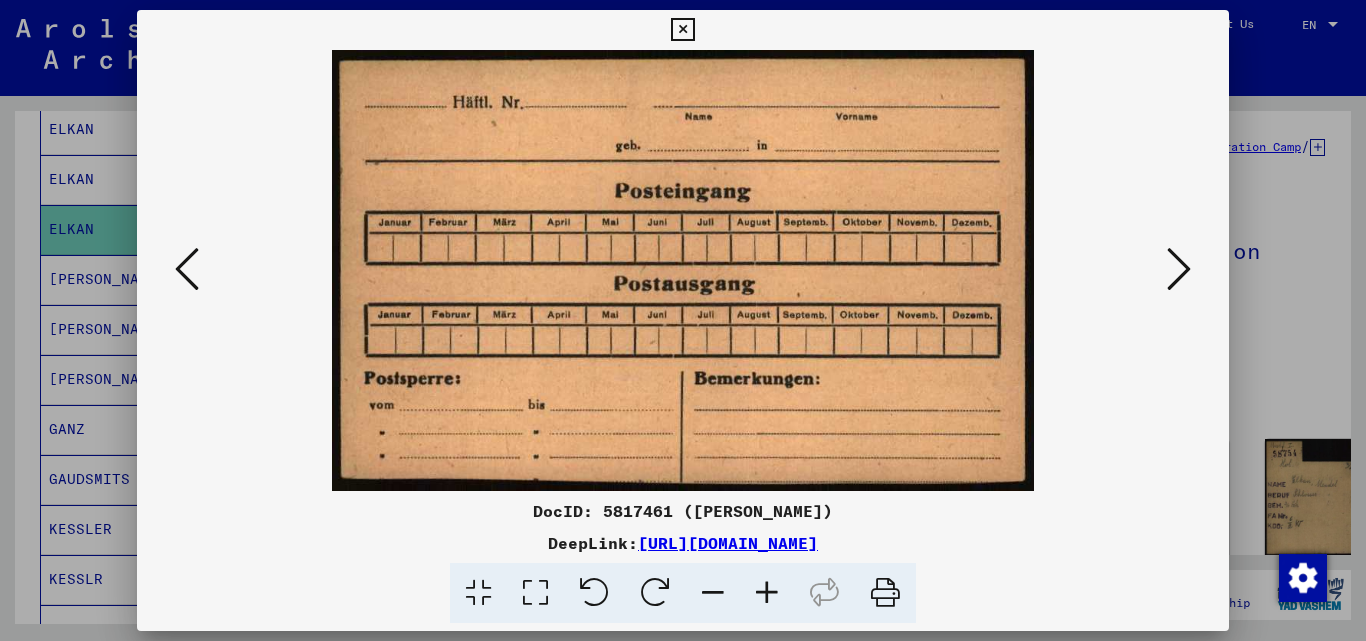 click at bounding box center (1179, 269) 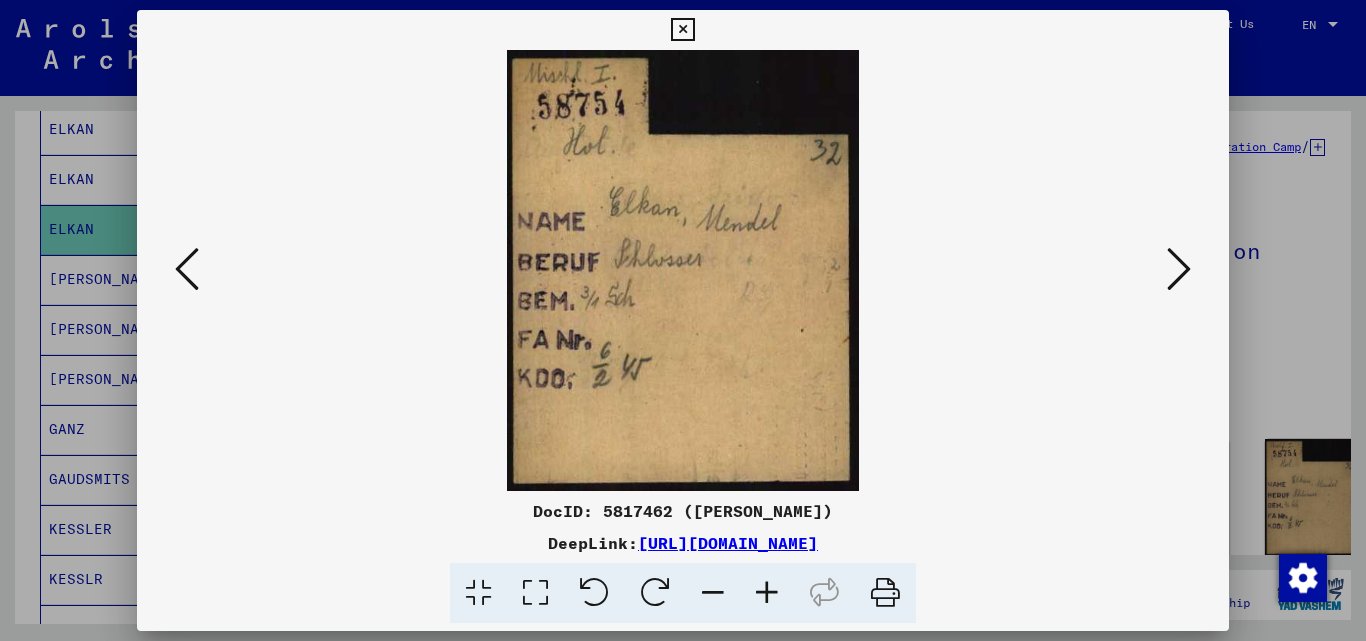 click at bounding box center (1179, 269) 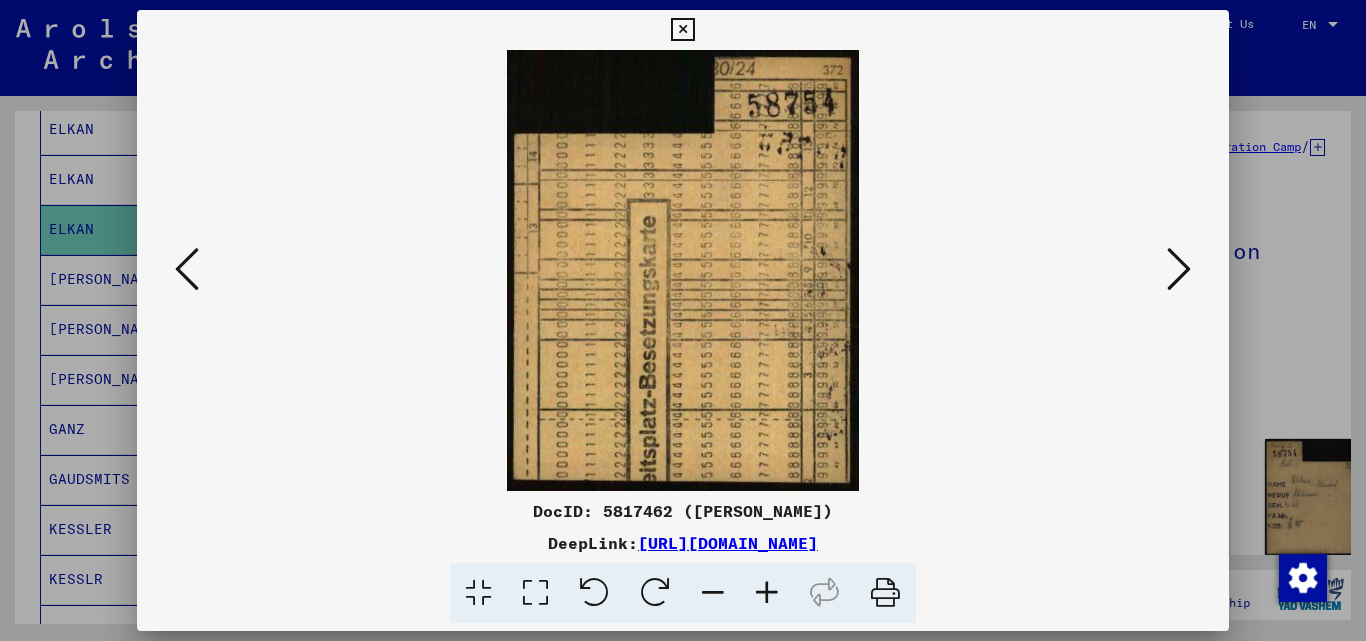 click at bounding box center [1179, 269] 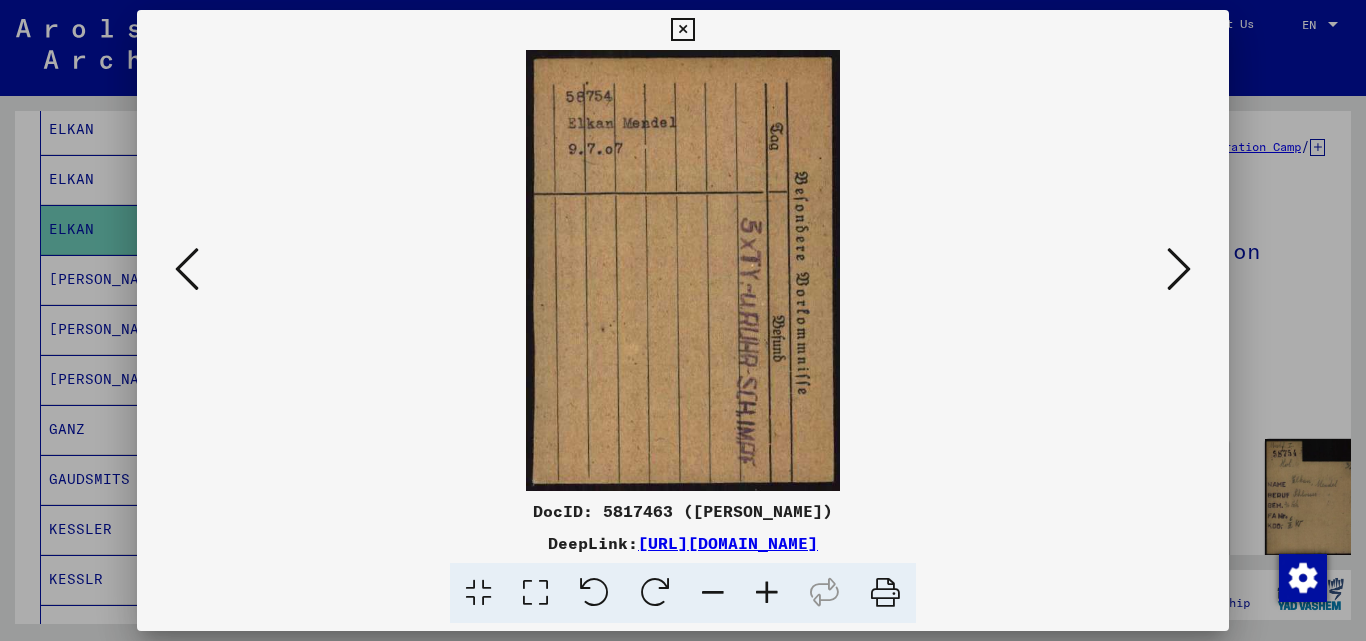 click at bounding box center (1179, 269) 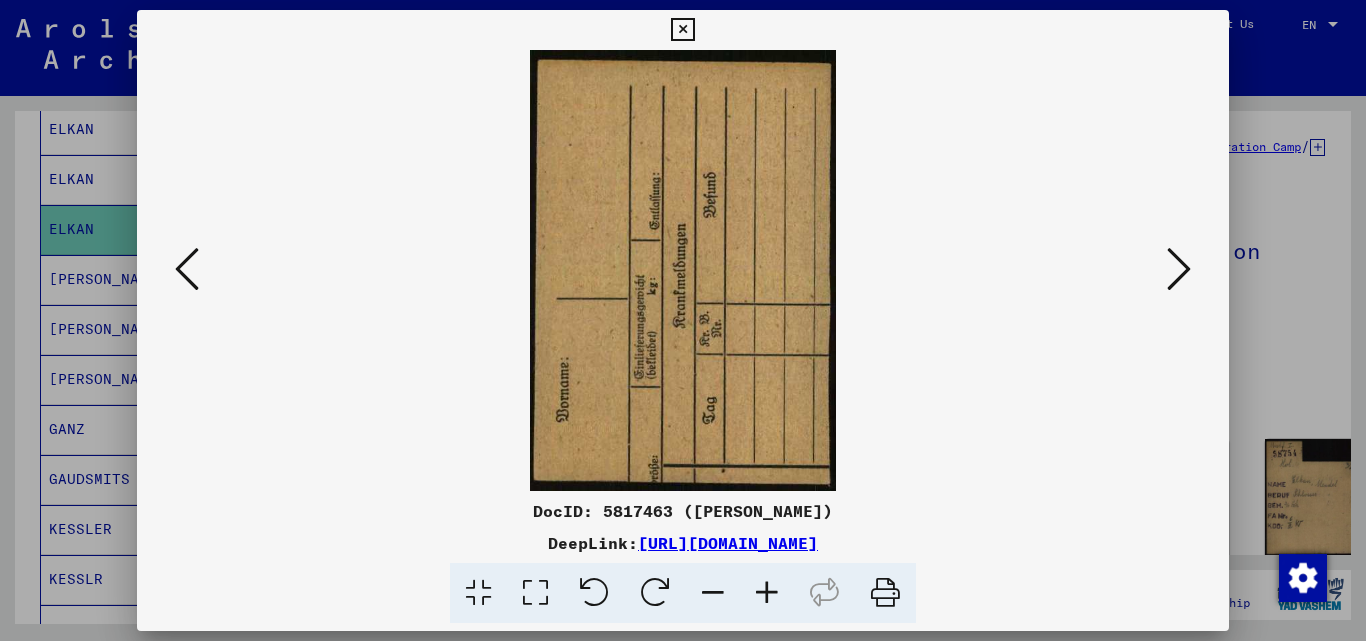click at bounding box center (1179, 269) 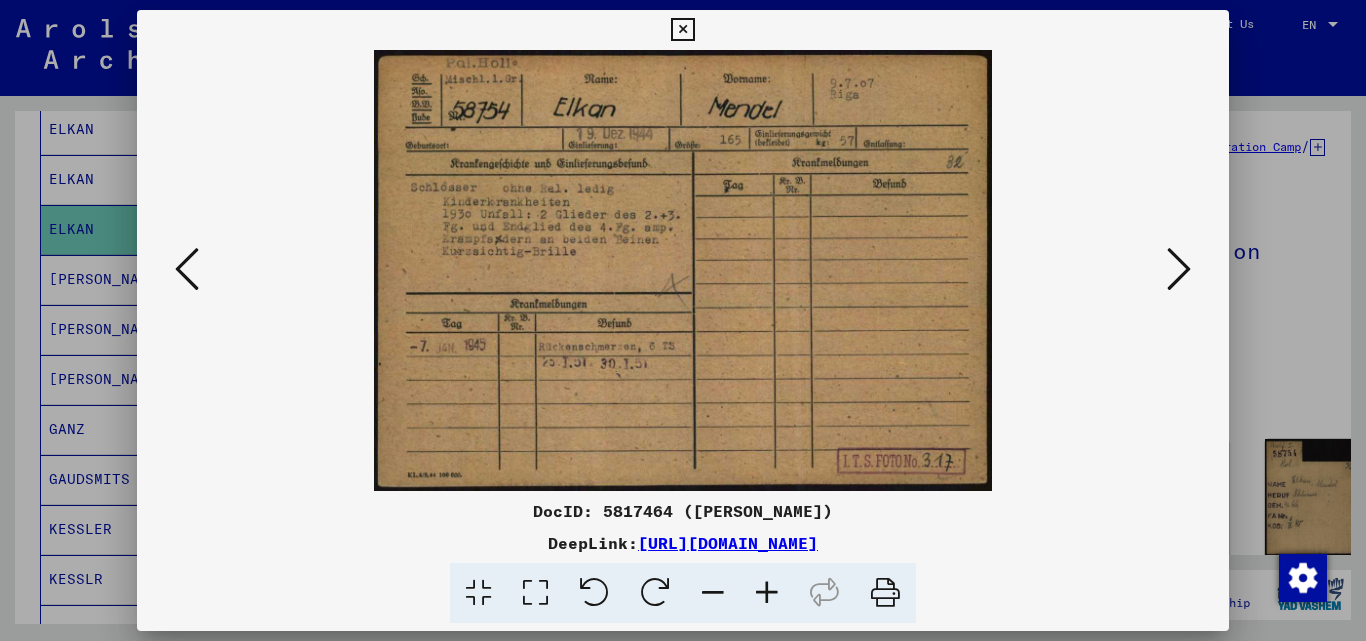 click at bounding box center [1179, 269] 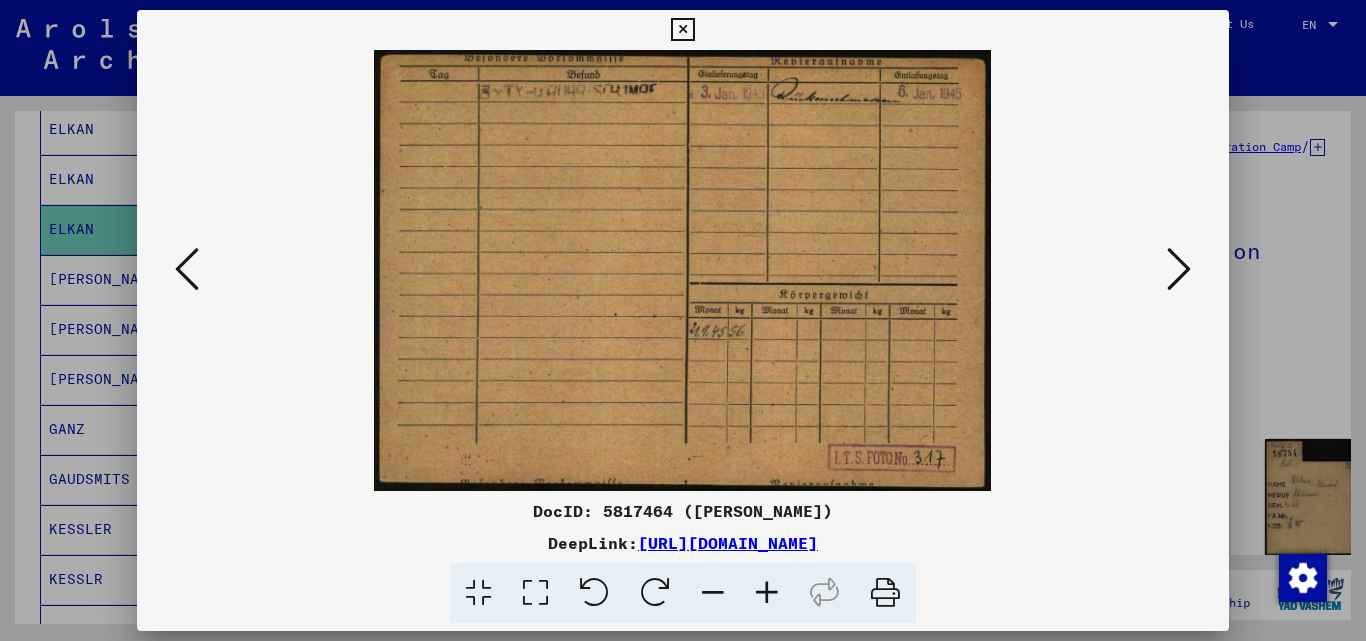 click at bounding box center [1179, 269] 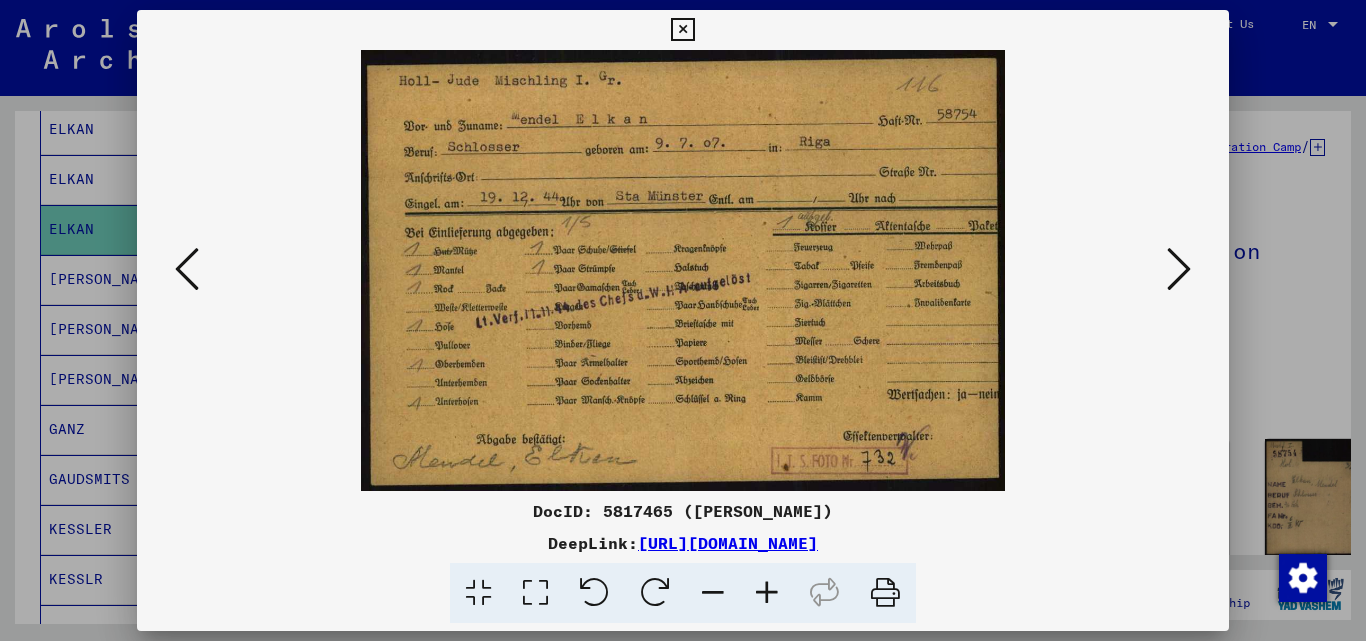 click at bounding box center [1179, 269] 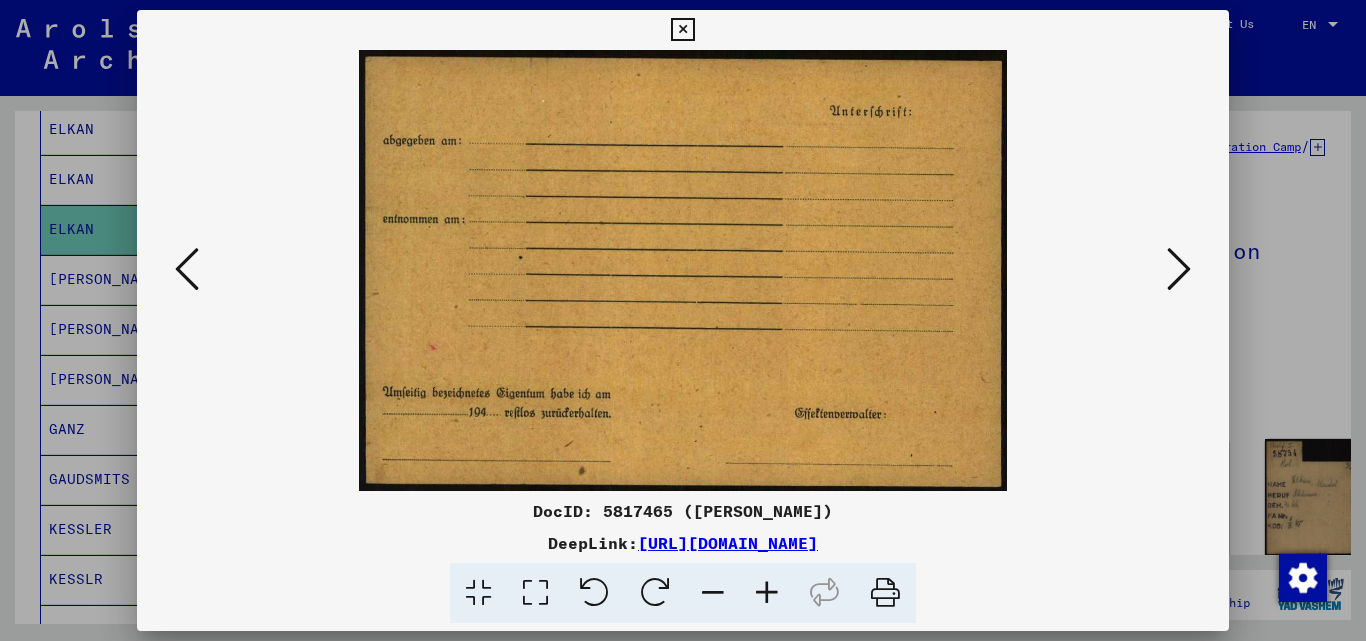 click at bounding box center [1179, 269] 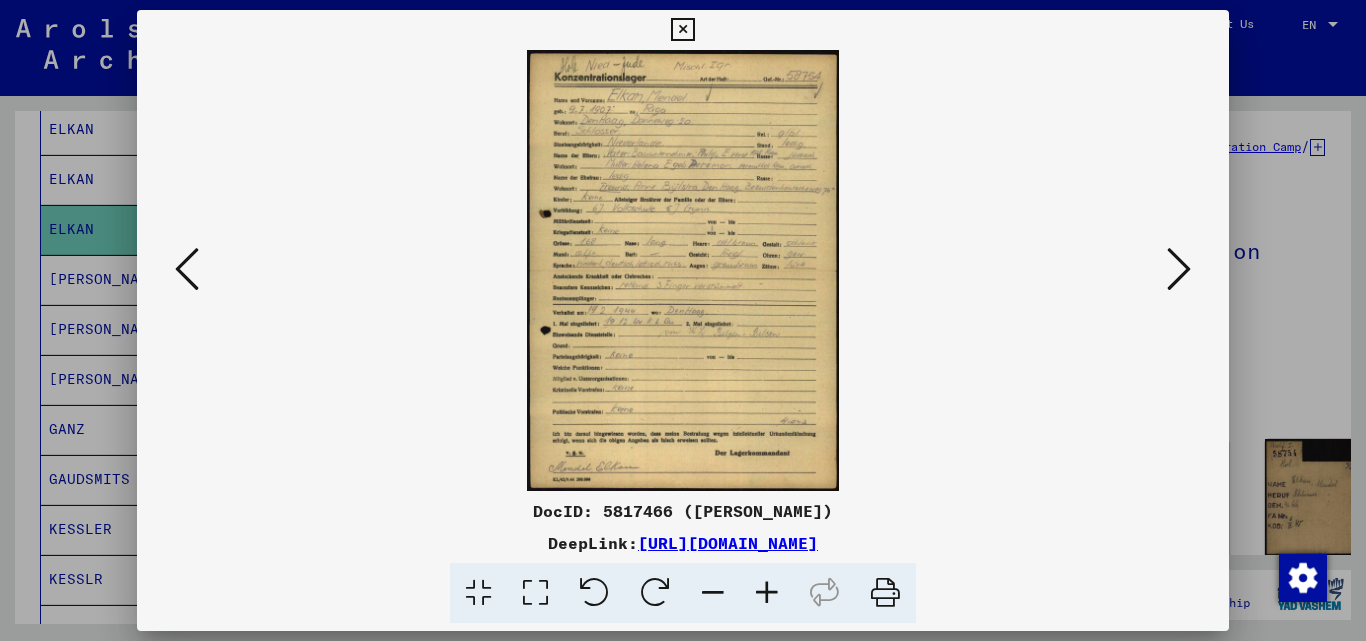 click at bounding box center [1179, 269] 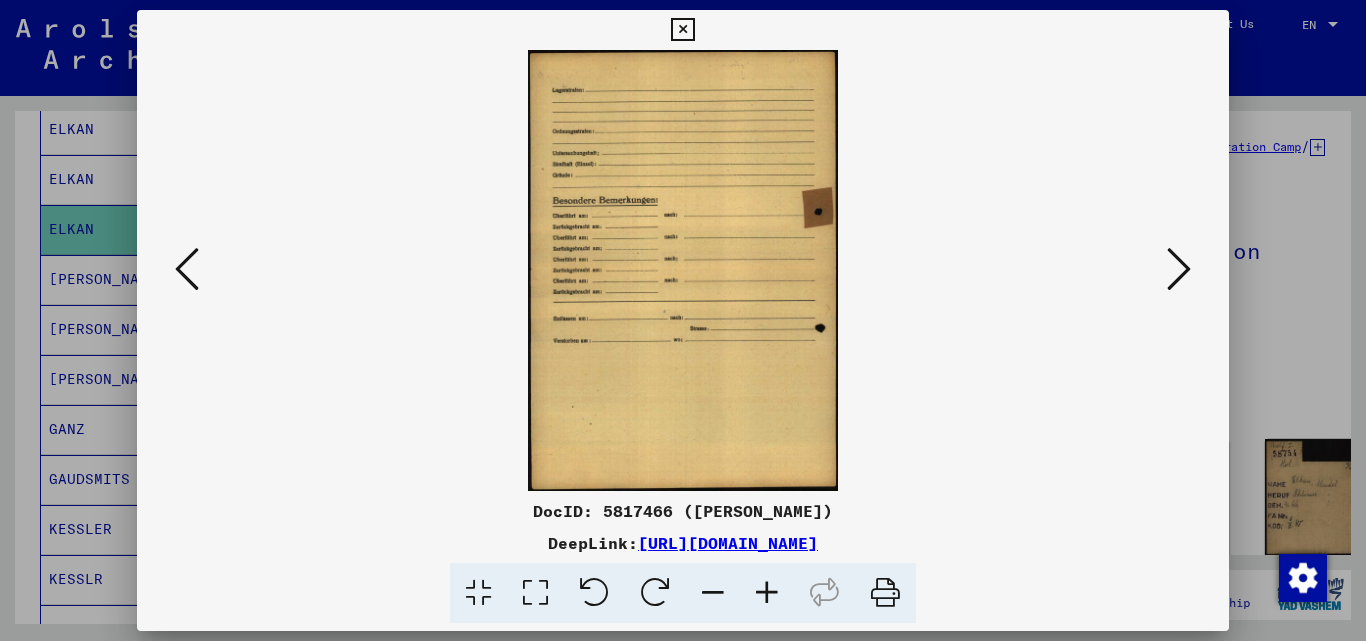 click at bounding box center (1179, 269) 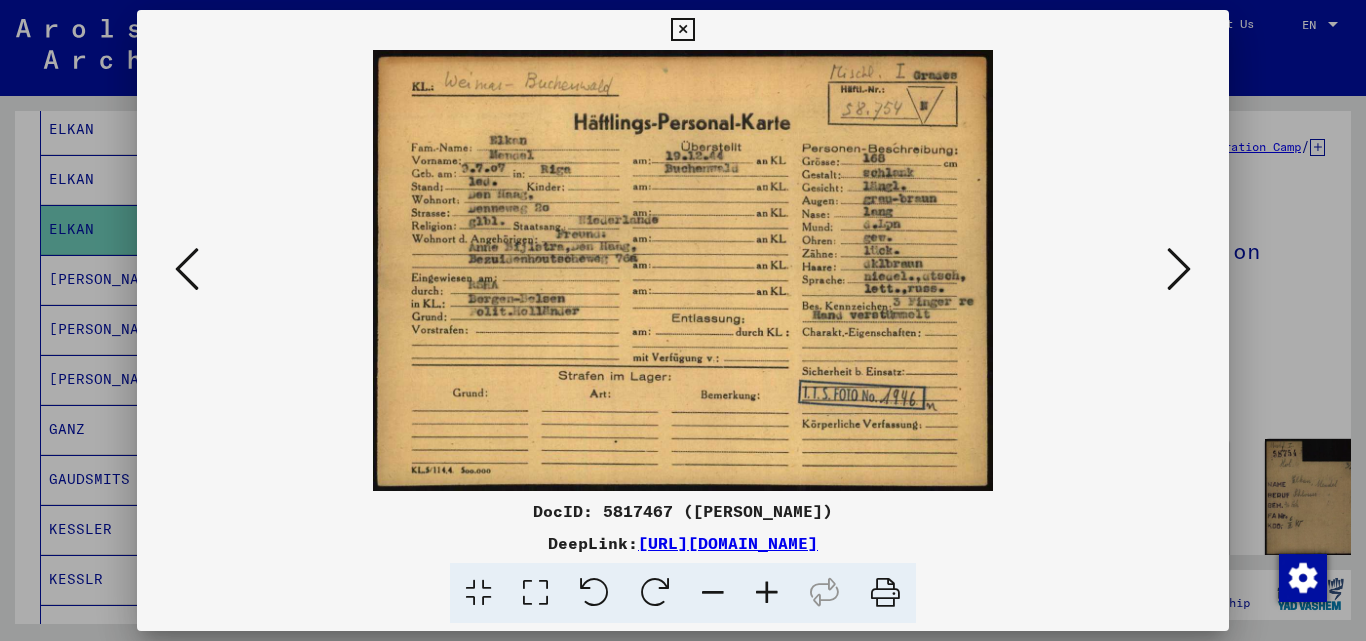 click at bounding box center (1179, 270) 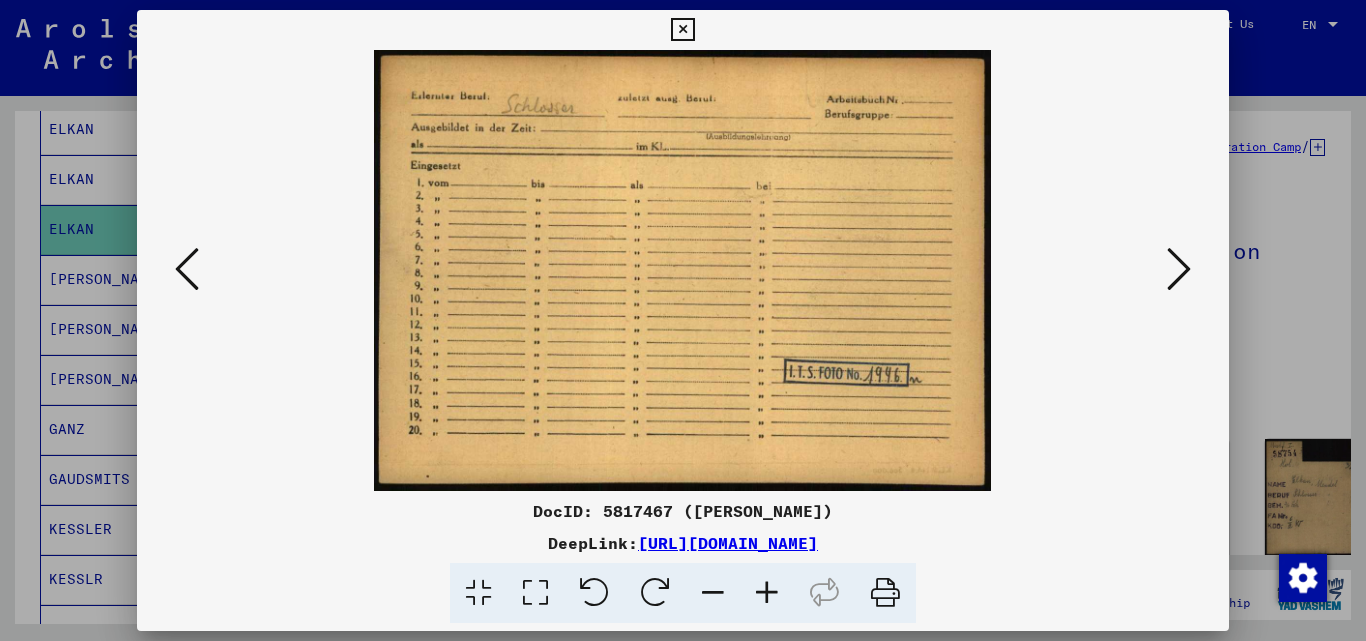 click at bounding box center (1179, 270) 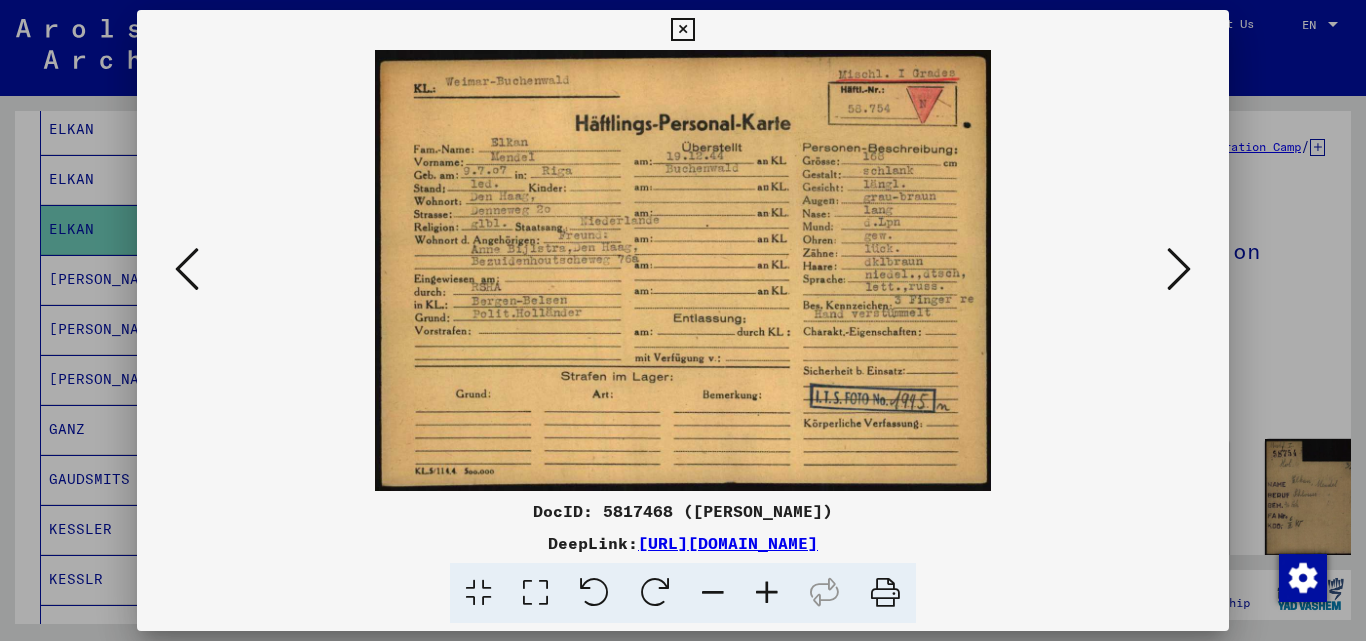 click at bounding box center (683, 270) 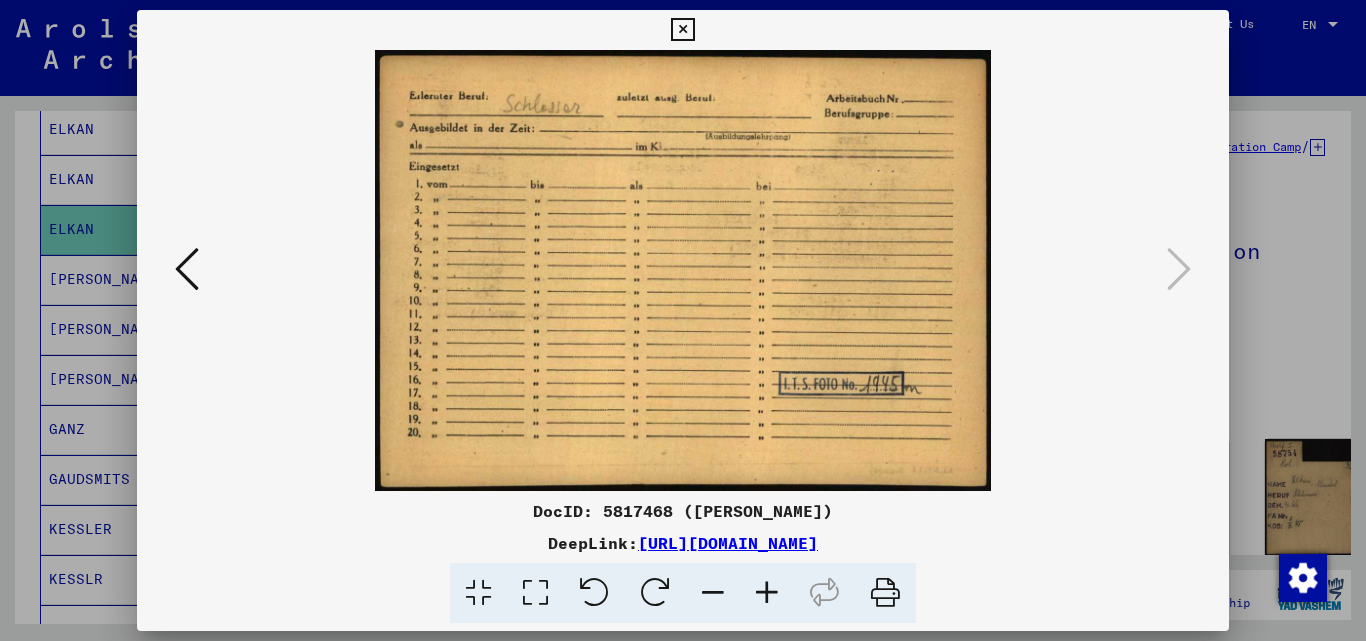 drag, startPoint x: 686, startPoint y: 34, endPoint x: 660, endPoint y: 77, distance: 50.24938 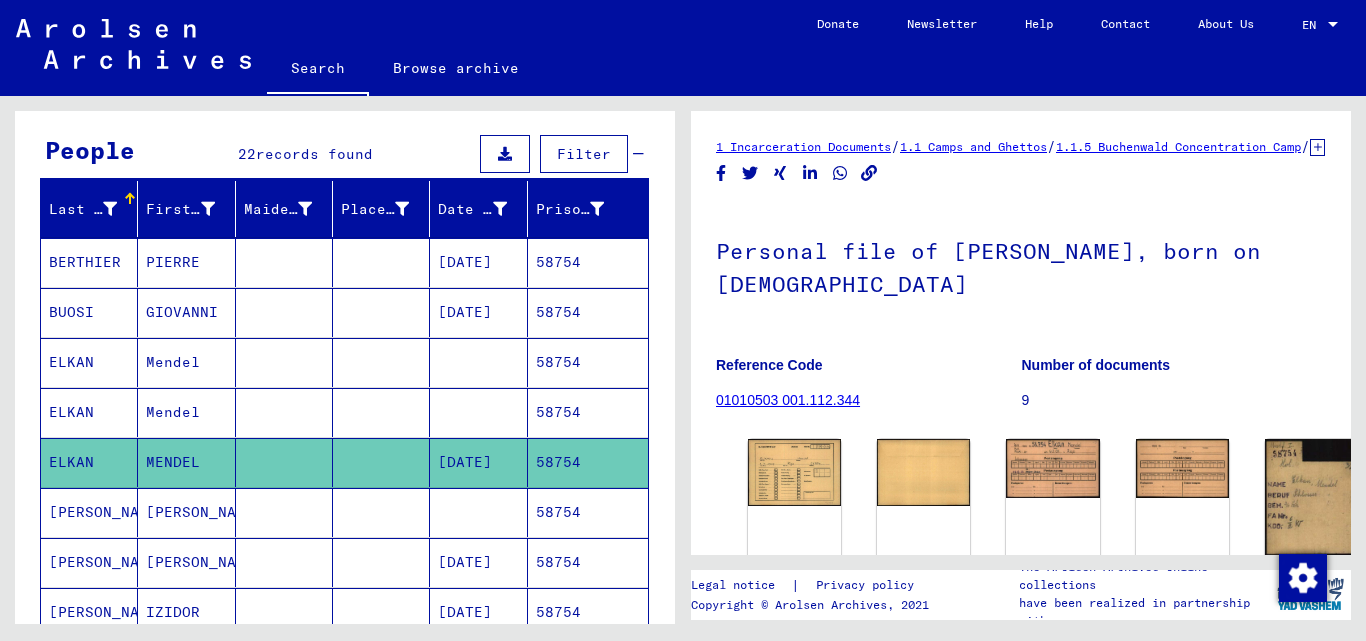 scroll, scrollTop: 0, scrollLeft: 0, axis: both 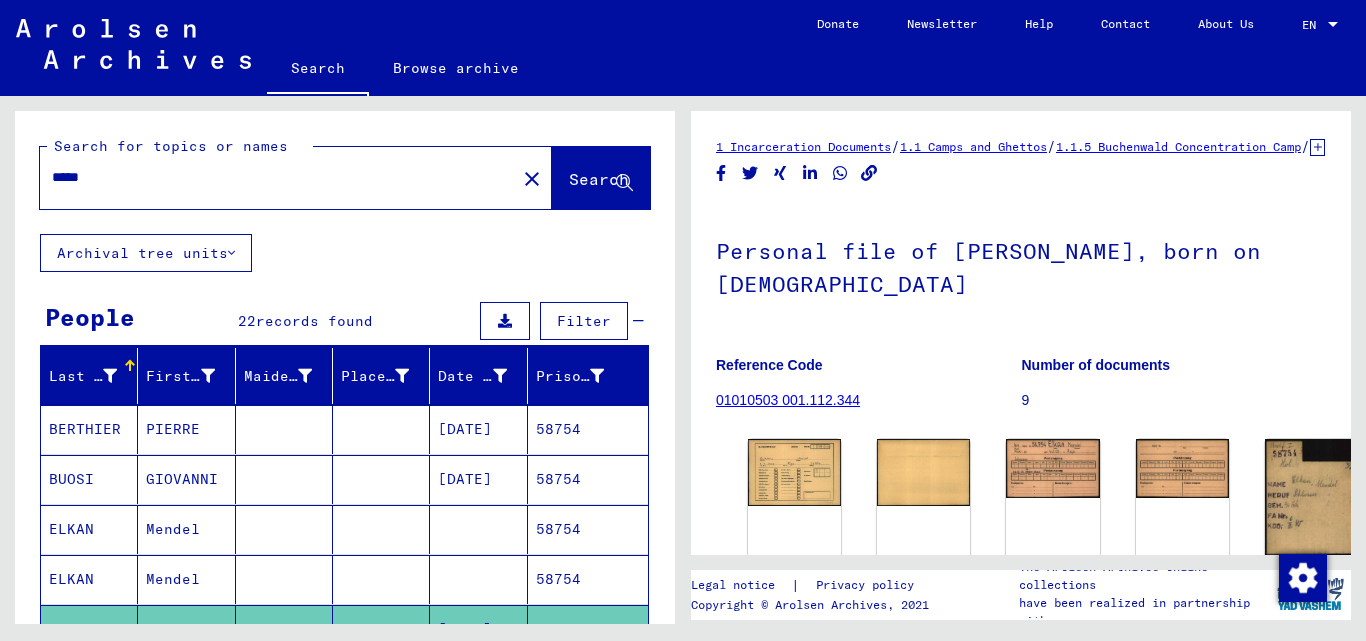 click on "*****" at bounding box center [278, 177] 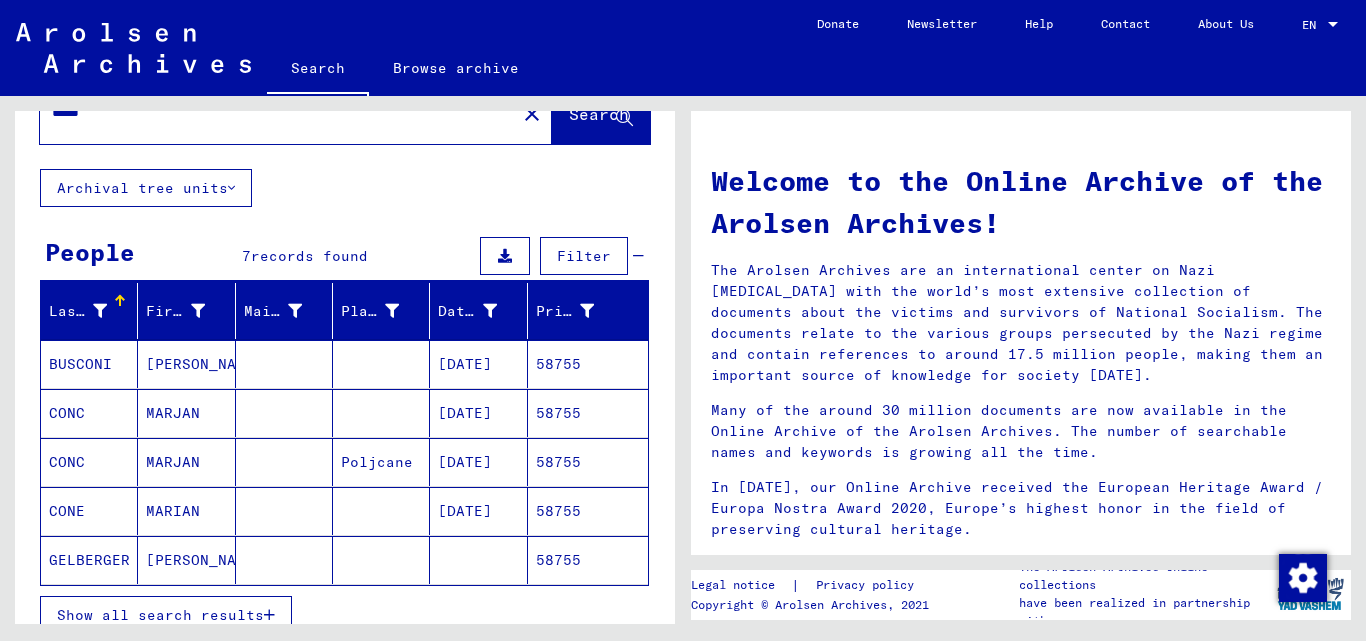 scroll, scrollTop: 200, scrollLeft: 0, axis: vertical 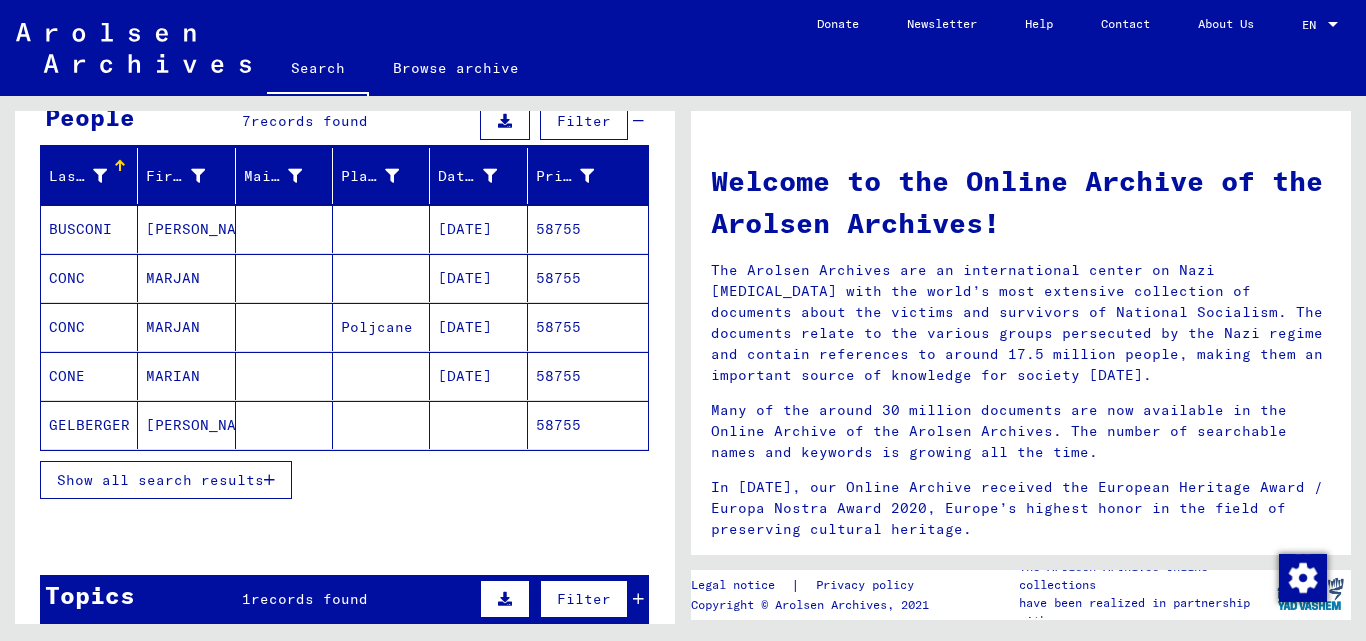 click at bounding box center (269, 480) 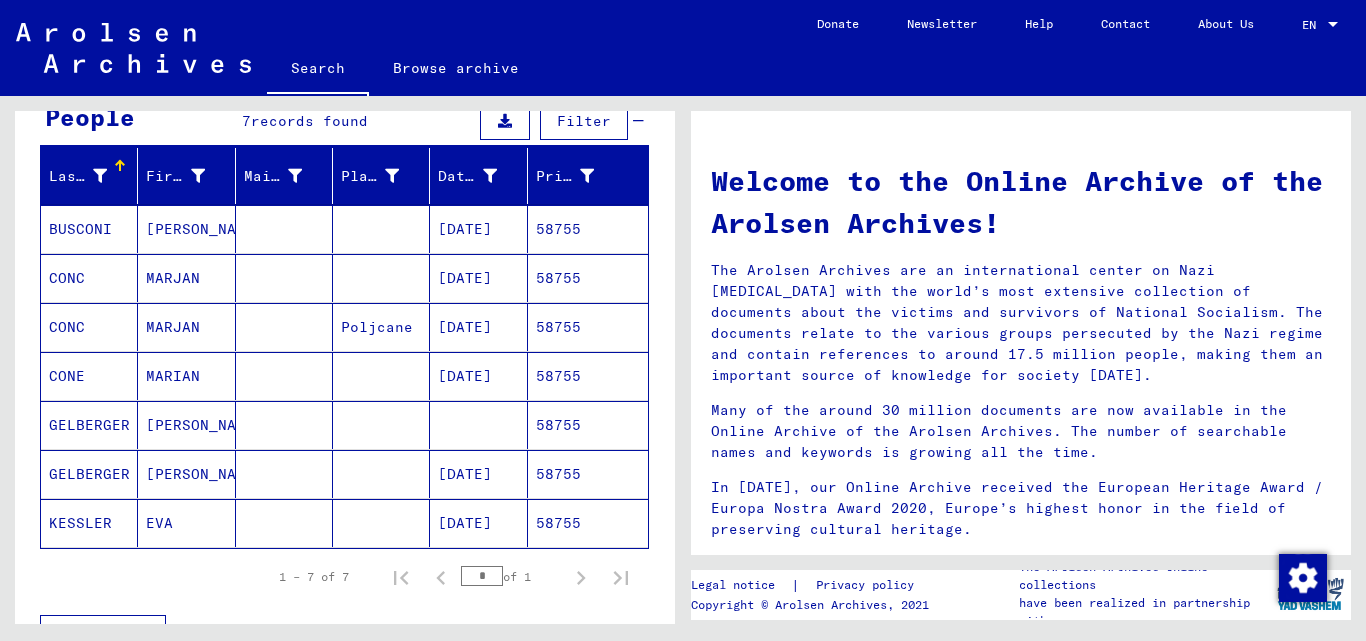 click on "58755" at bounding box center (588, 278) 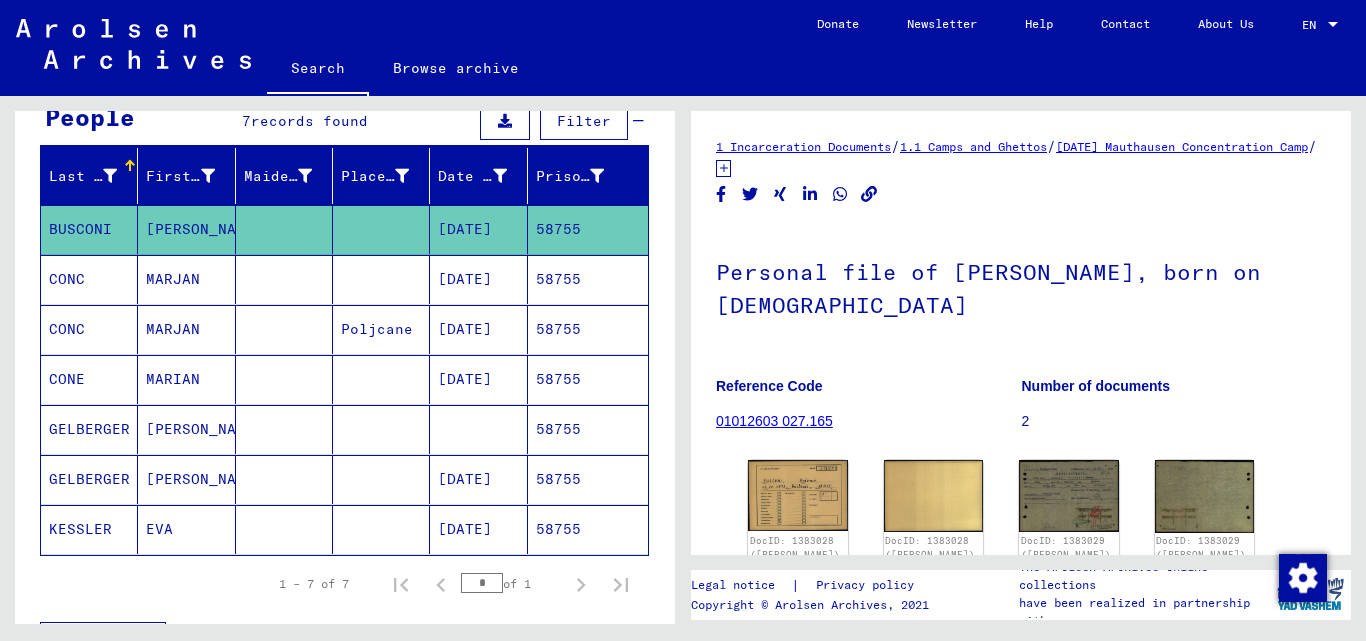 scroll, scrollTop: 0, scrollLeft: 0, axis: both 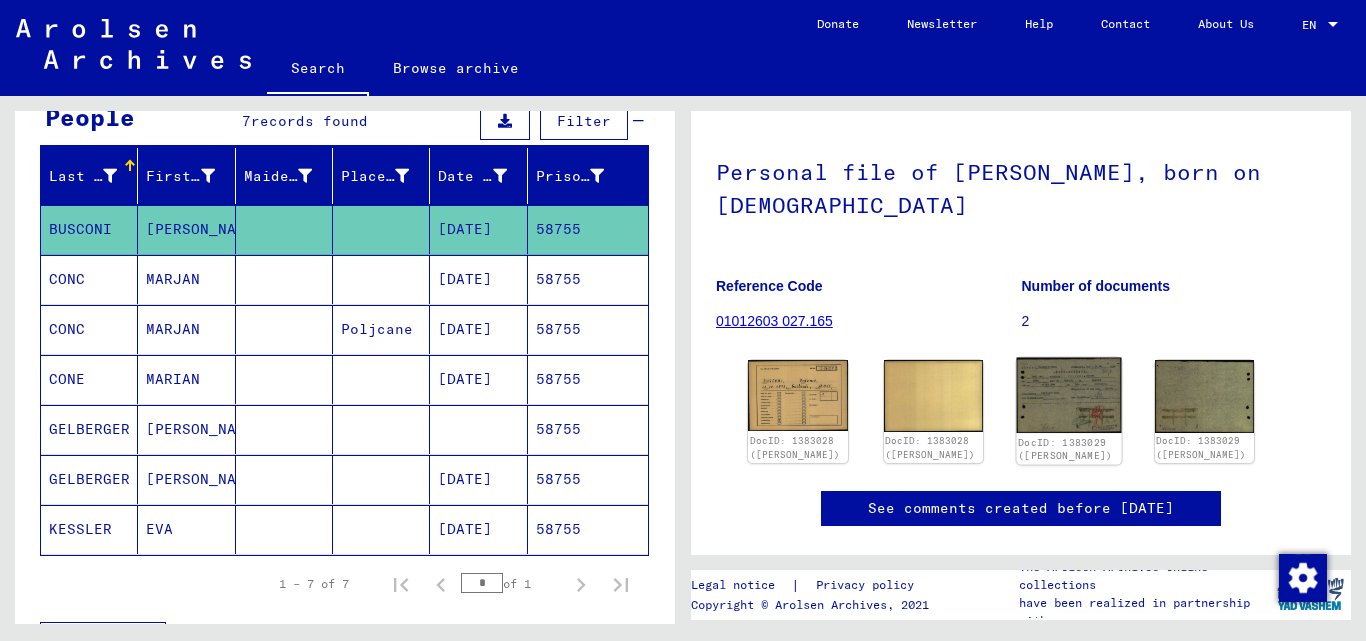 click 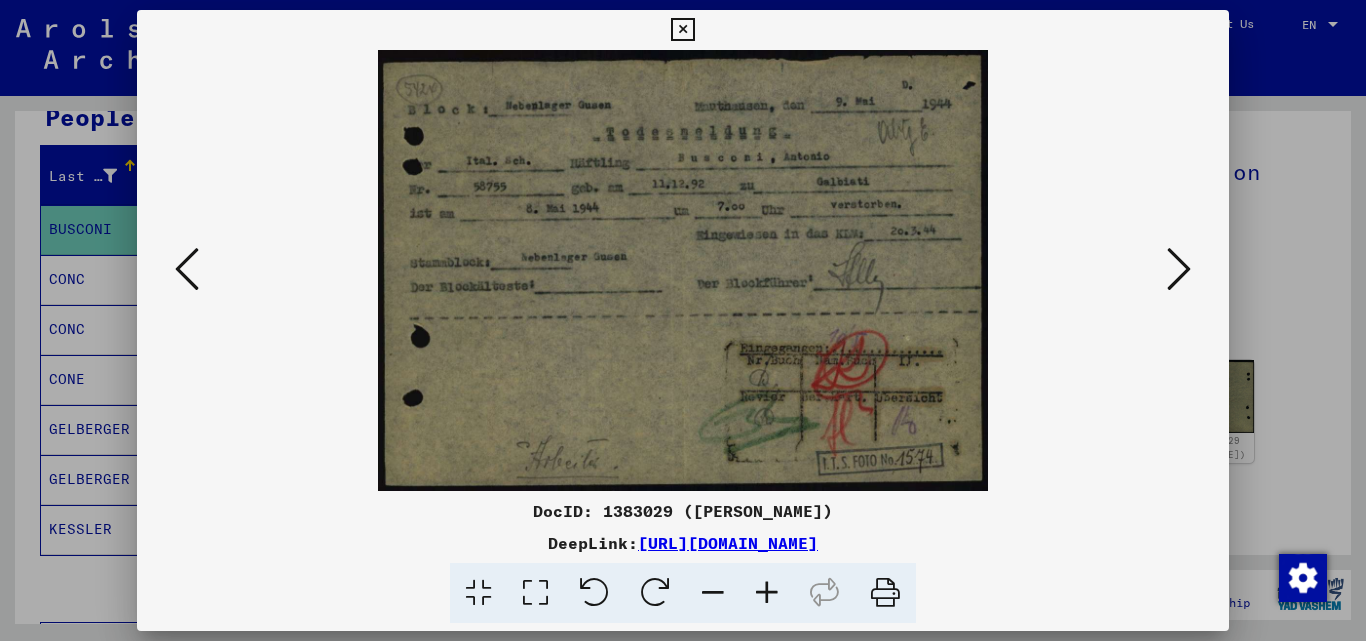 click at bounding box center (682, 30) 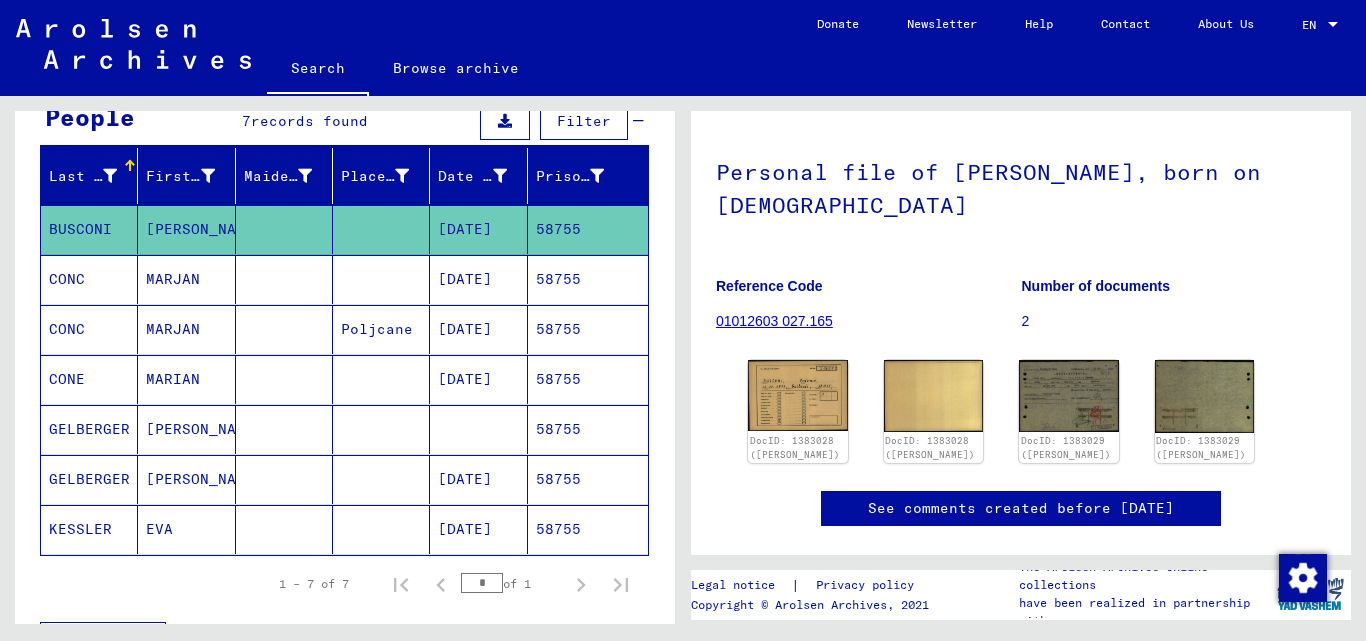 click on "58755" at bounding box center (588, 529) 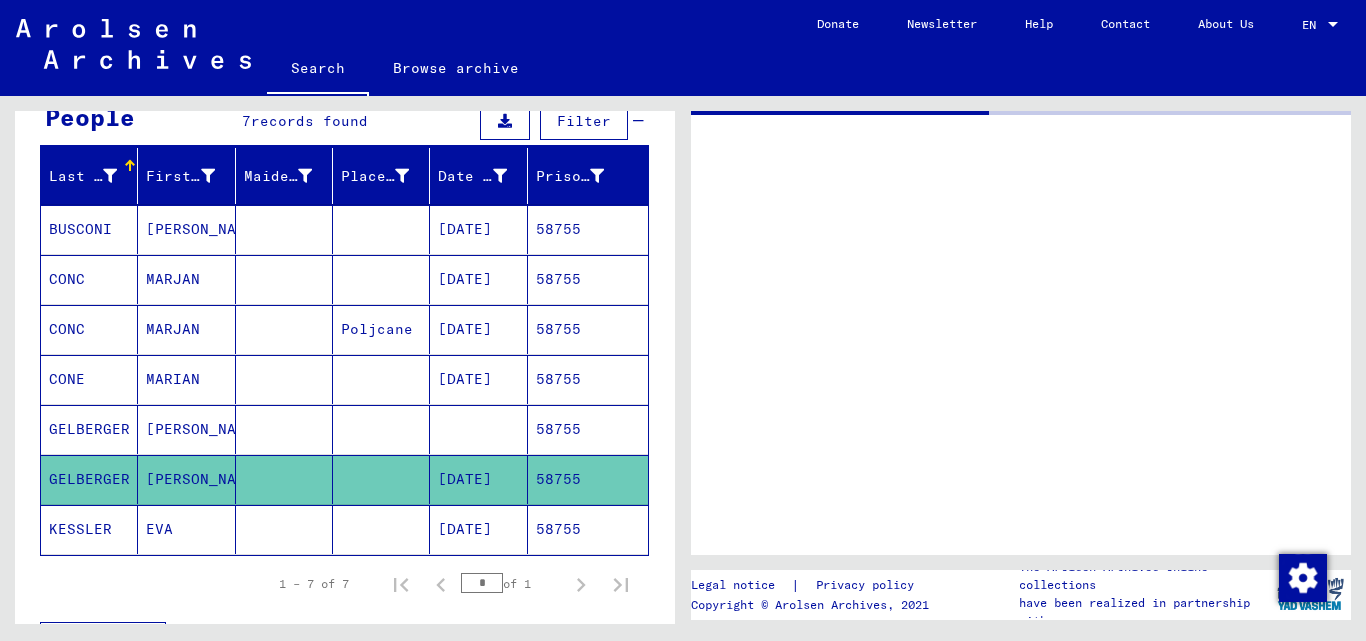 scroll, scrollTop: 0, scrollLeft: 0, axis: both 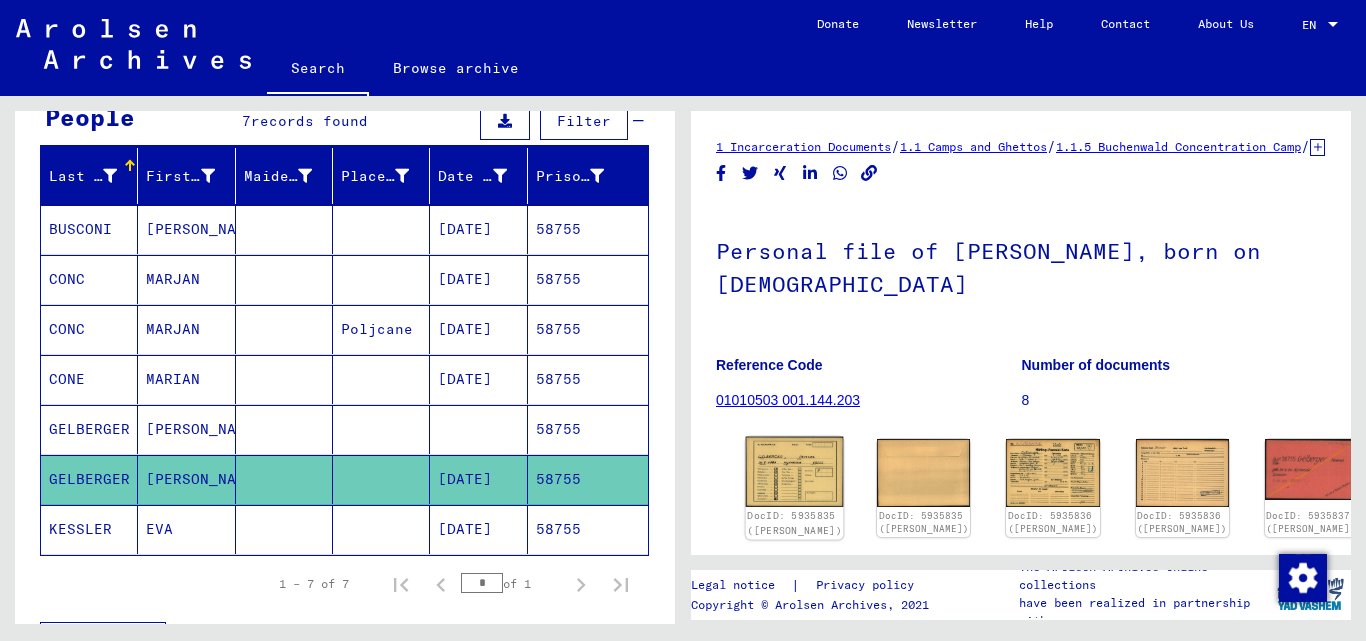 click 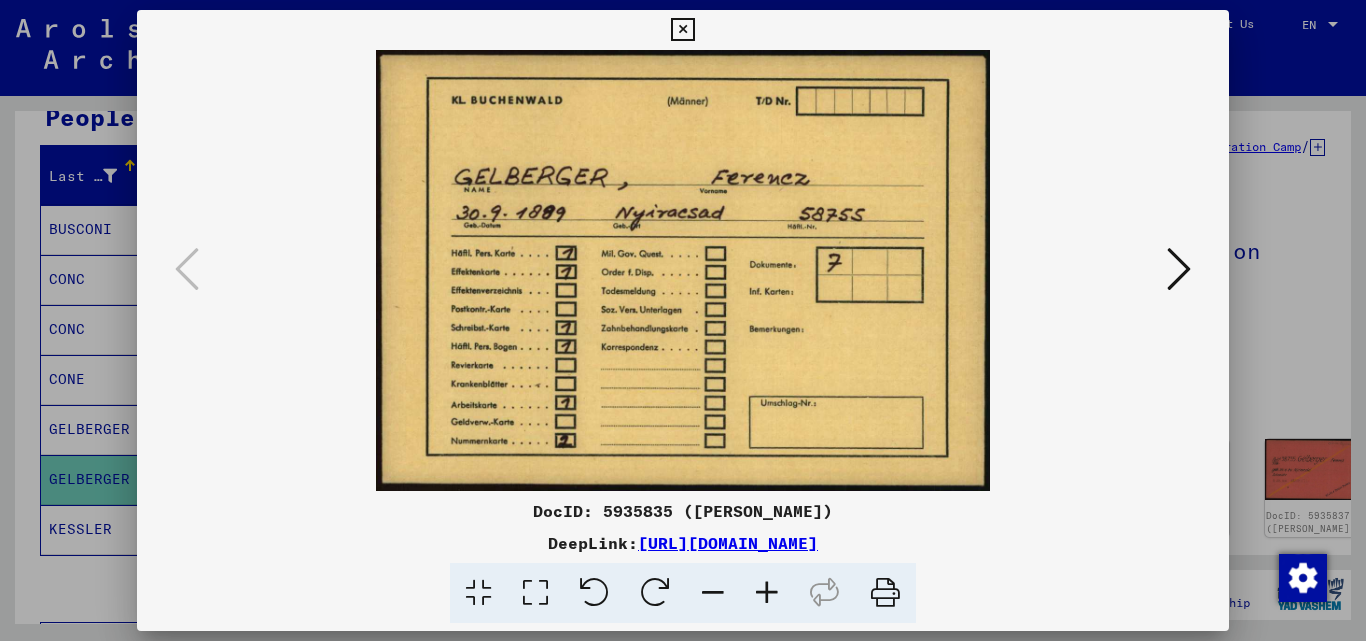 click at bounding box center [1179, 269] 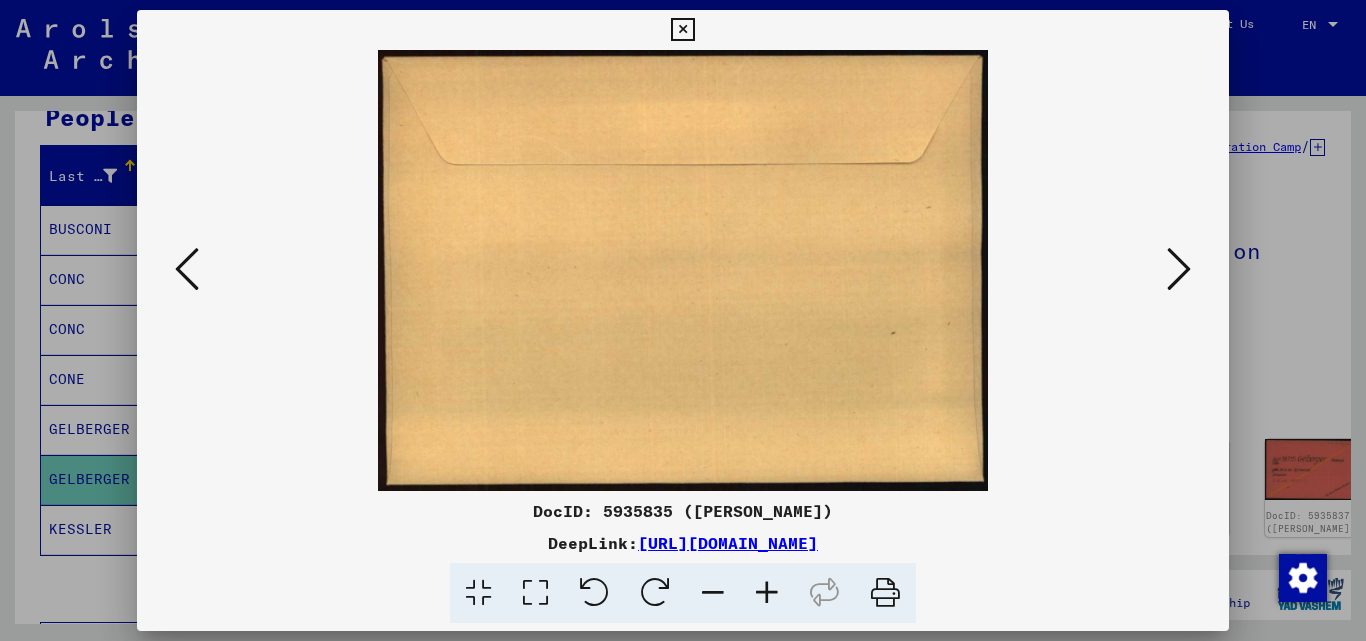 click at bounding box center (1179, 269) 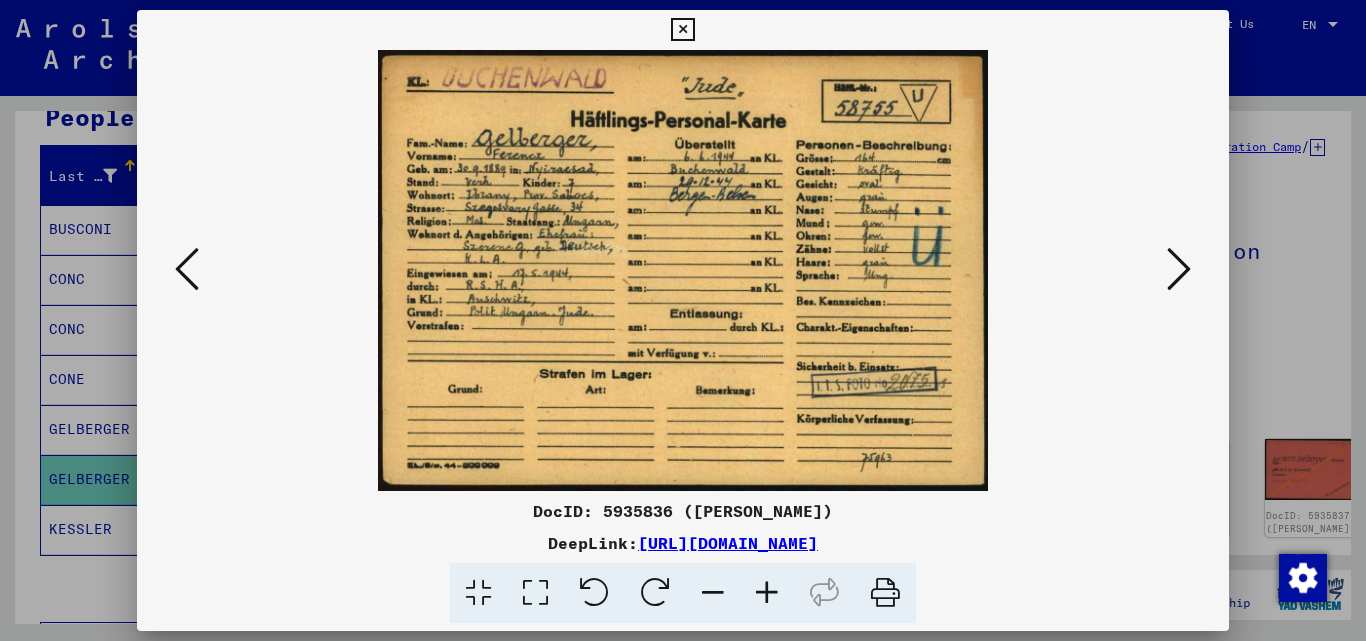 click at bounding box center [1179, 269] 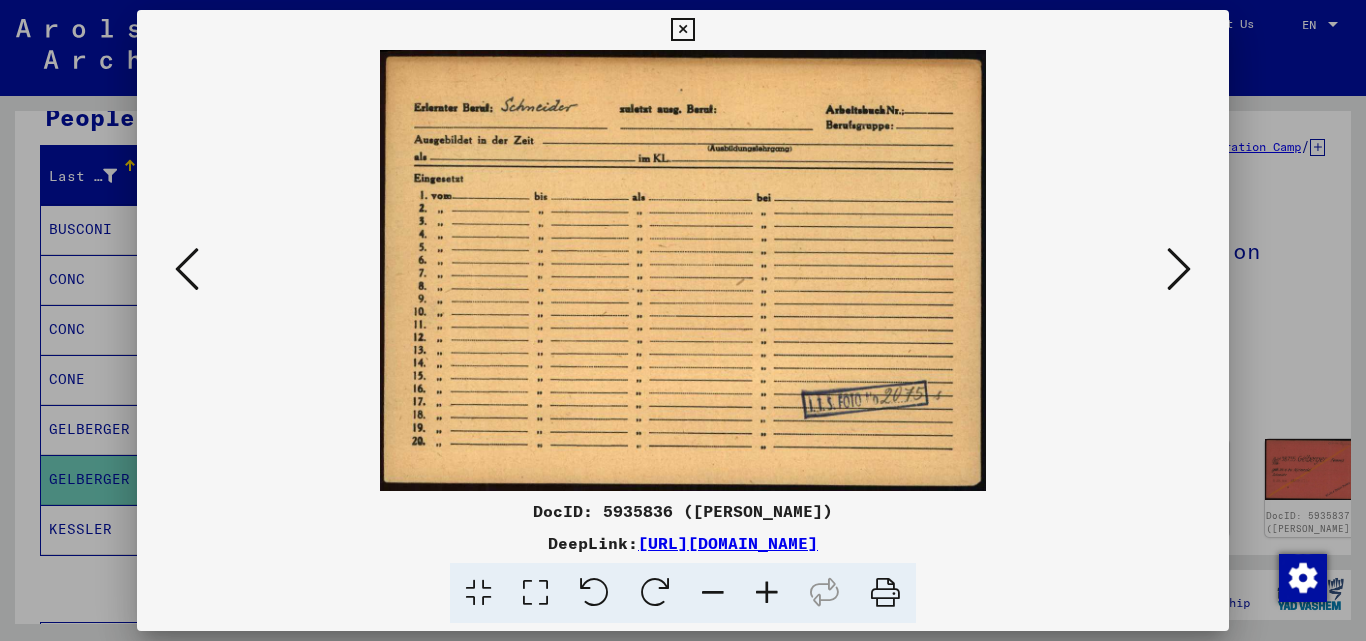 click at bounding box center [1179, 269] 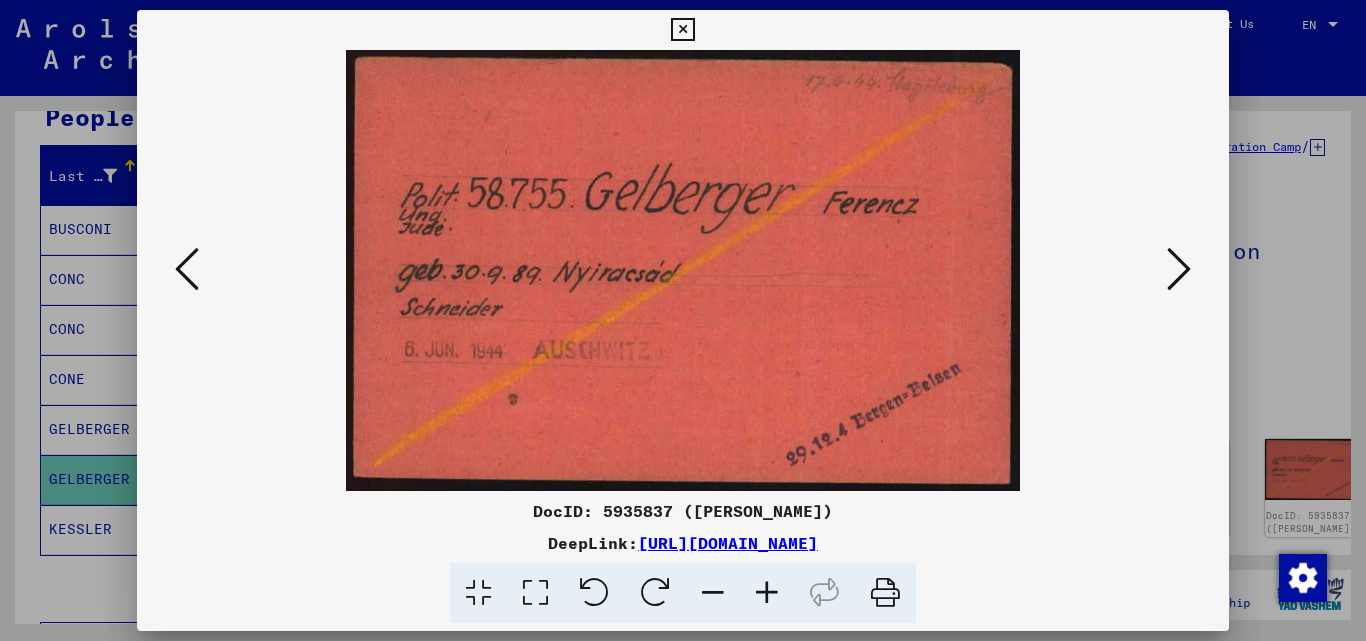click at bounding box center [682, 30] 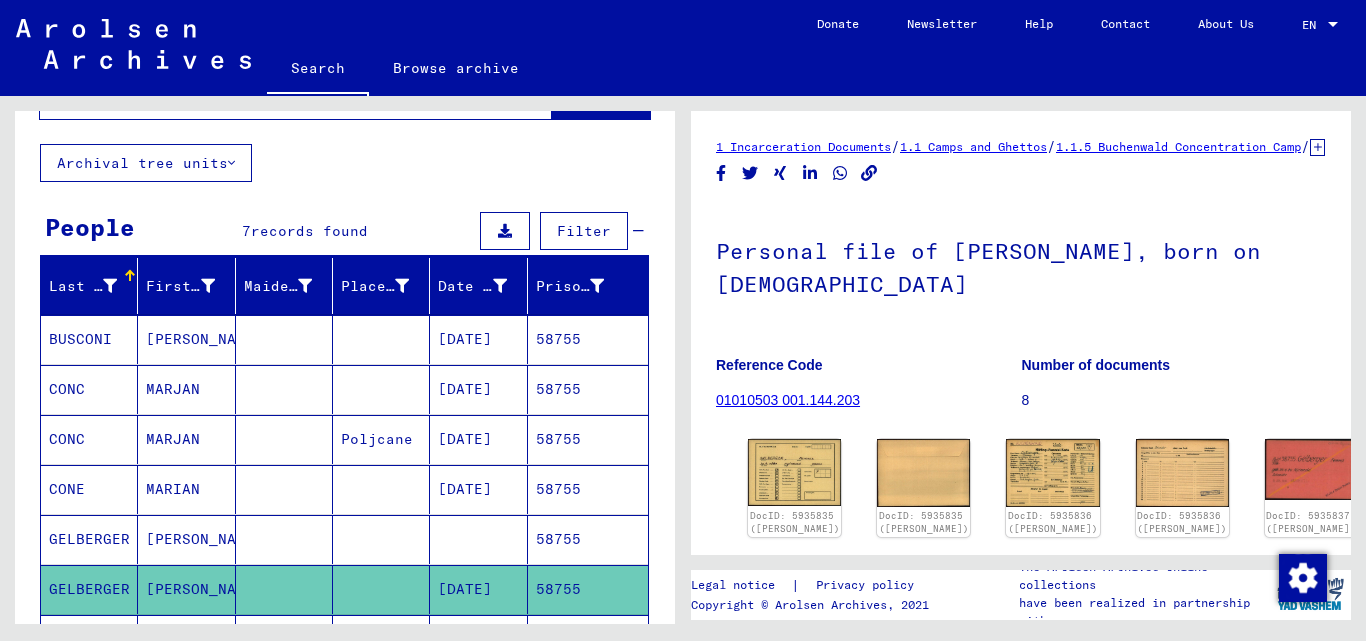 scroll, scrollTop: 0, scrollLeft: 0, axis: both 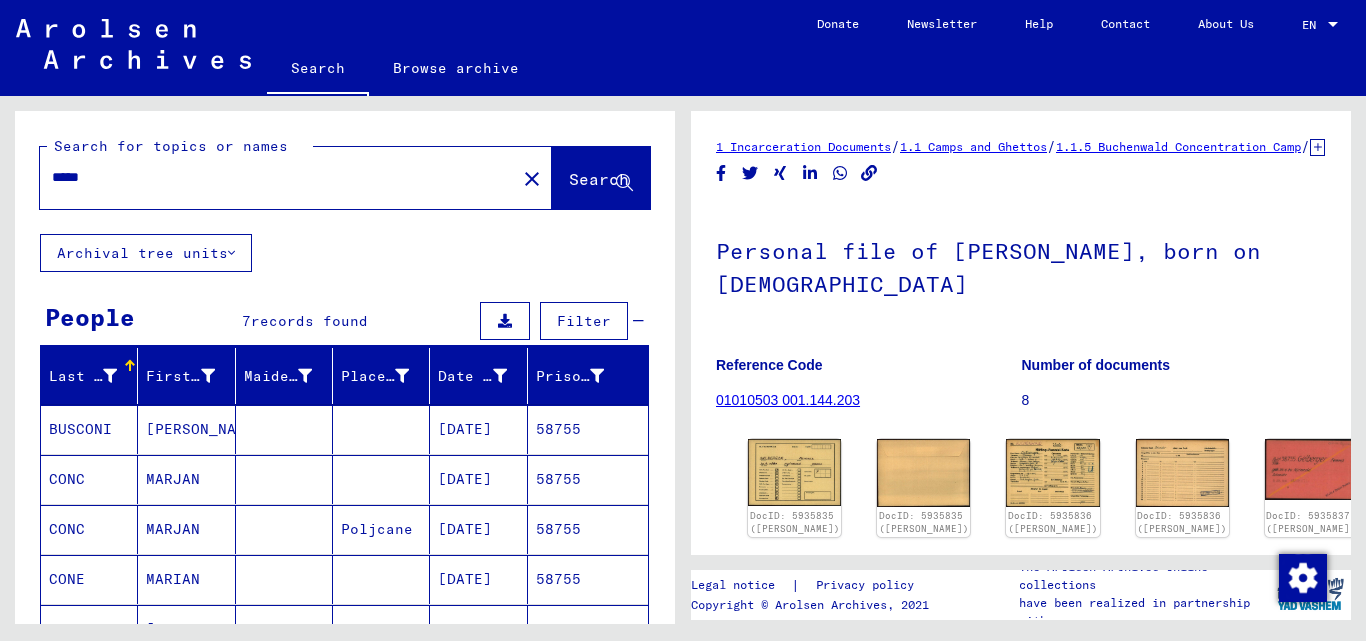click on "*****" at bounding box center (278, 177) 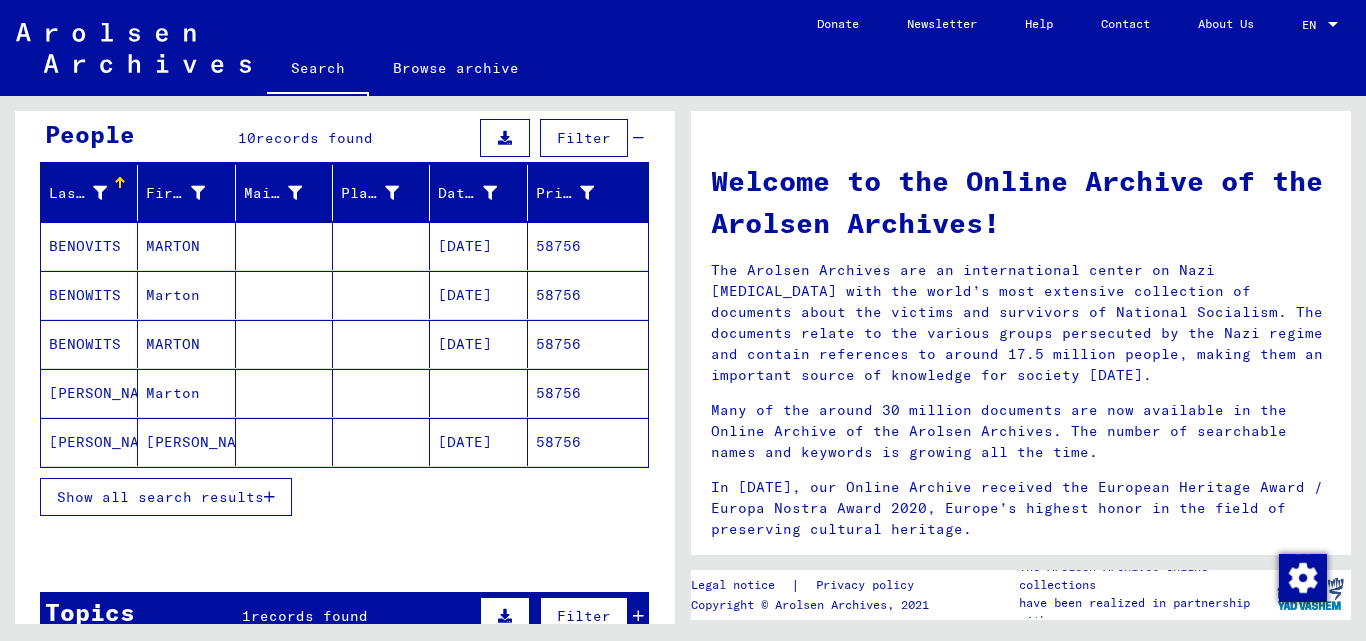 scroll, scrollTop: 200, scrollLeft: 0, axis: vertical 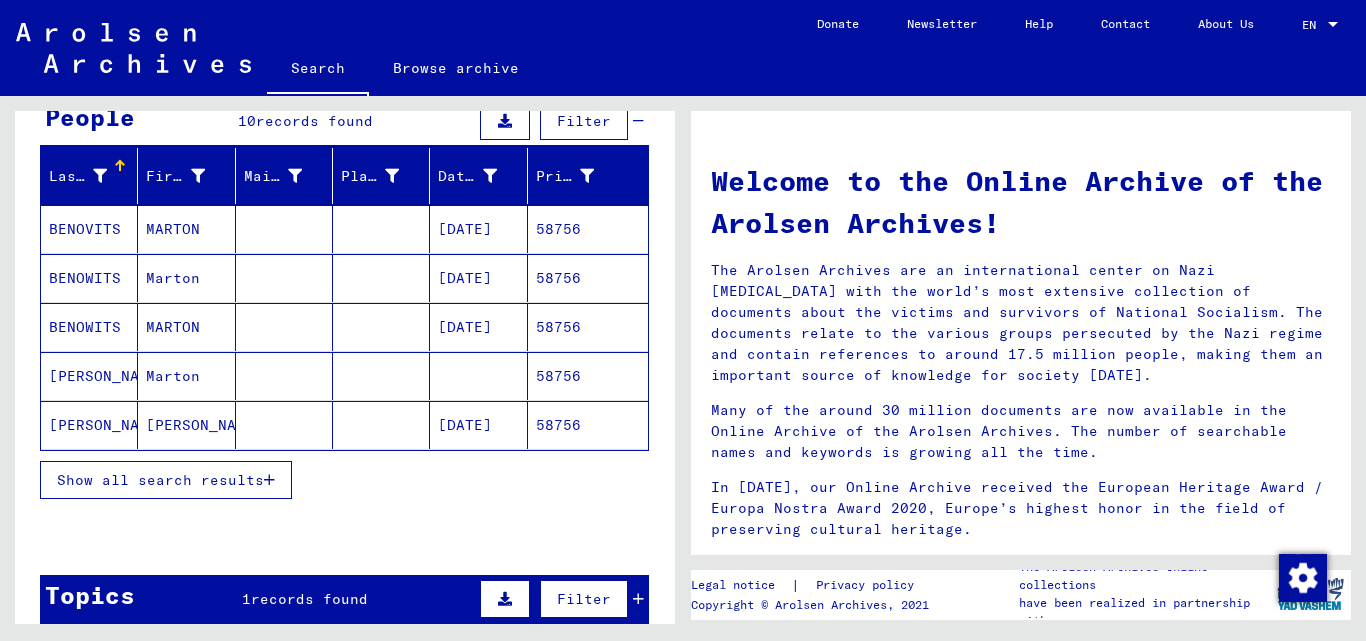 click at bounding box center (269, 480) 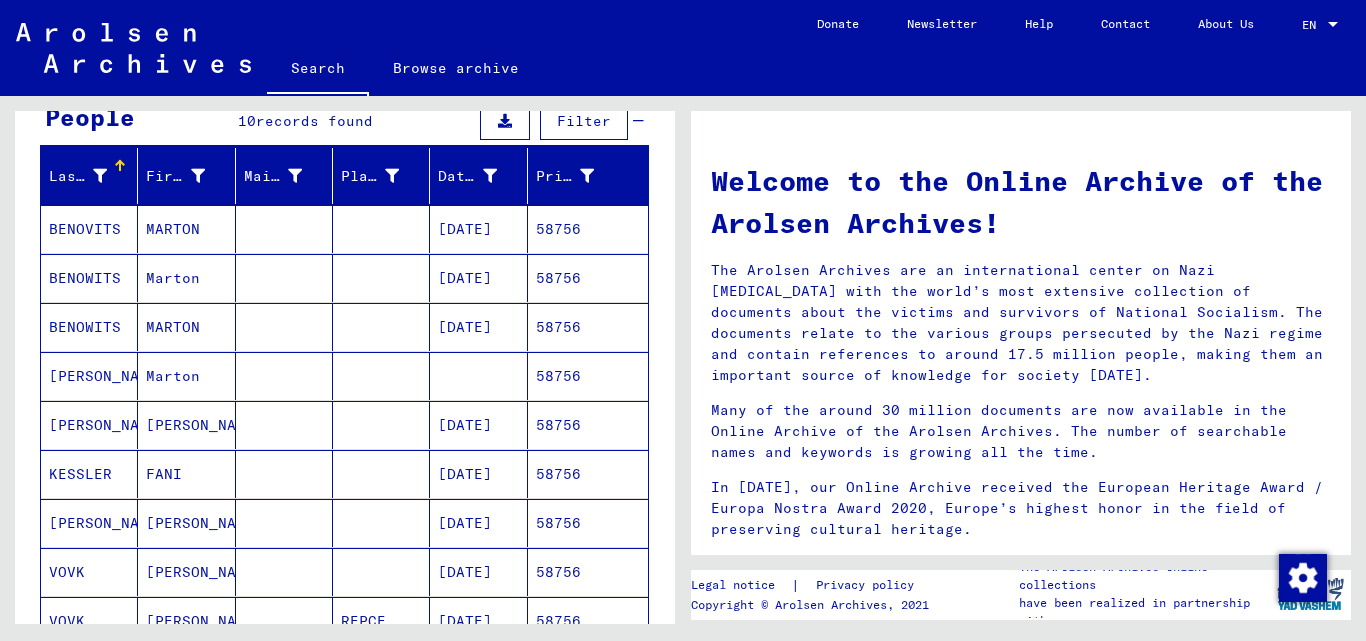click on "58756" at bounding box center (588, 278) 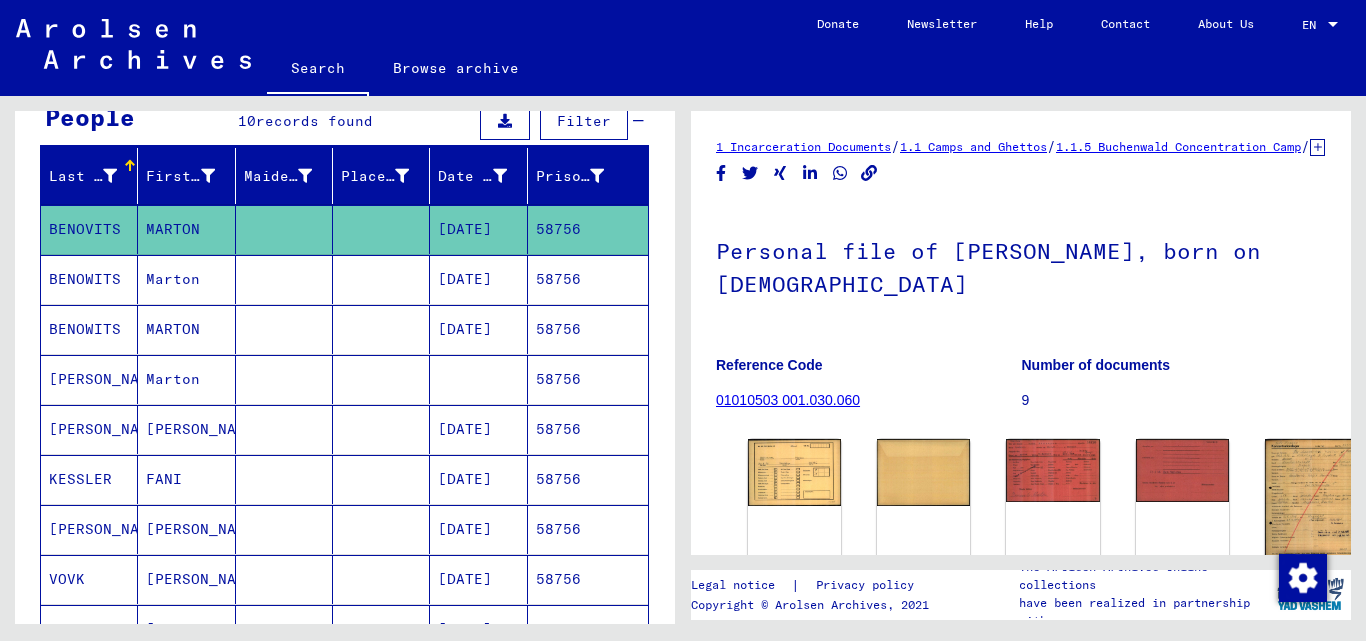scroll, scrollTop: 0, scrollLeft: 0, axis: both 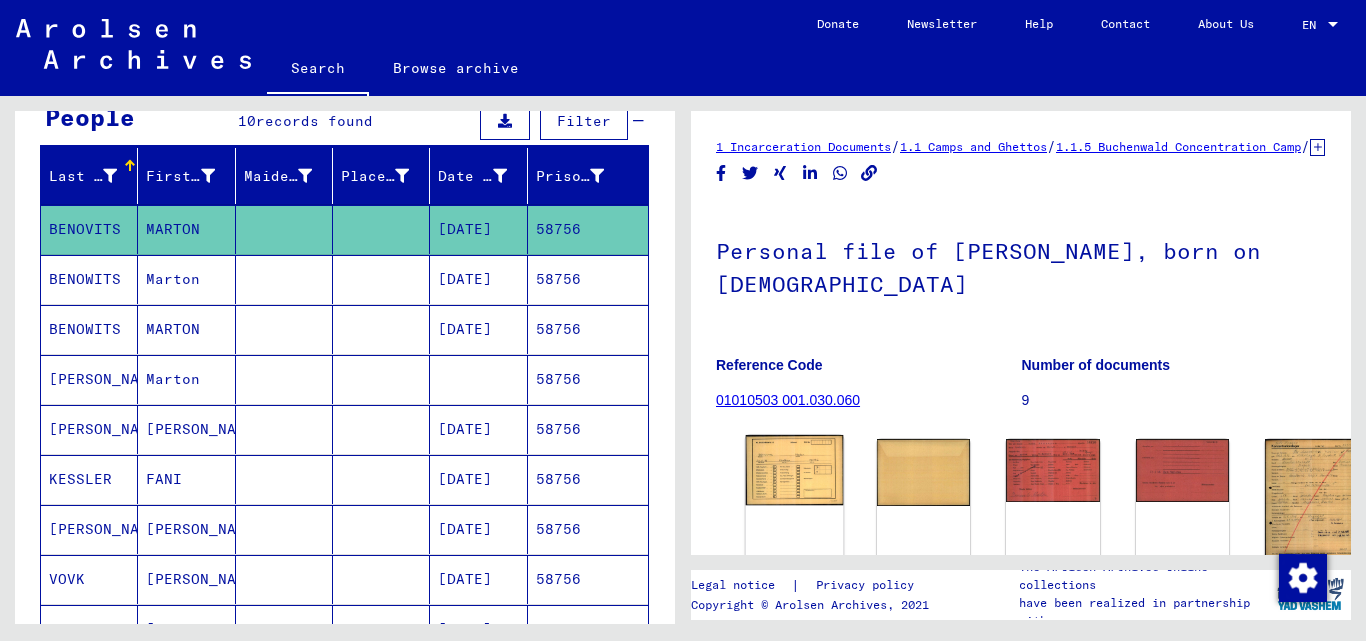 click 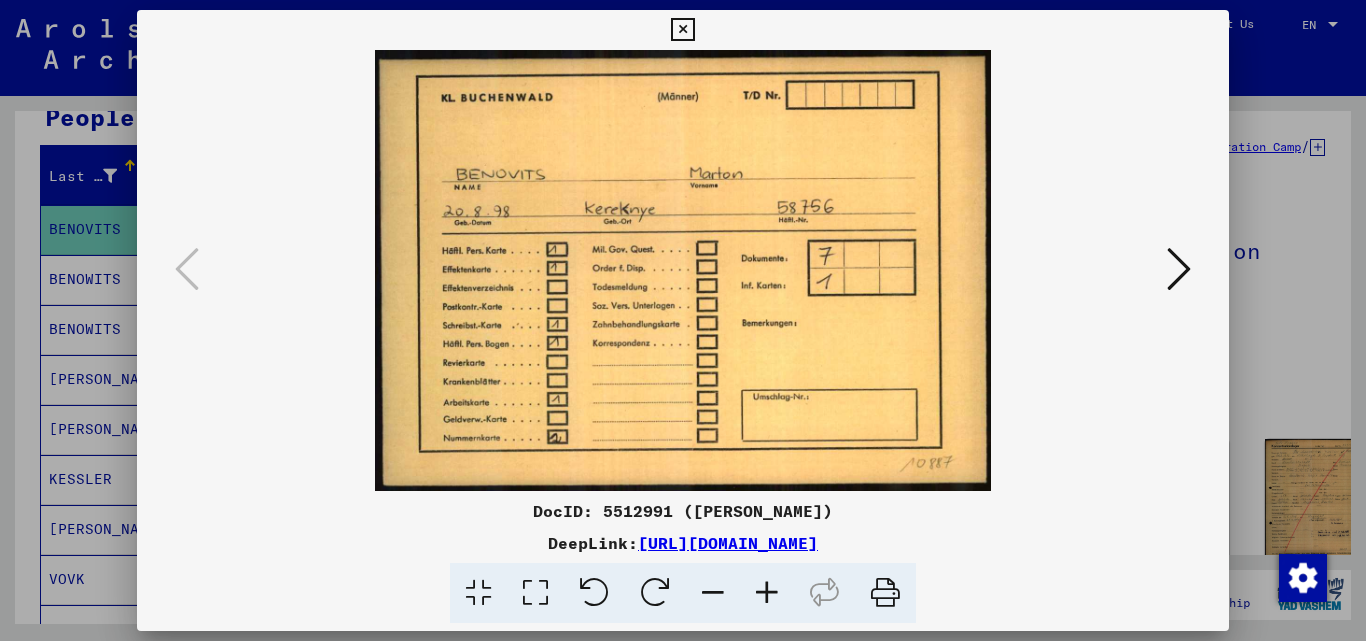 click at bounding box center [1179, 269] 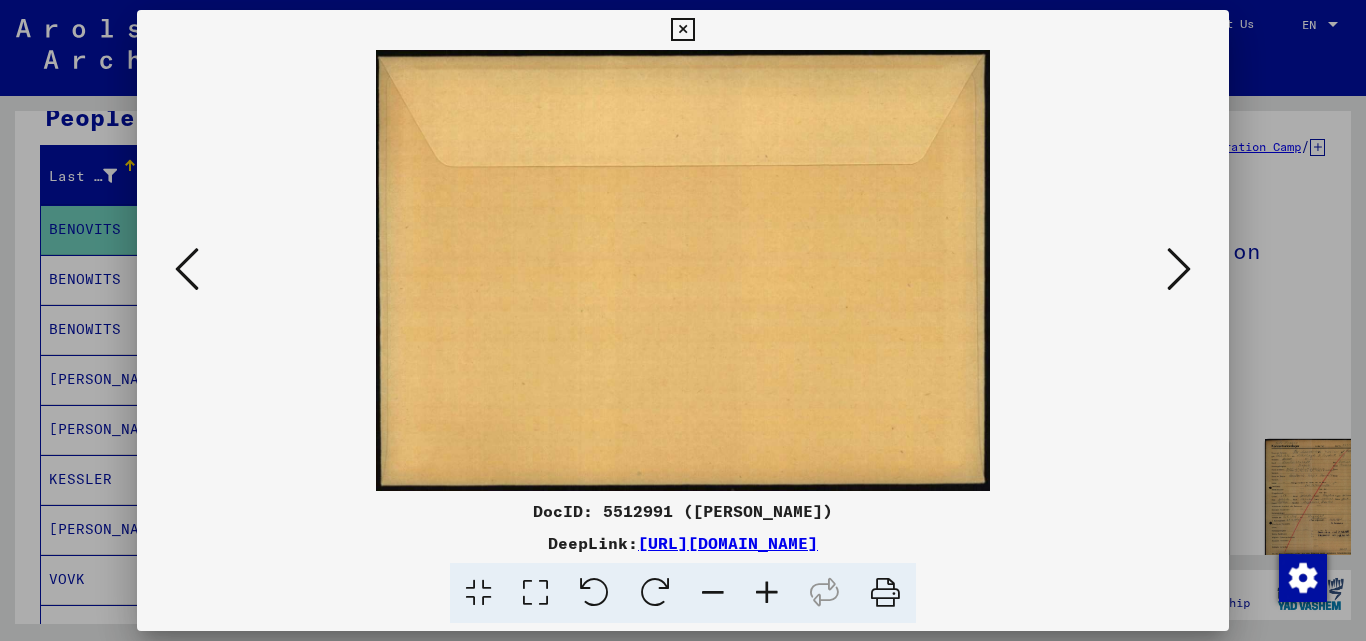click at bounding box center [1179, 269] 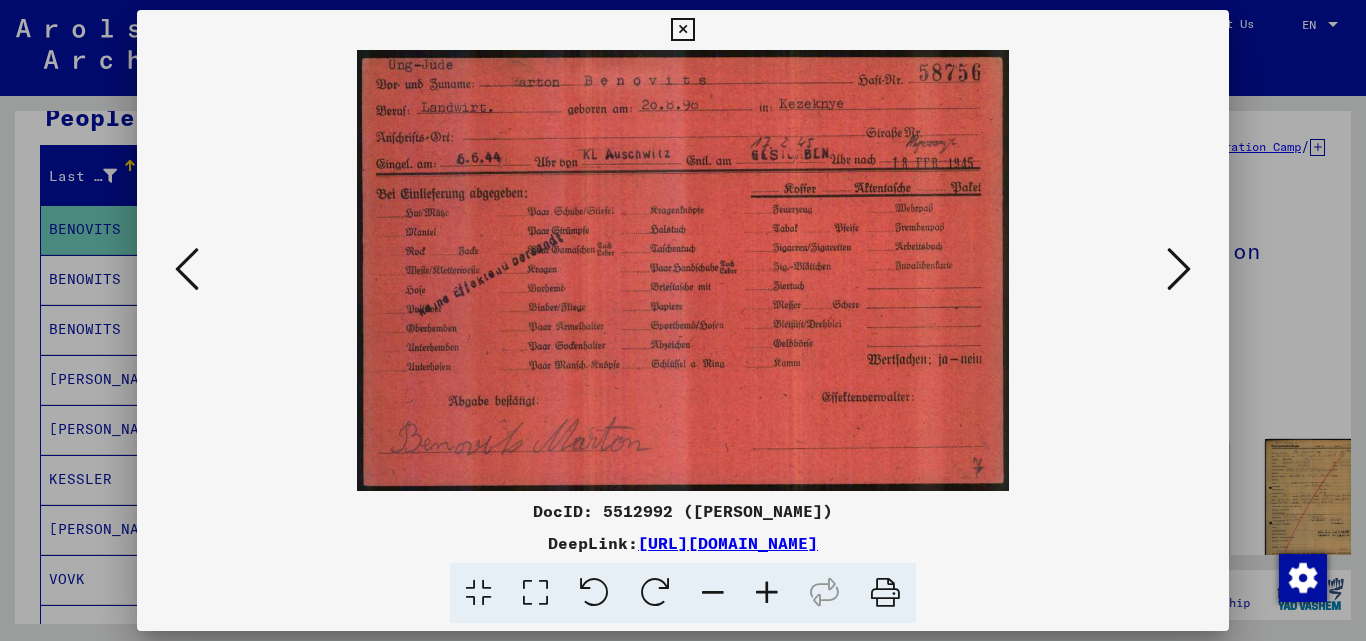 click at bounding box center (1179, 269) 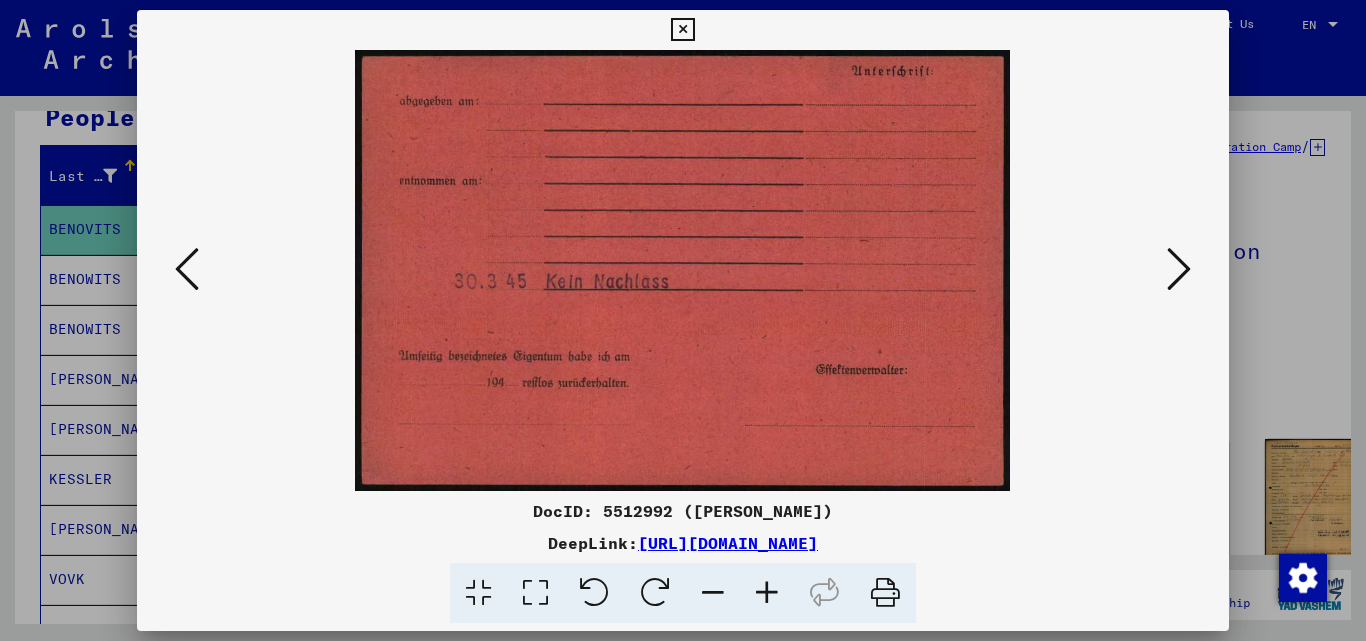 click at bounding box center (1179, 269) 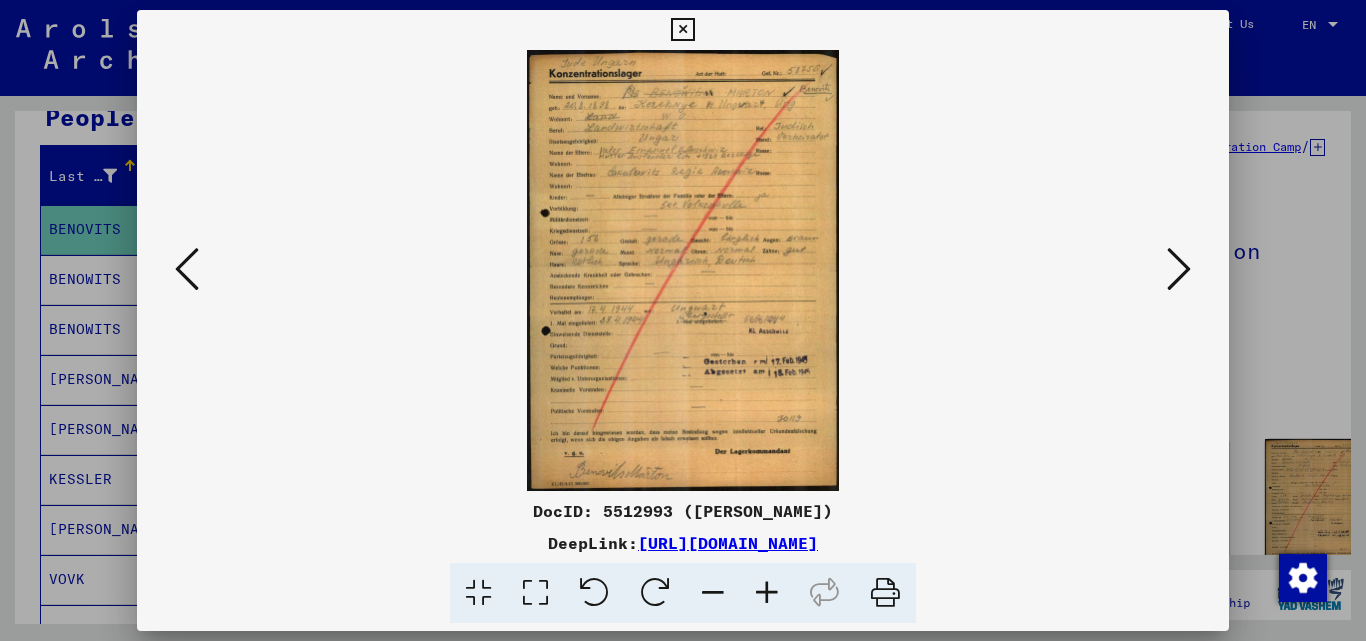 click at bounding box center (1179, 269) 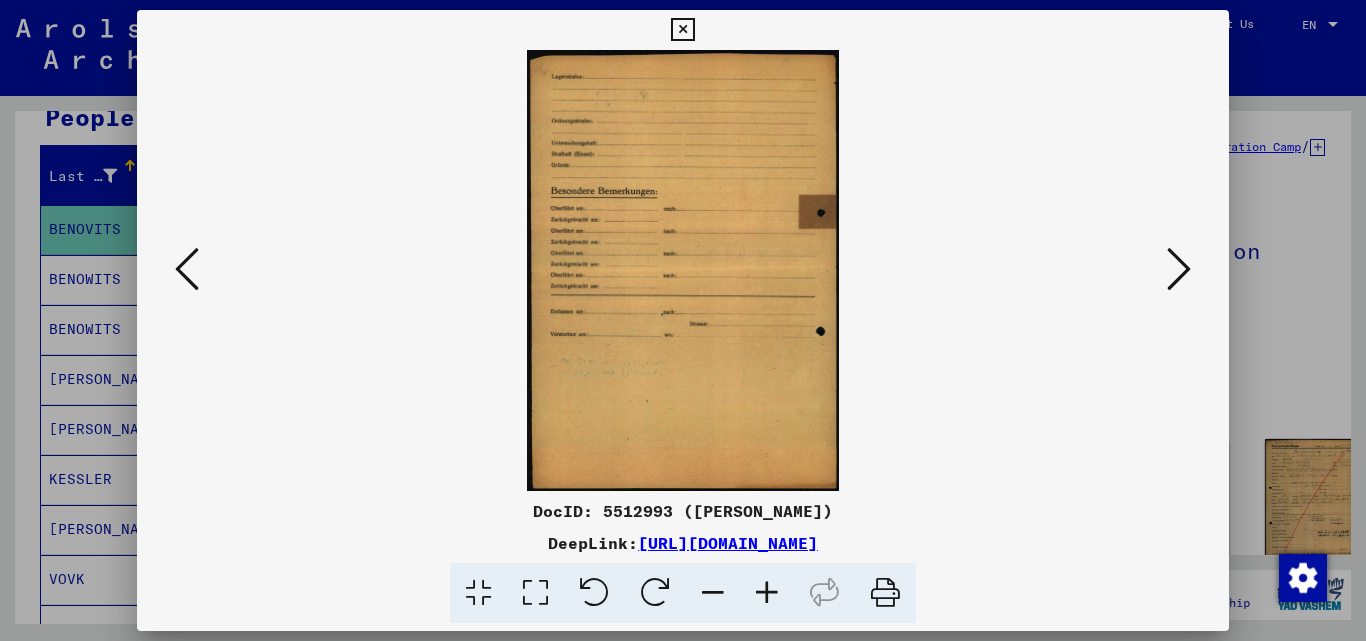 click at bounding box center (1179, 269) 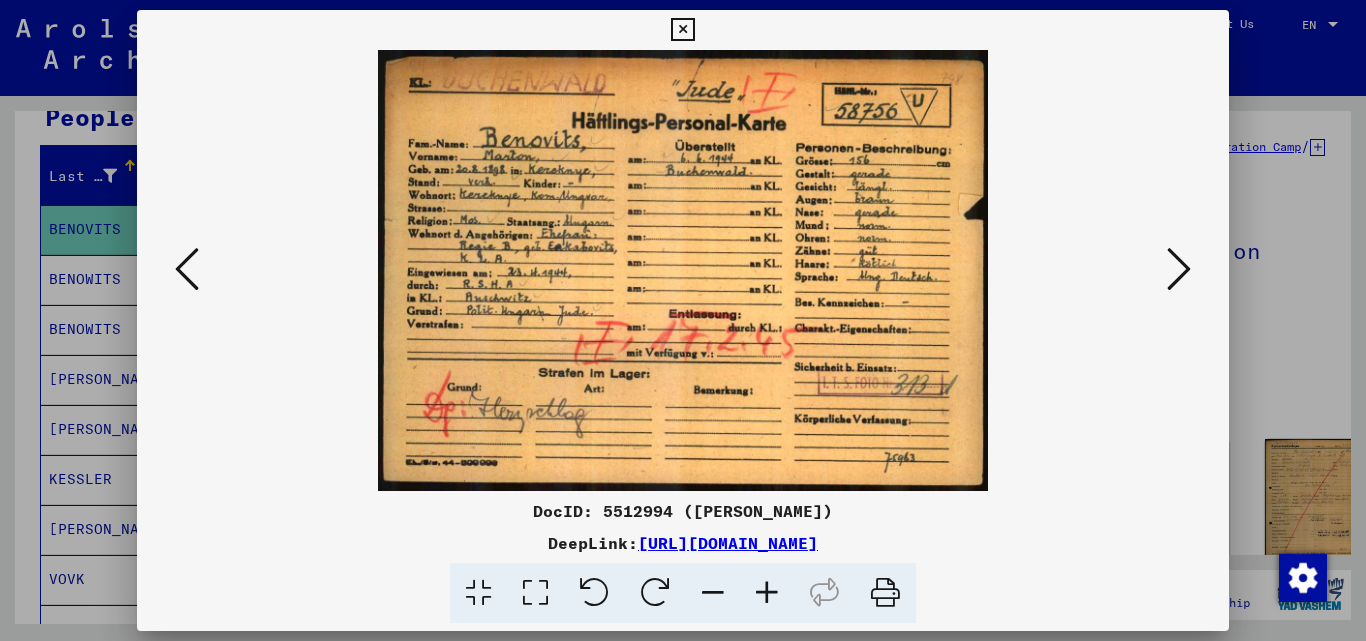 click at bounding box center [1179, 269] 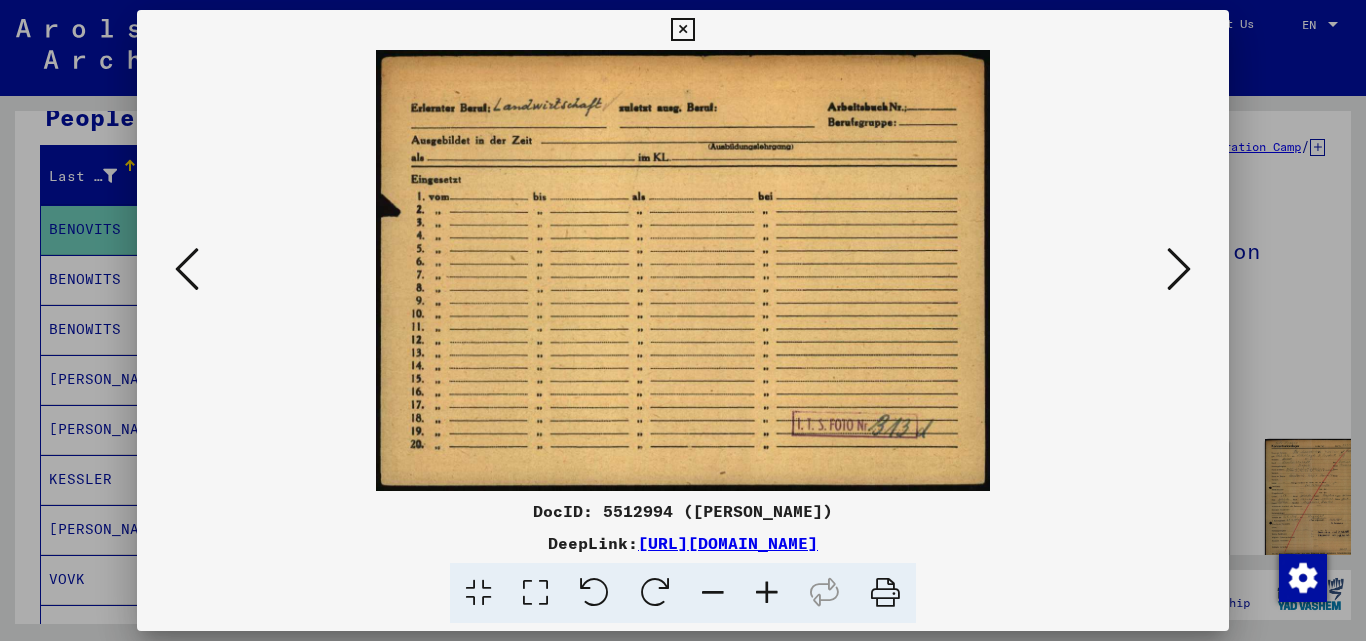 click at bounding box center [1179, 269] 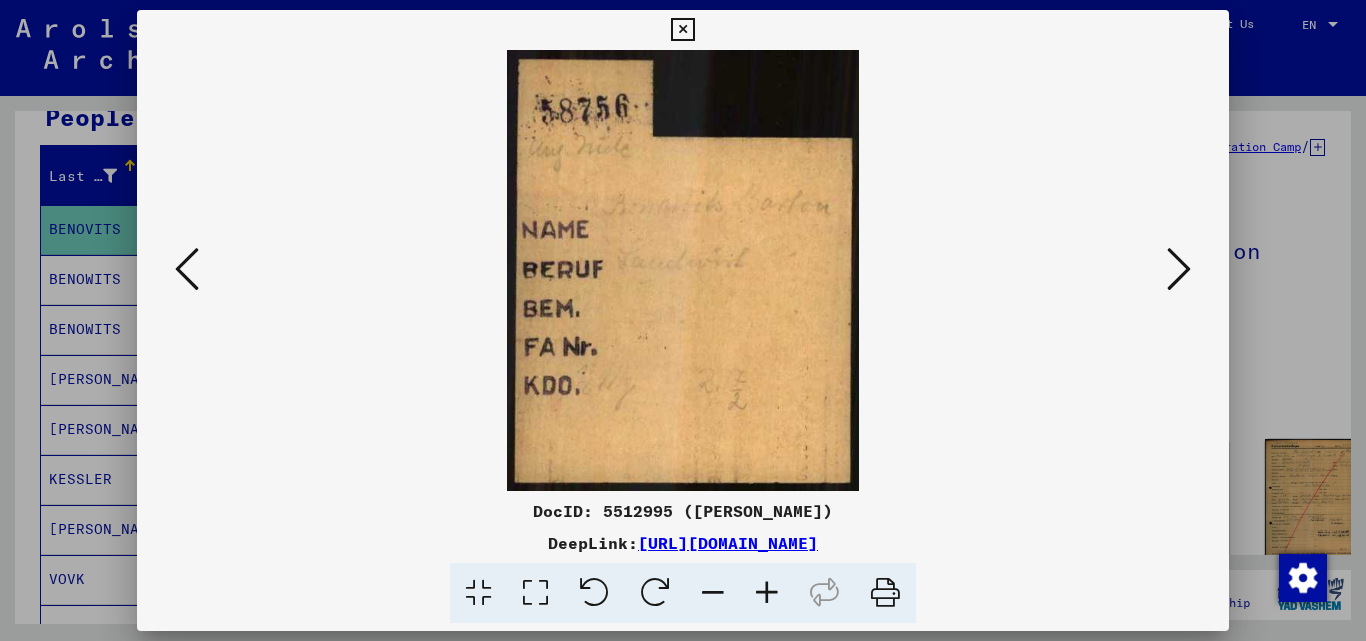 click at bounding box center [1179, 269] 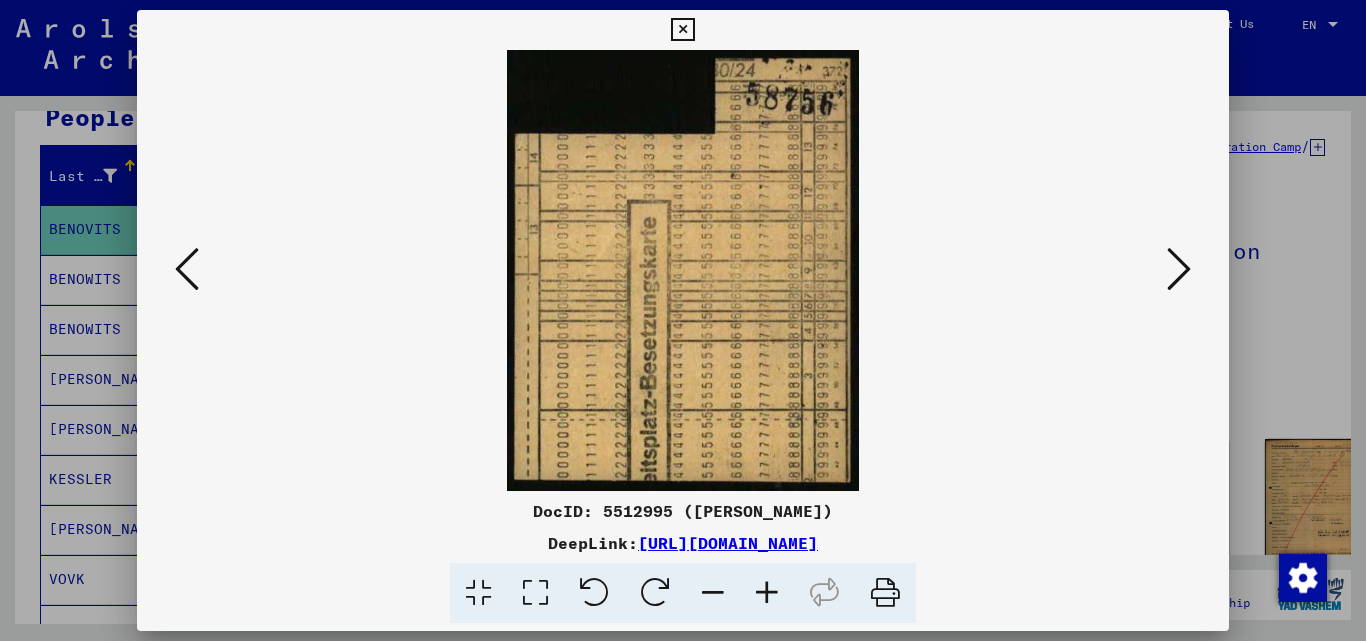 click at bounding box center [682, 30] 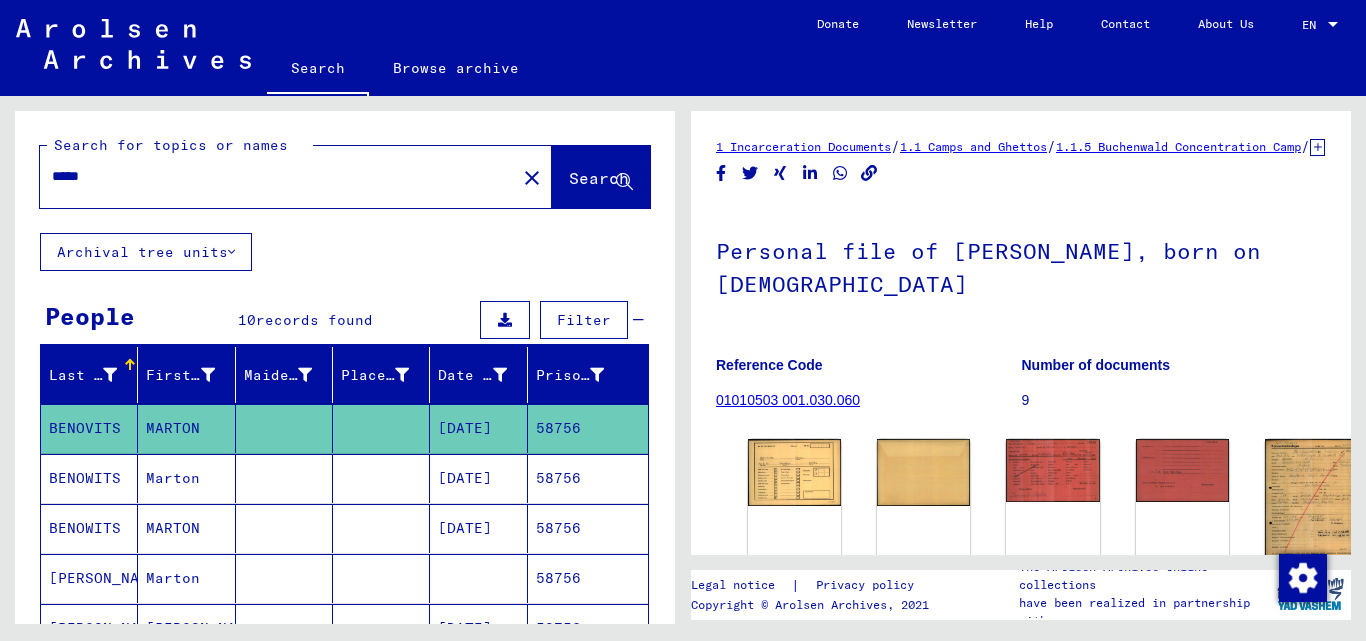 scroll, scrollTop: 0, scrollLeft: 0, axis: both 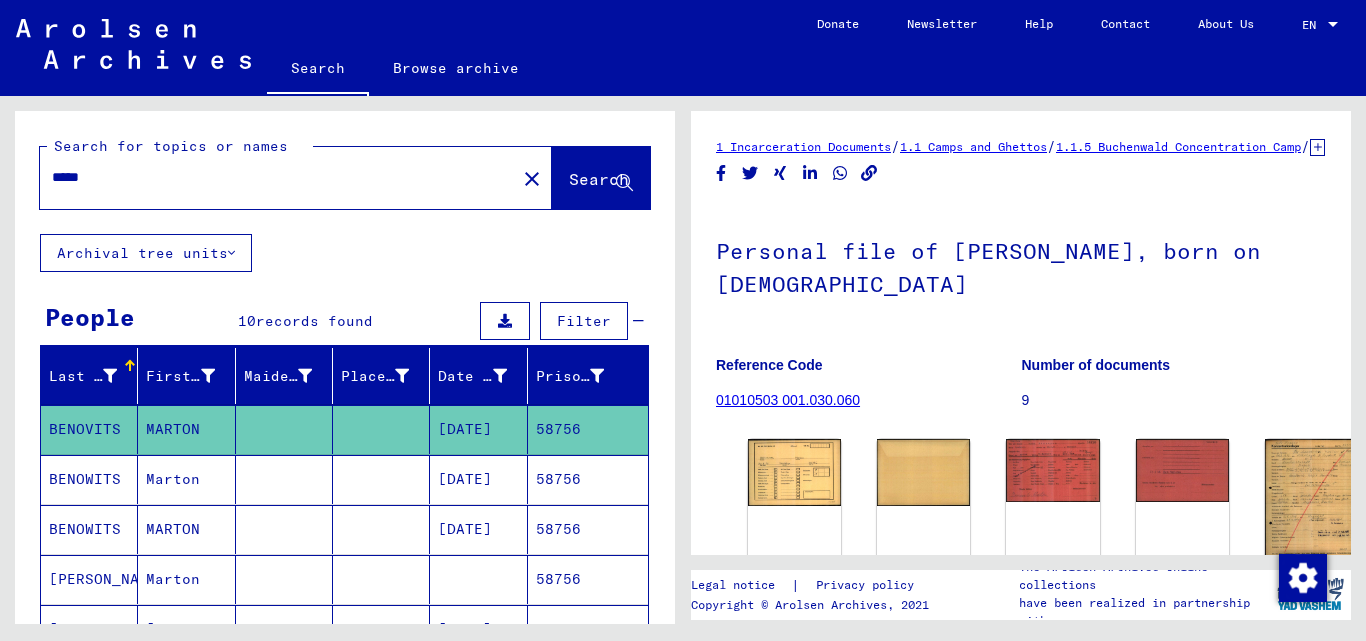 click on "*****" at bounding box center (278, 177) 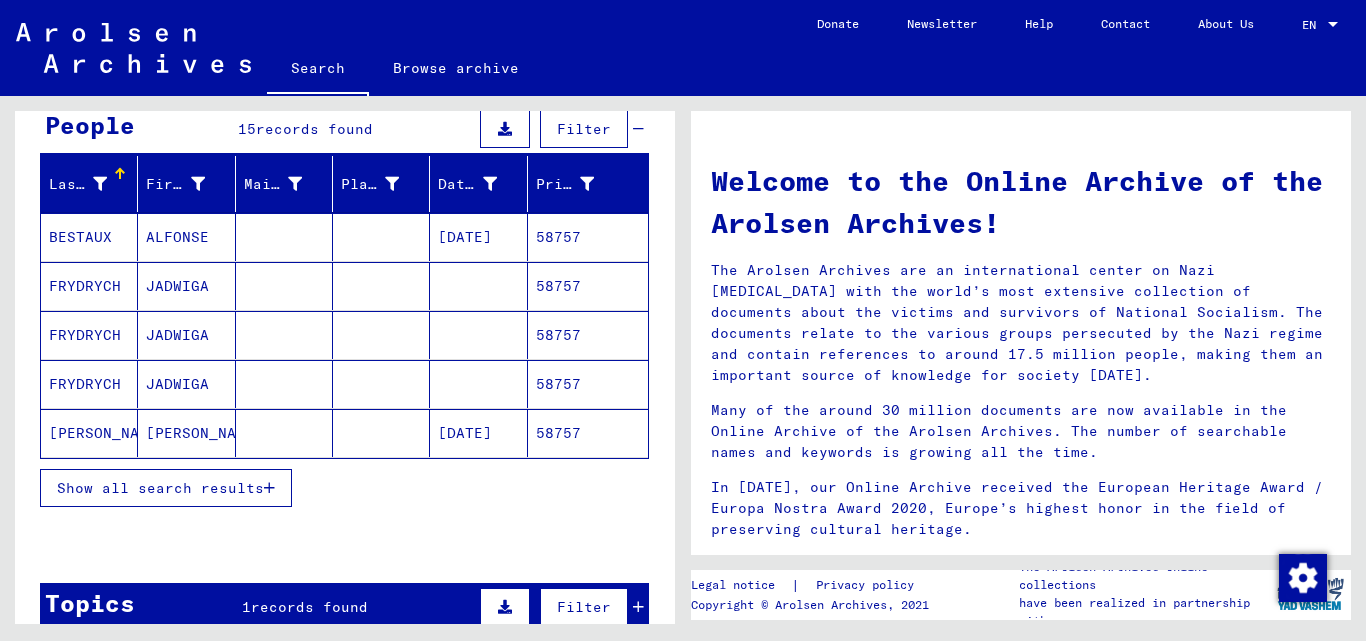 scroll, scrollTop: 200, scrollLeft: 0, axis: vertical 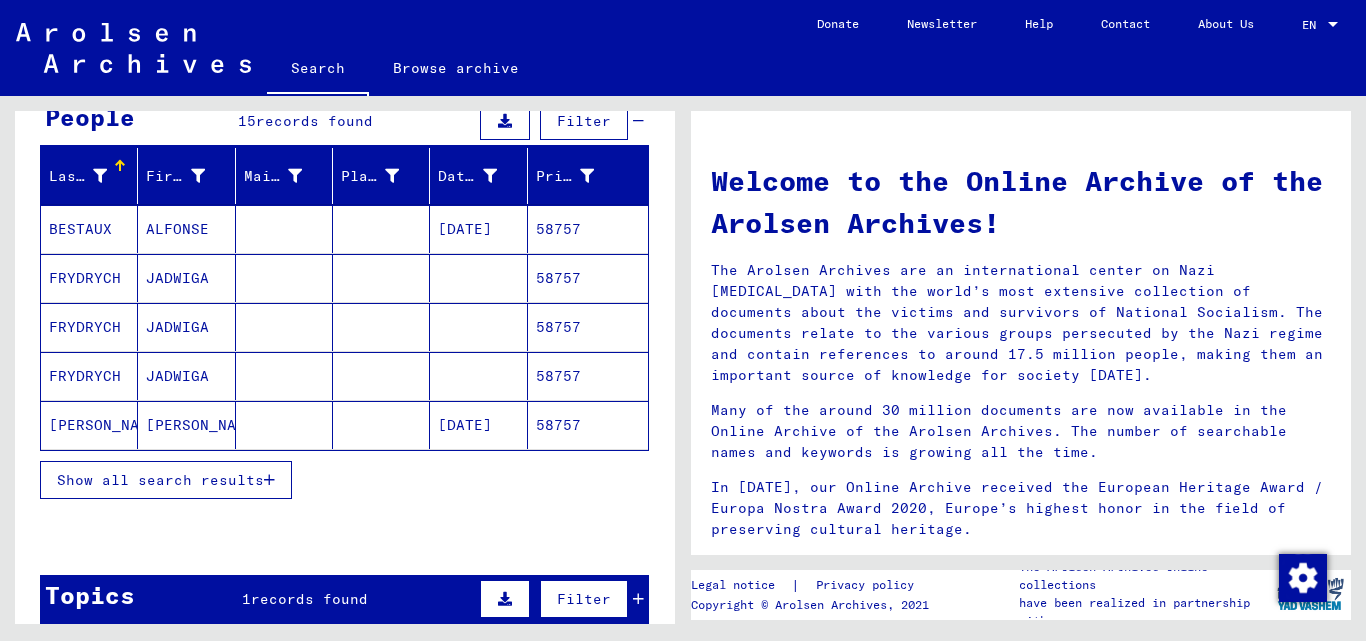 click on "Show all search results" at bounding box center (160, 480) 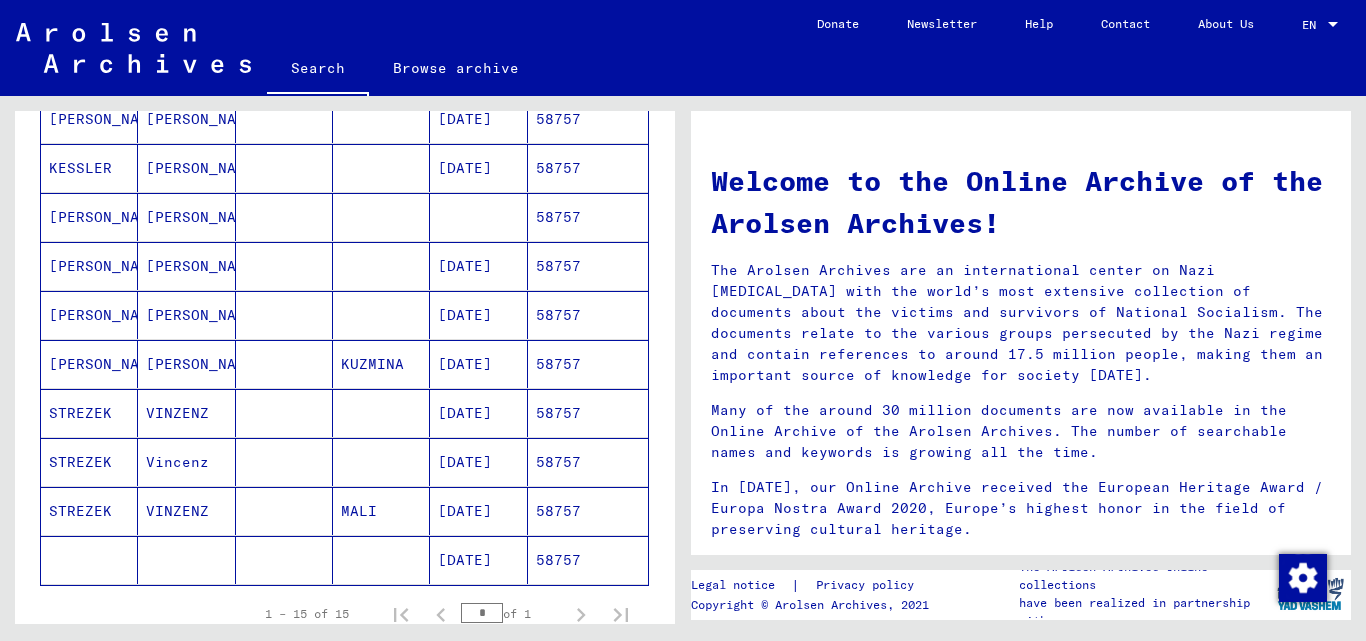 scroll, scrollTop: 600, scrollLeft: 0, axis: vertical 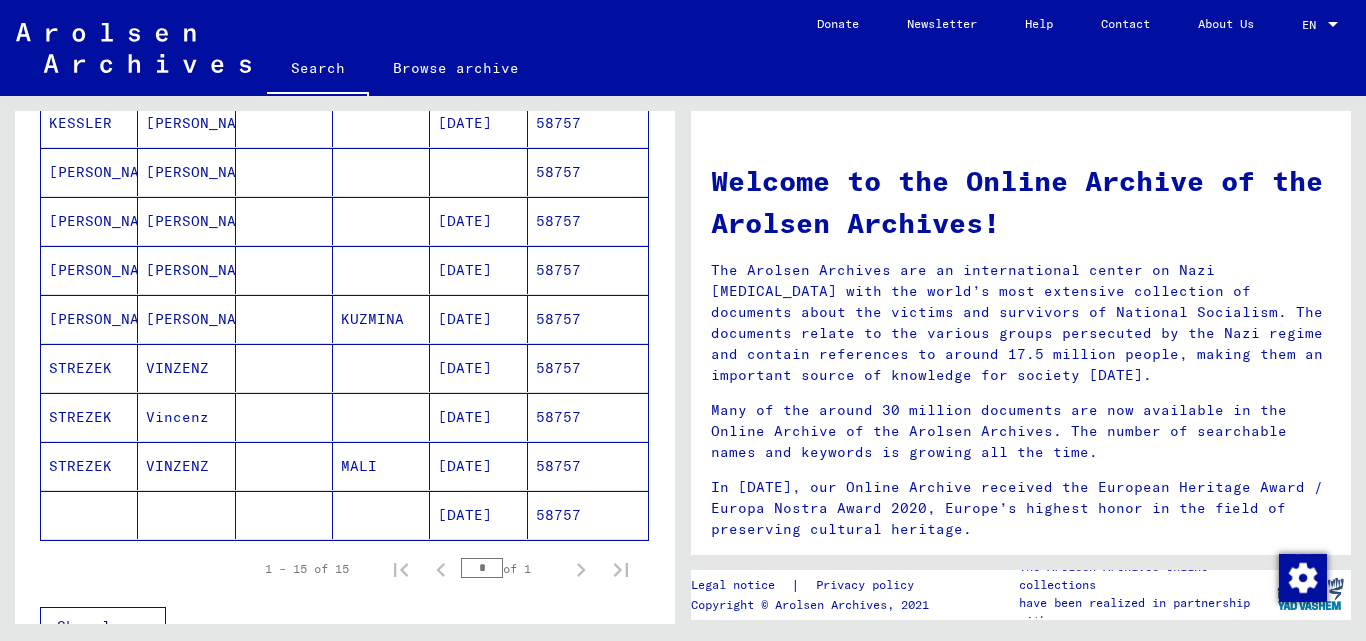 click on "58757" at bounding box center (588, 319) 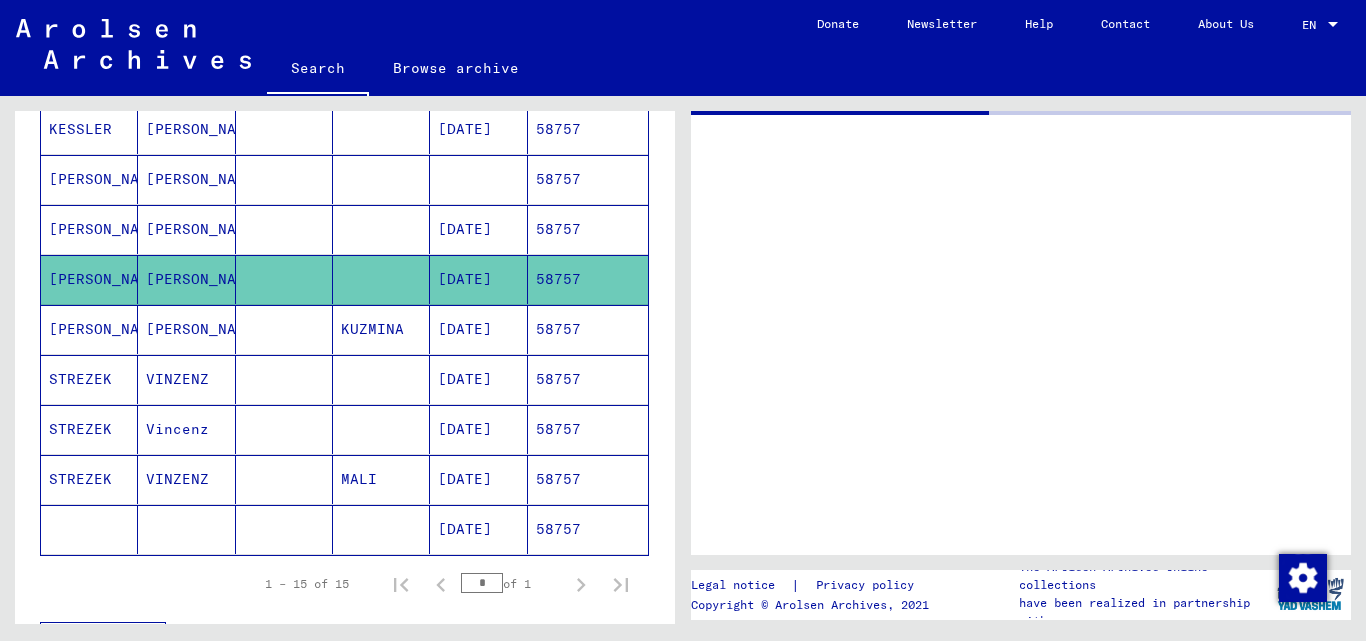 scroll, scrollTop: 606, scrollLeft: 0, axis: vertical 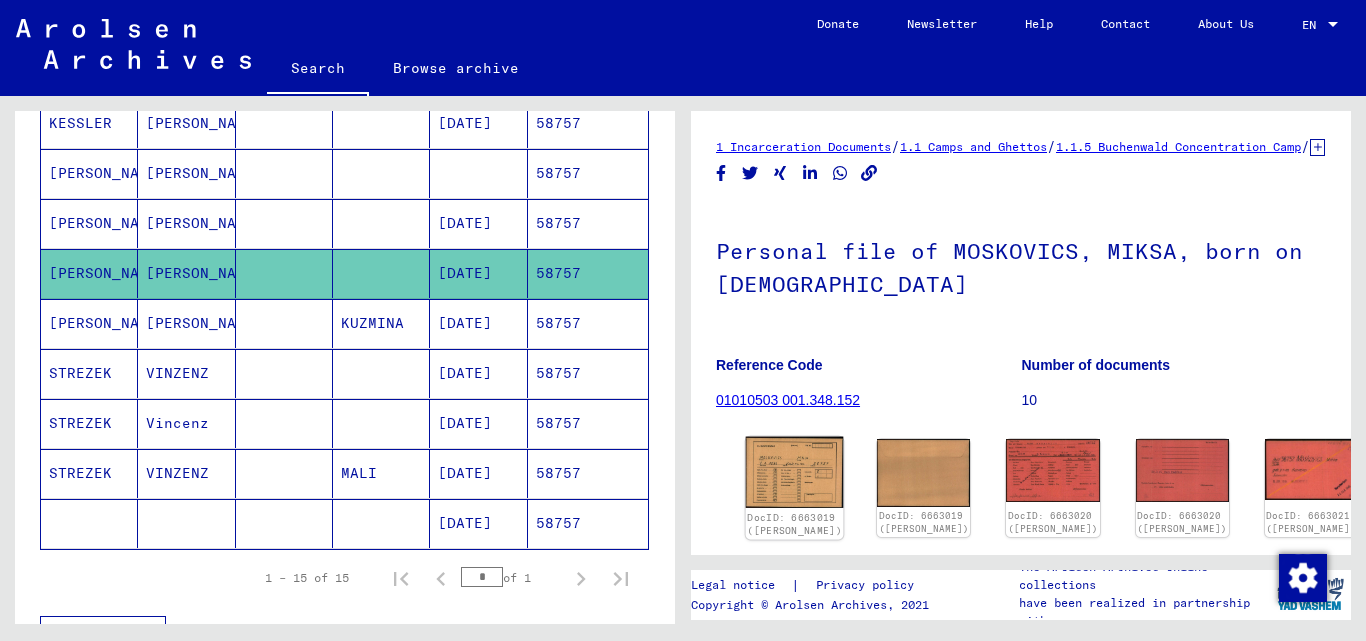 click 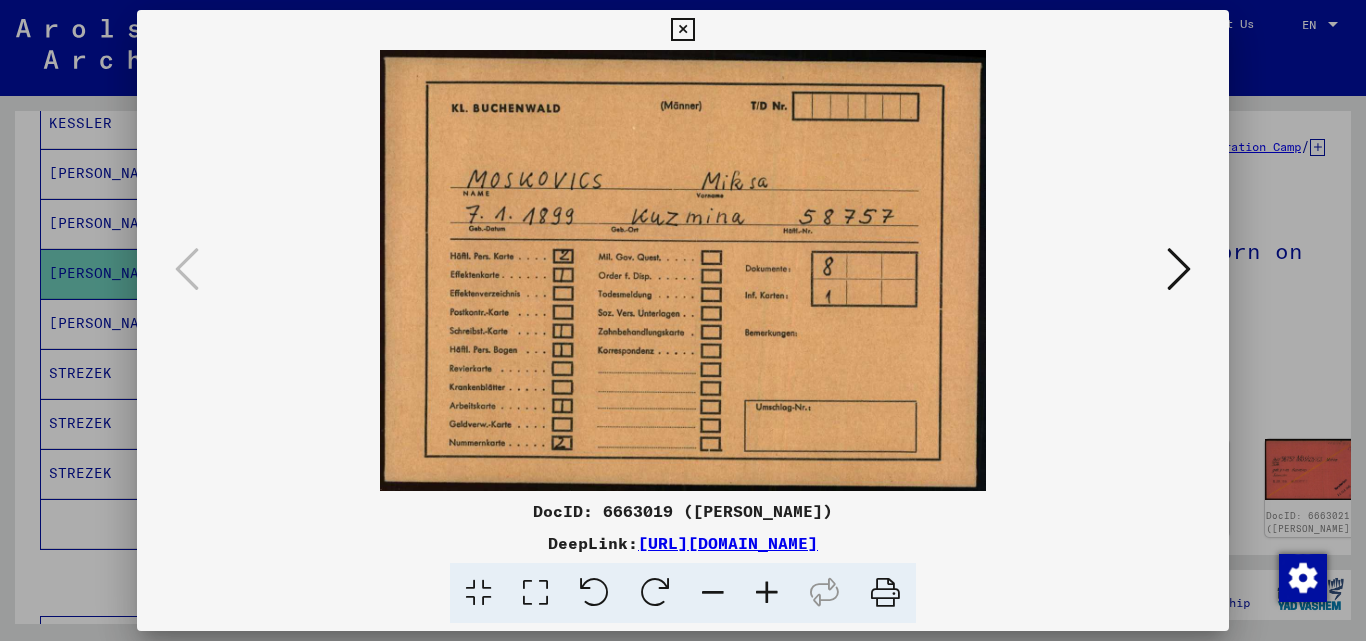 click at bounding box center (1179, 269) 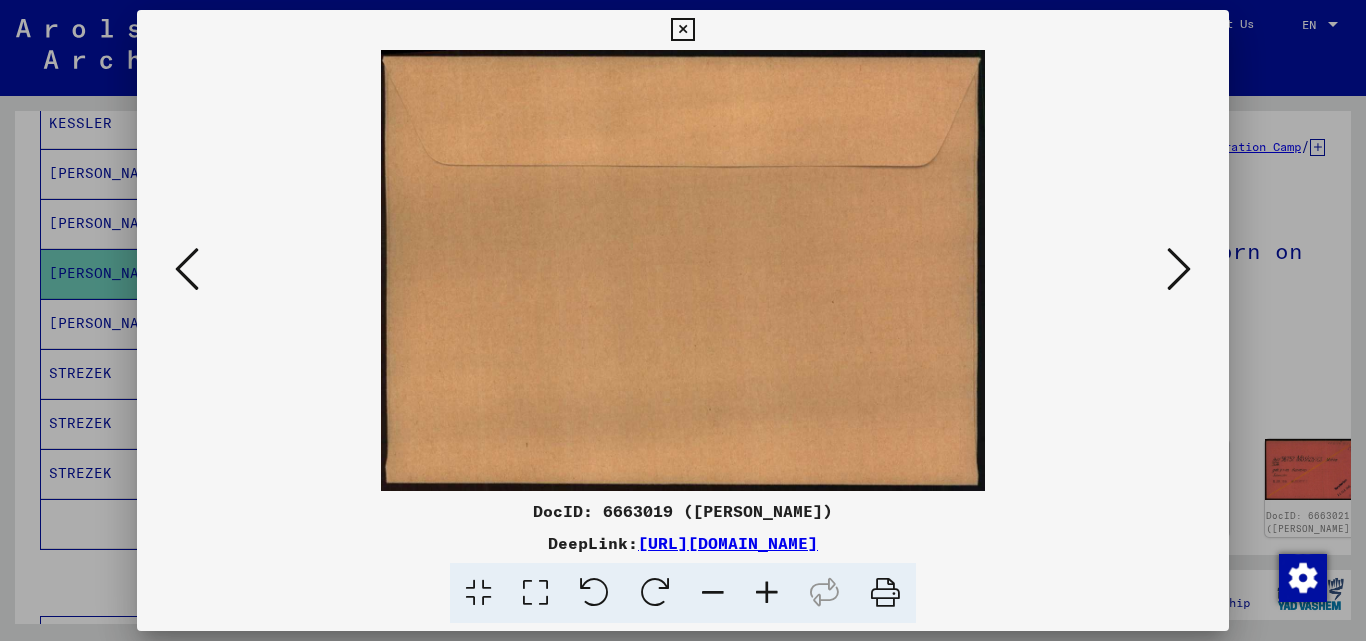 click at bounding box center (1179, 269) 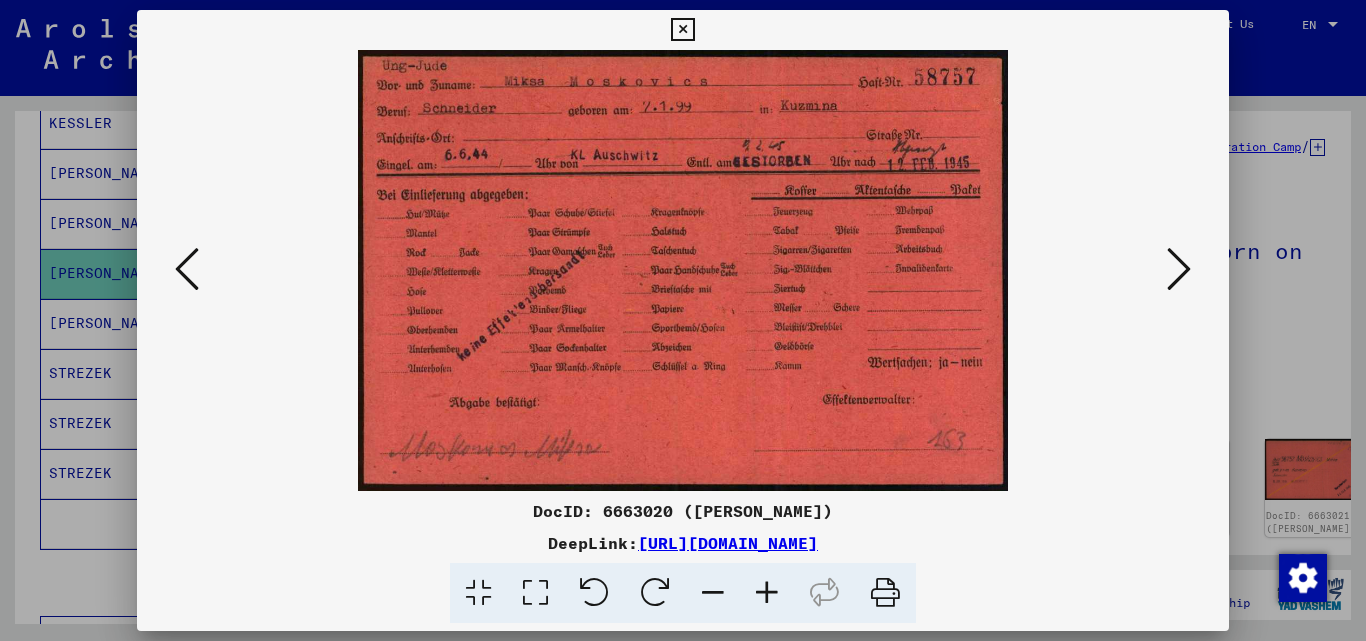 click at bounding box center (1179, 269) 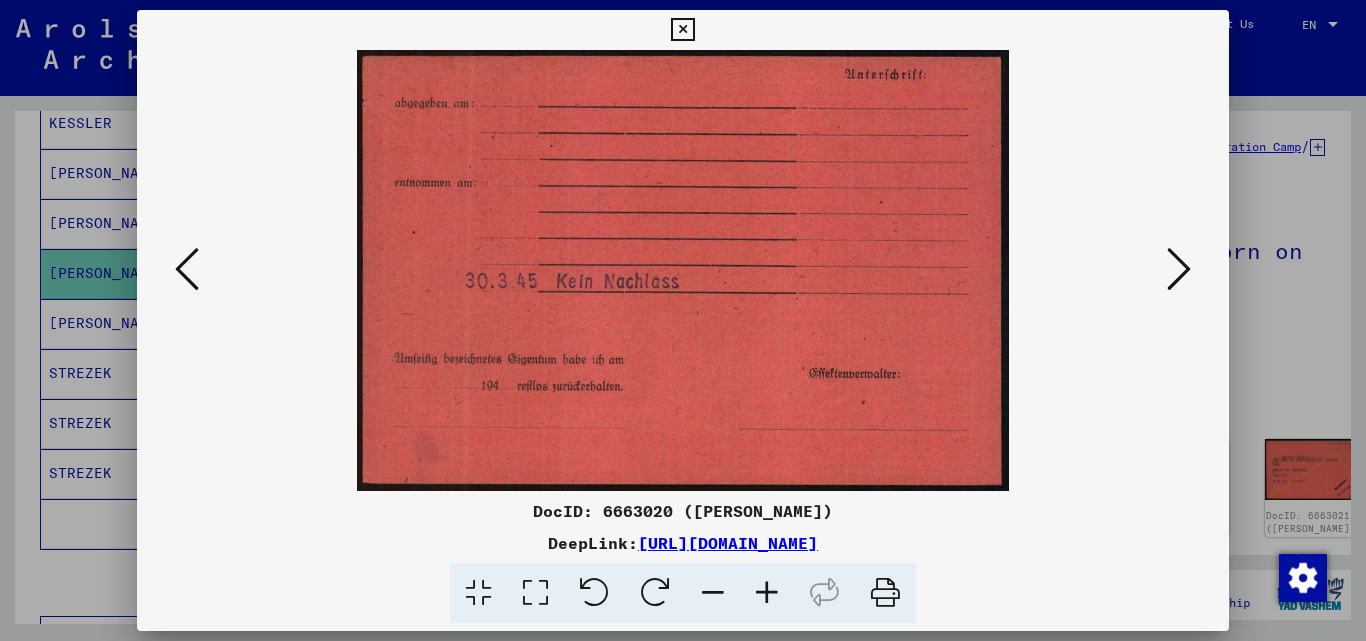 click at bounding box center (1179, 269) 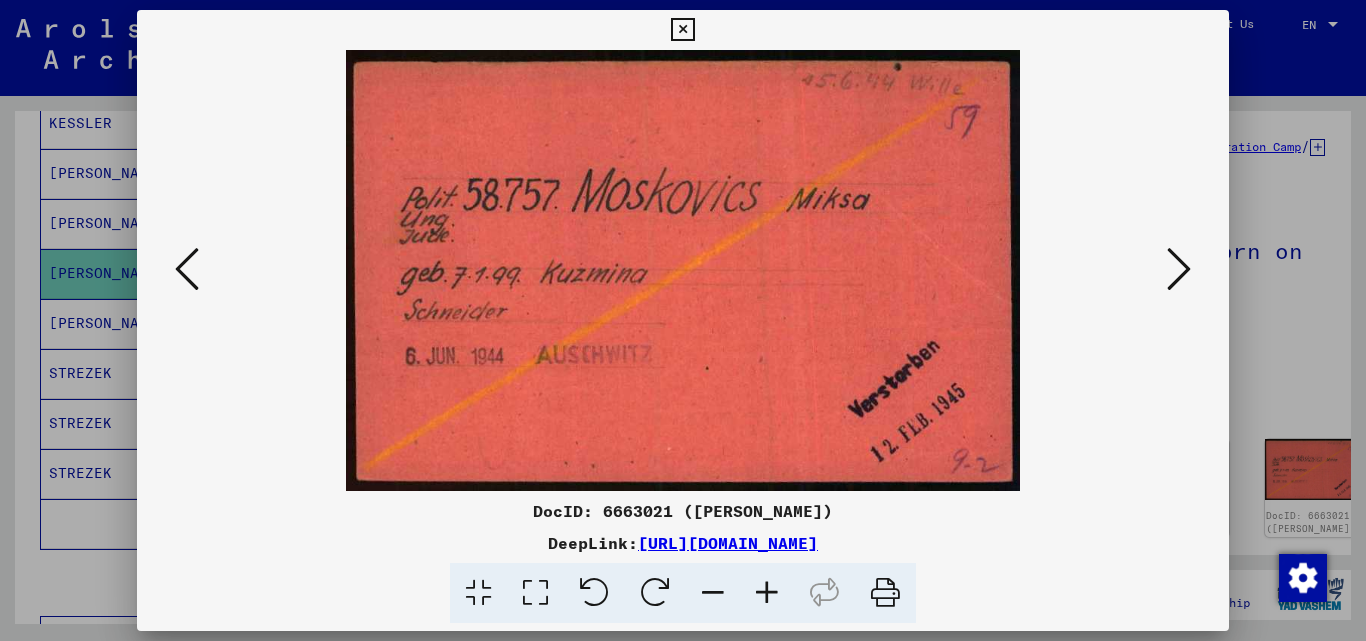 click at bounding box center [1179, 269] 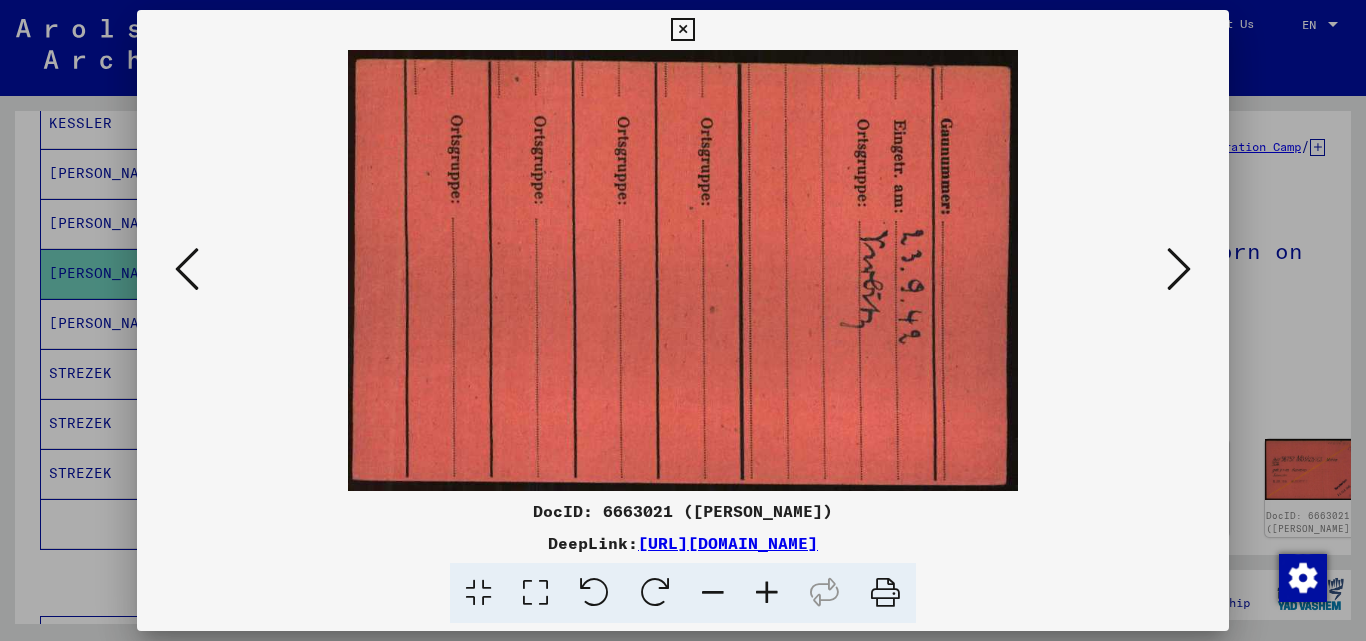 click at bounding box center (1179, 269) 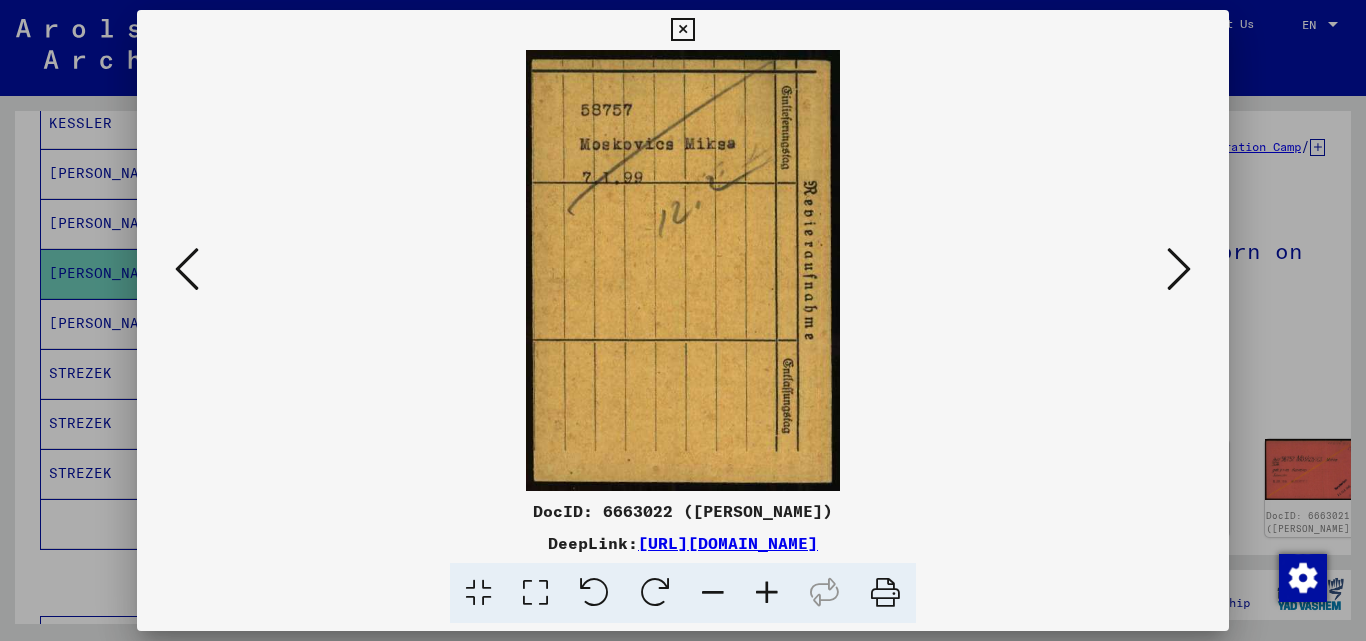 click at bounding box center [1179, 269] 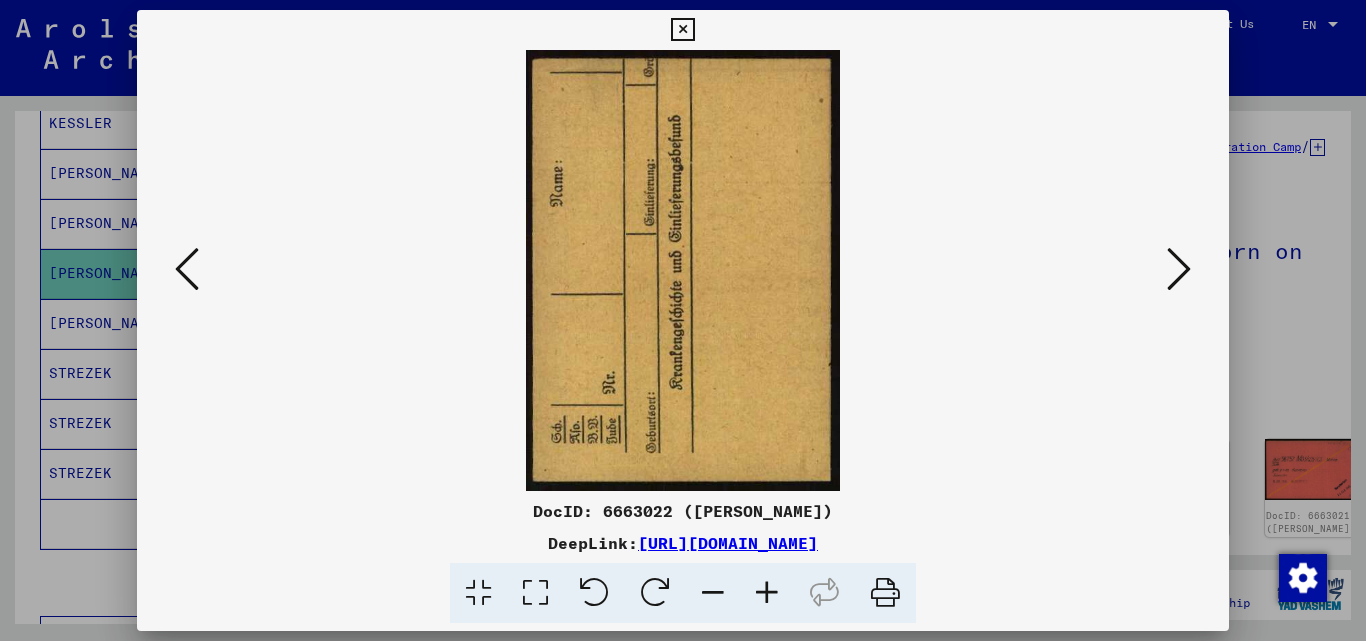 click at bounding box center (1179, 269) 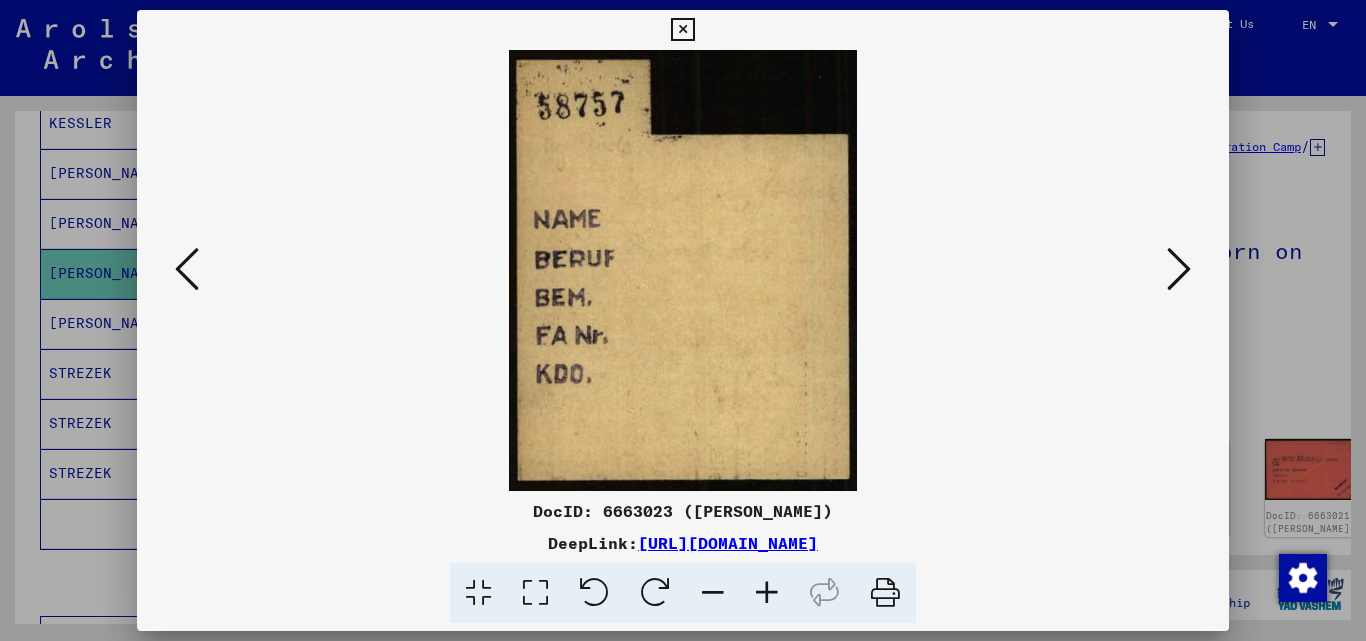 click at bounding box center (1179, 269) 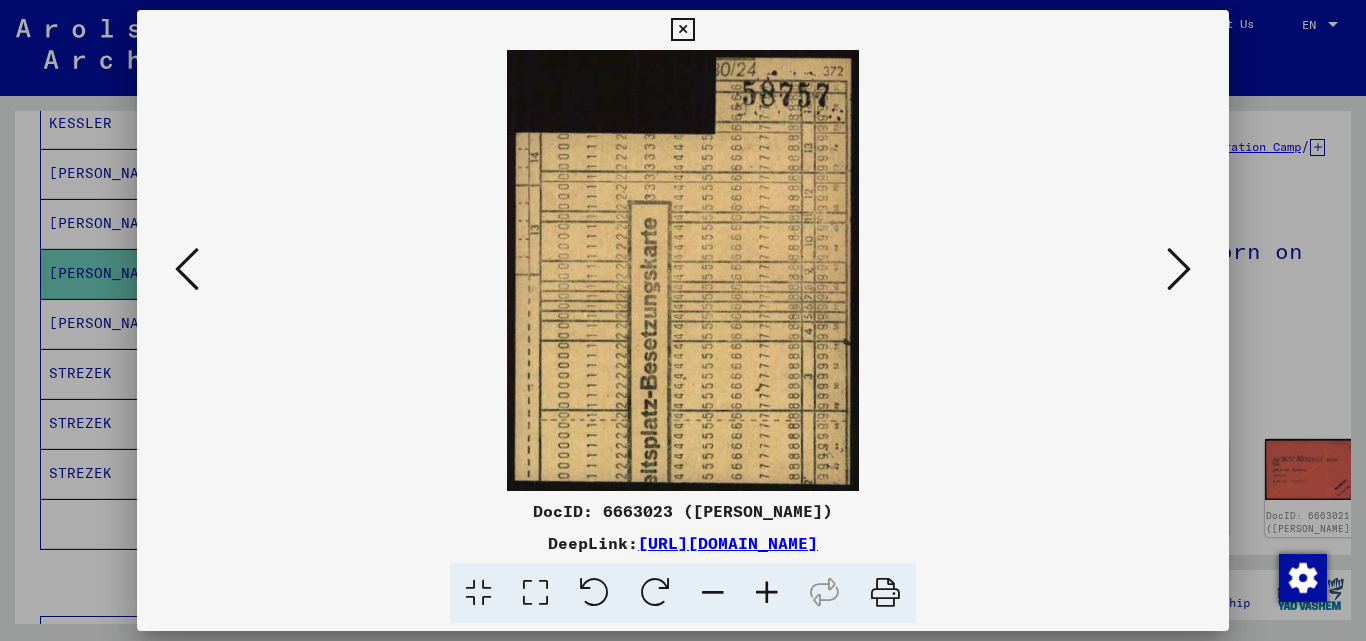 click at bounding box center (1179, 269) 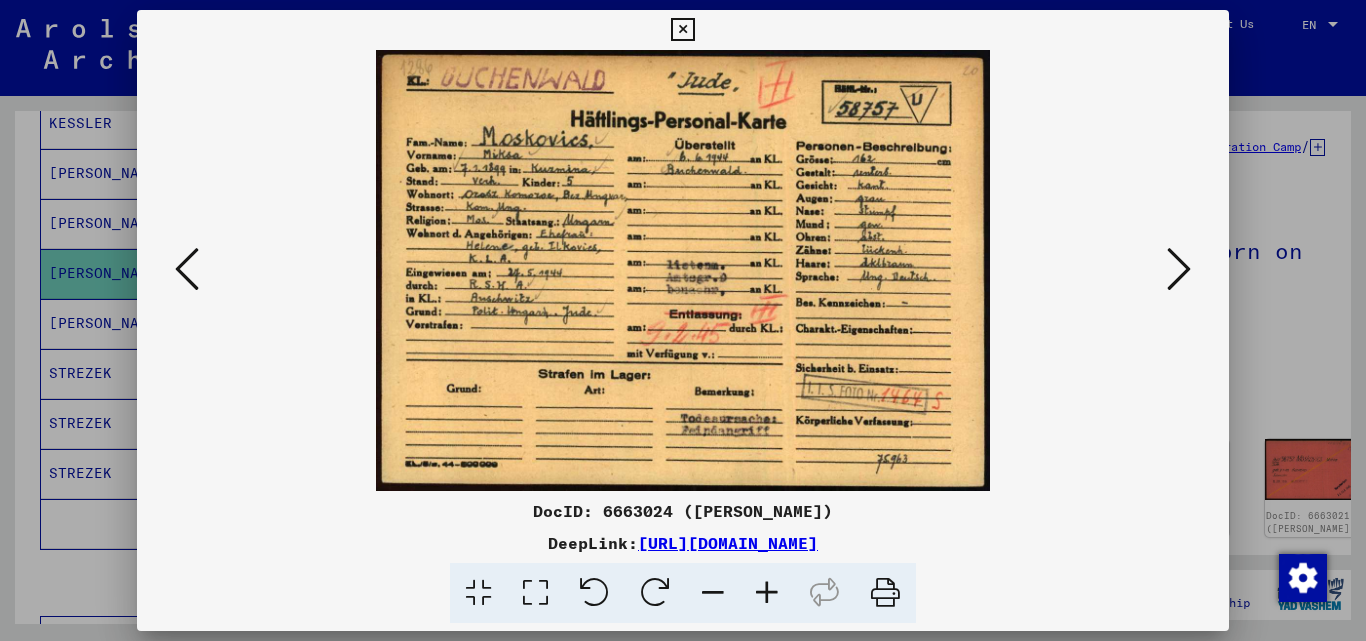 drag, startPoint x: 677, startPoint y: 22, endPoint x: 649, endPoint y: 36, distance: 31.304953 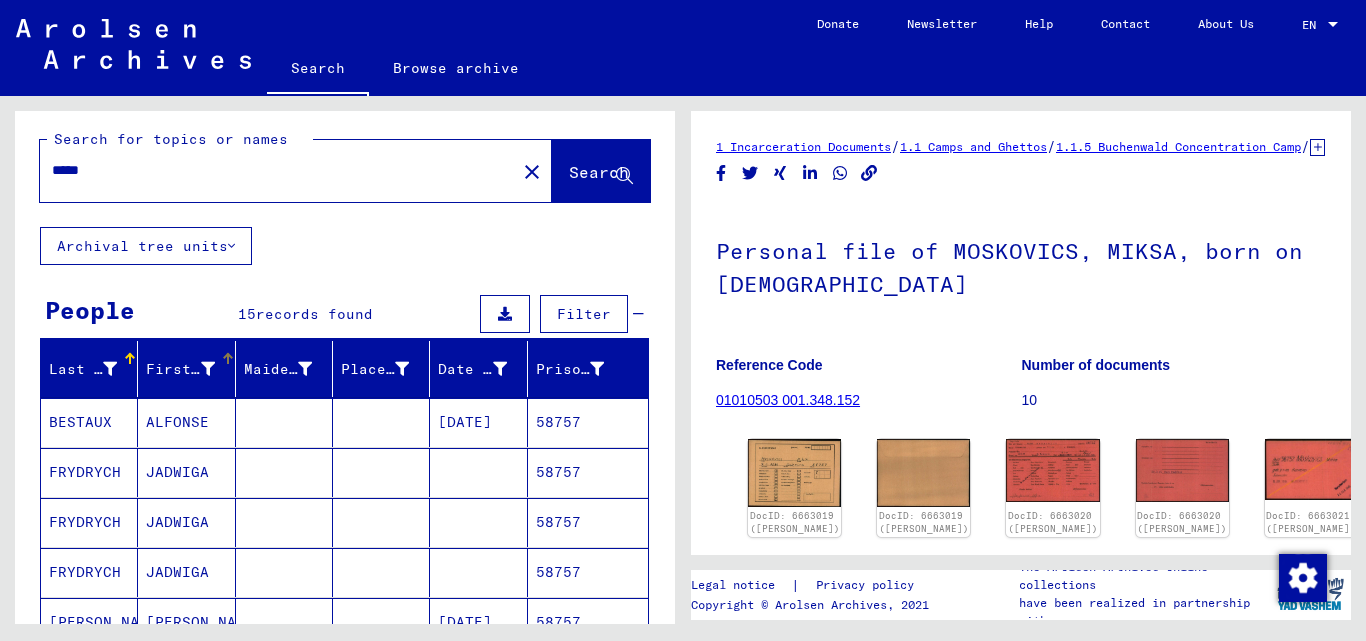 scroll, scrollTop: 0, scrollLeft: 0, axis: both 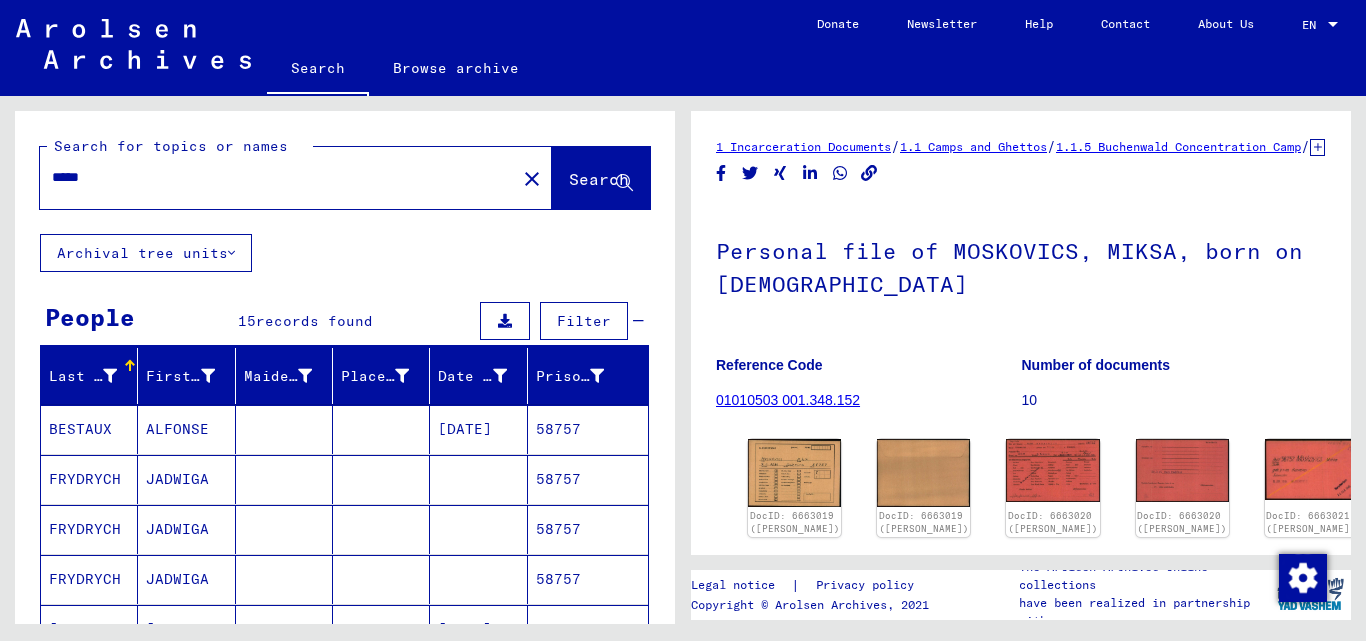 click on "*****" at bounding box center [278, 177] 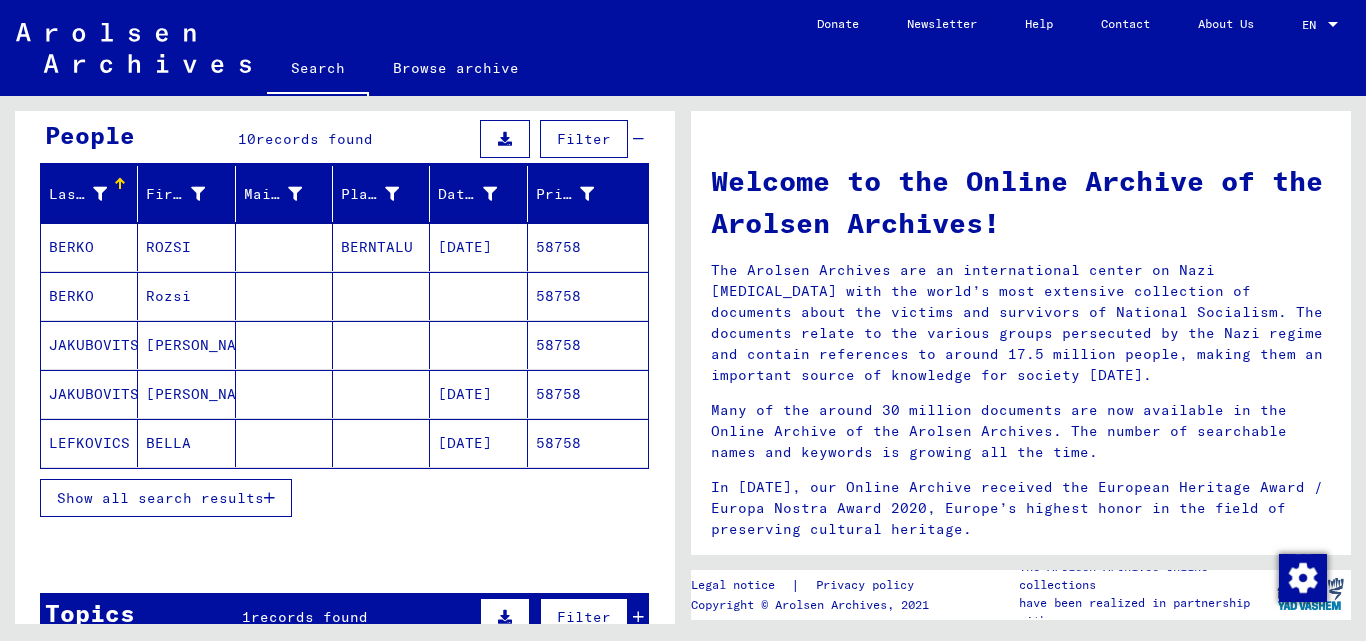 scroll, scrollTop: 200, scrollLeft: 0, axis: vertical 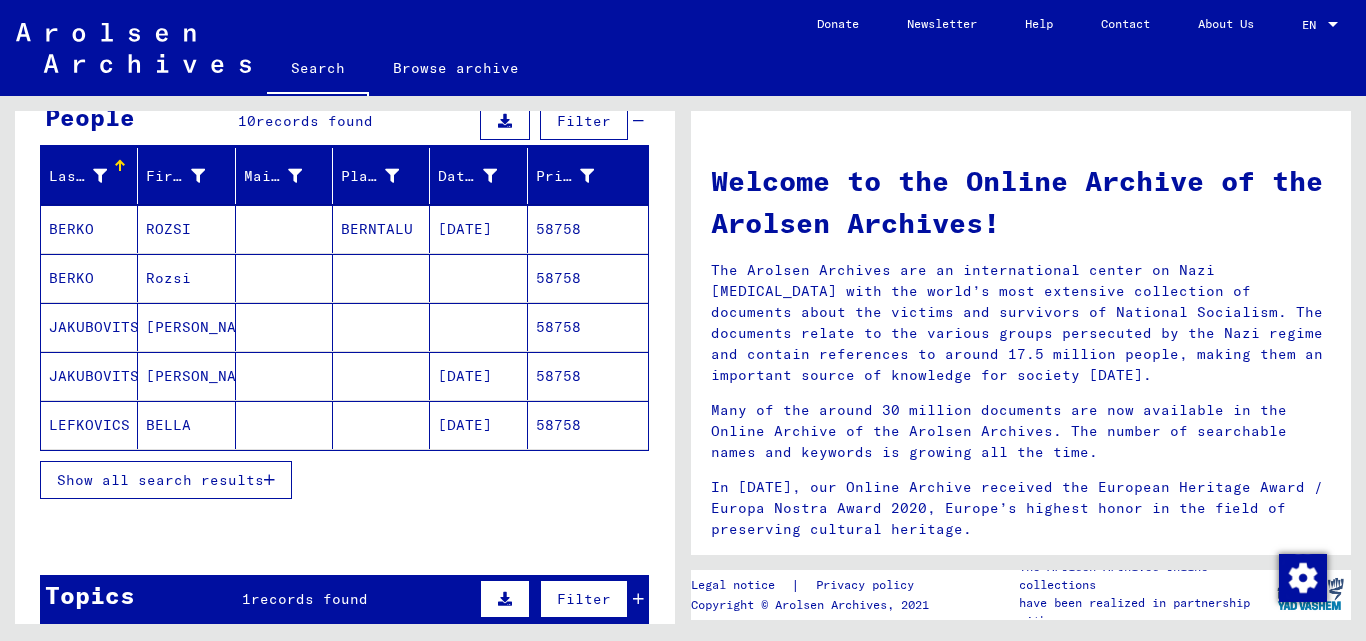 click on "Show all search results" at bounding box center [160, 480] 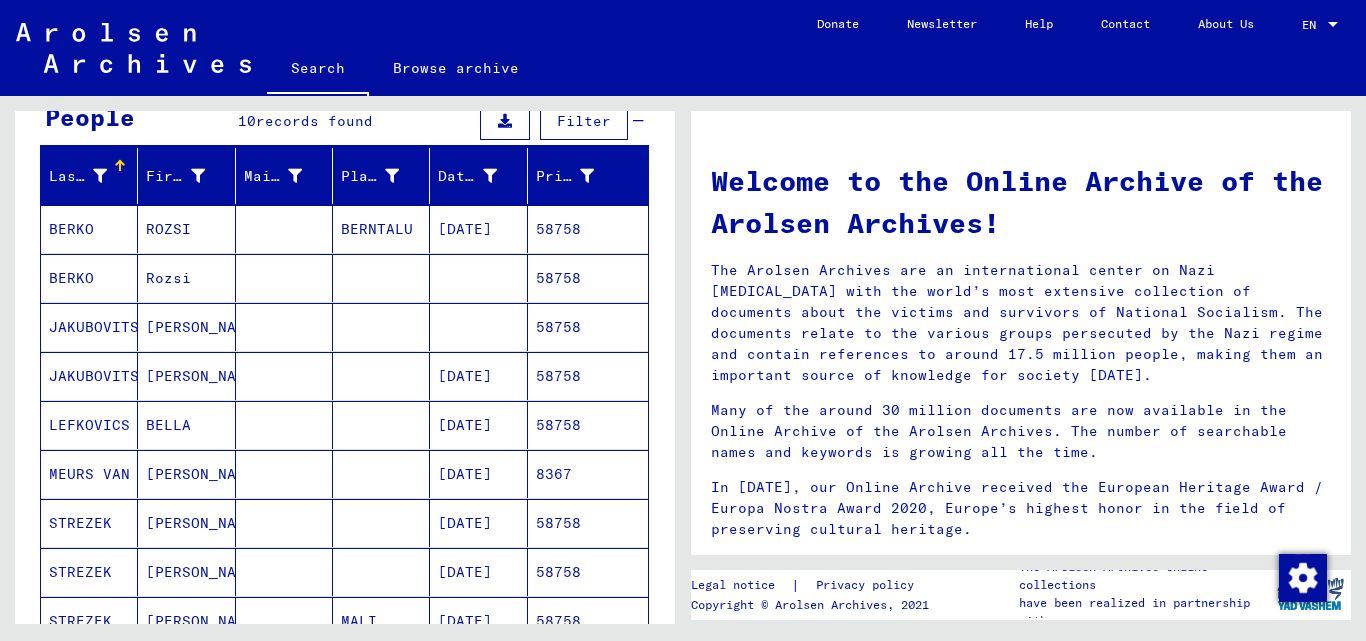 click on "58758" at bounding box center (588, 425) 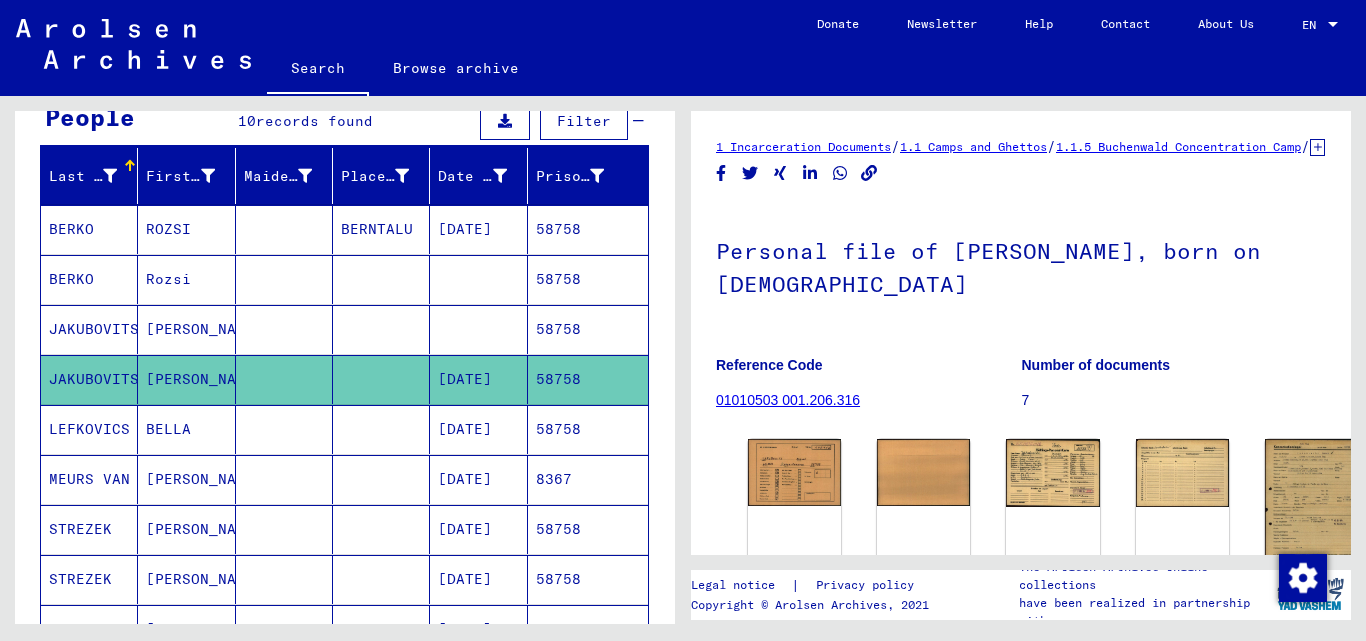 scroll, scrollTop: 0, scrollLeft: 0, axis: both 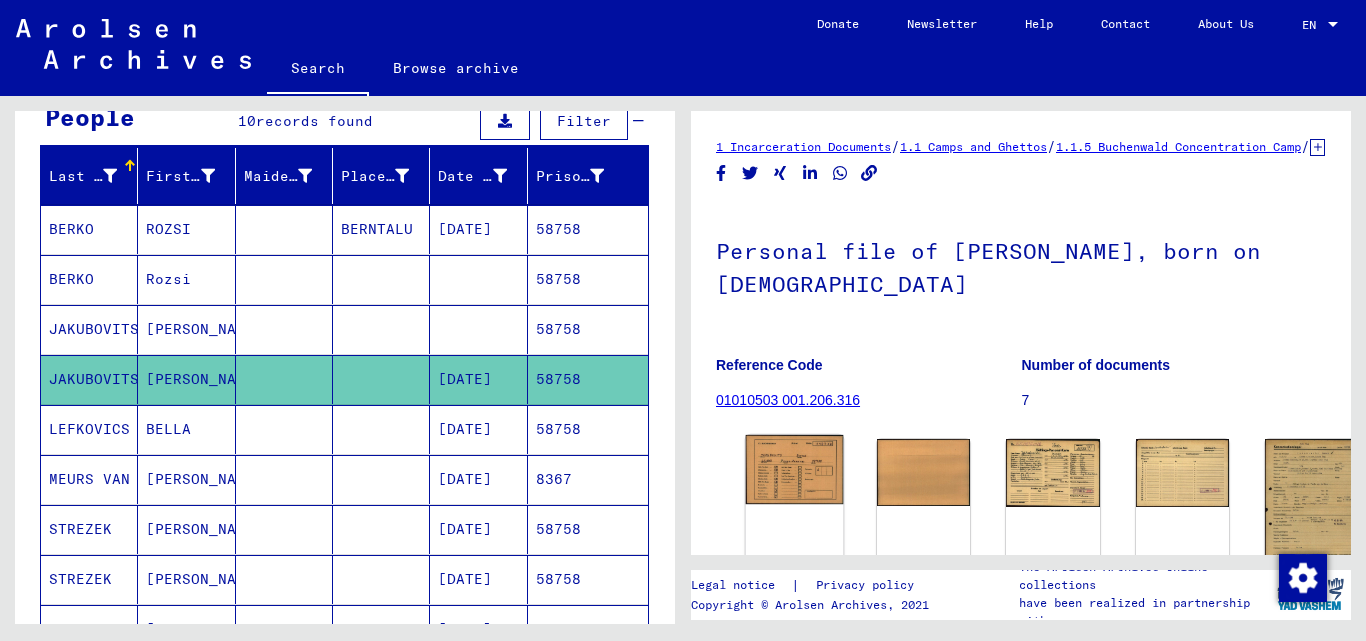 click 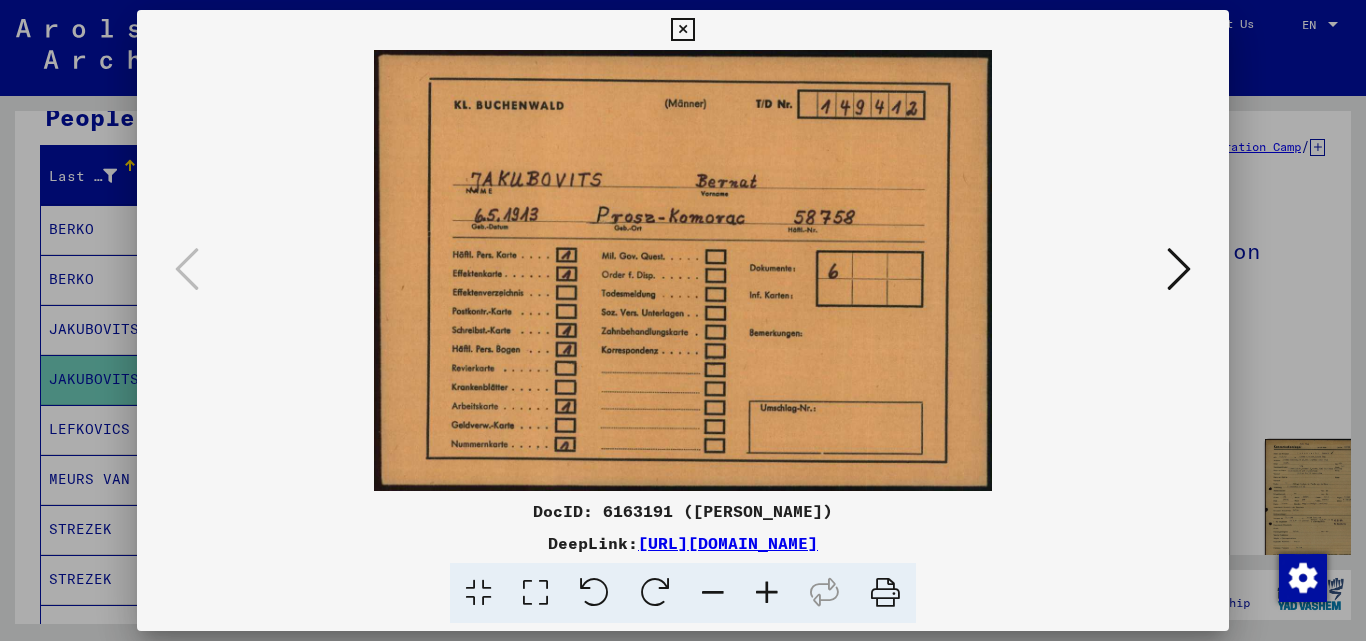 click at bounding box center [1179, 269] 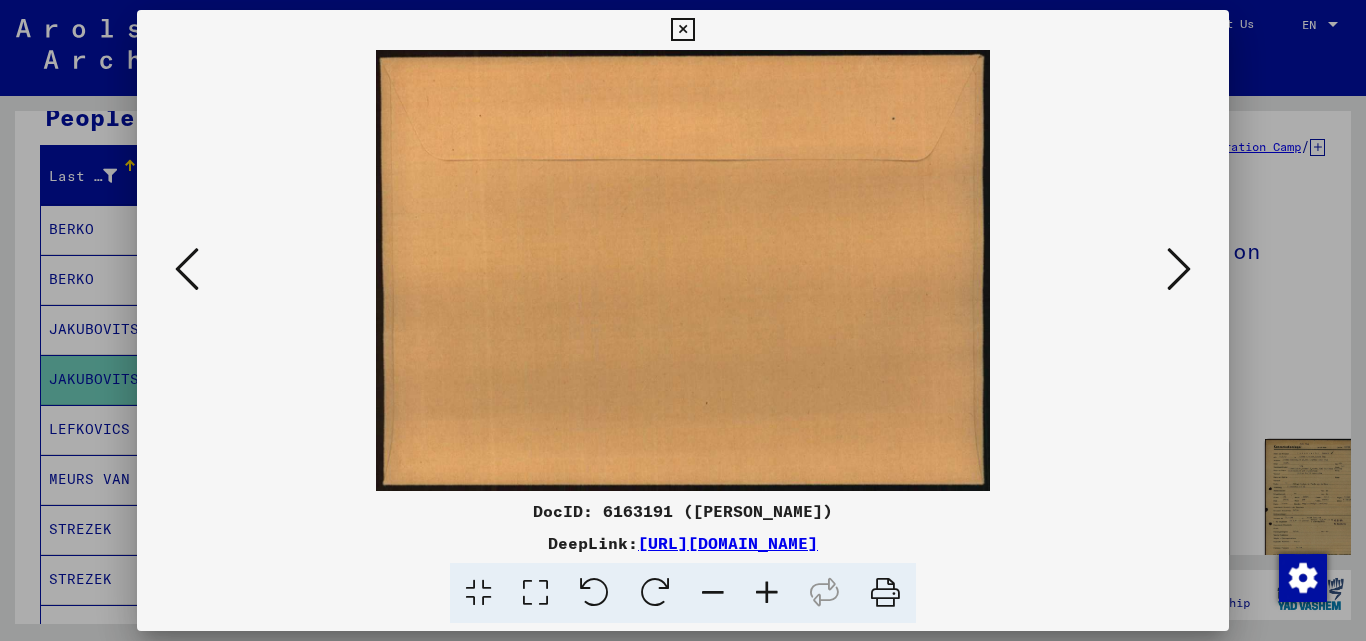 click at bounding box center (1179, 269) 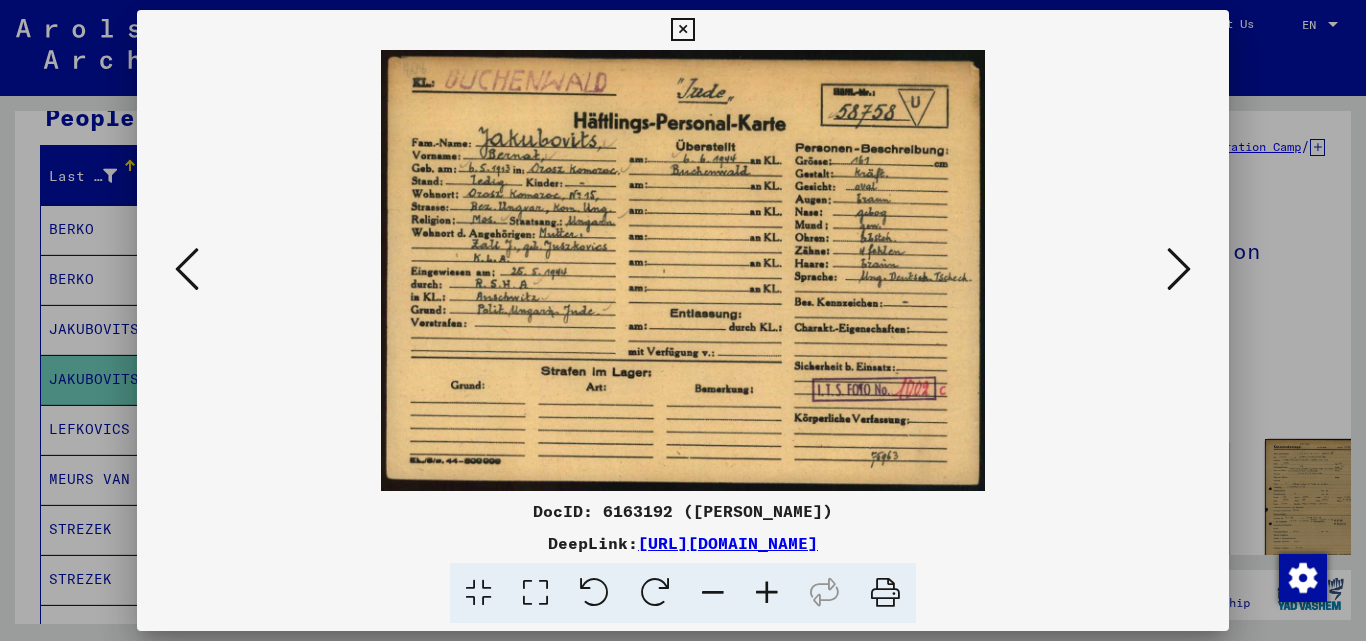 click at bounding box center (683, 270) 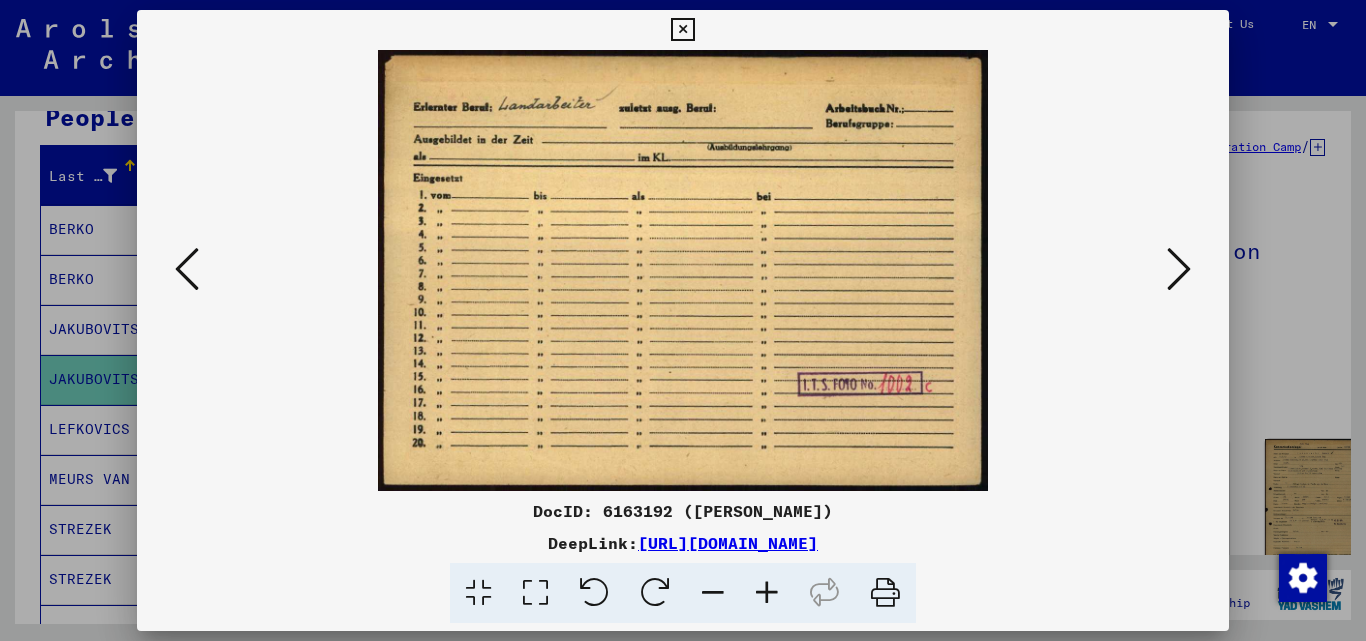 click at bounding box center (1179, 269) 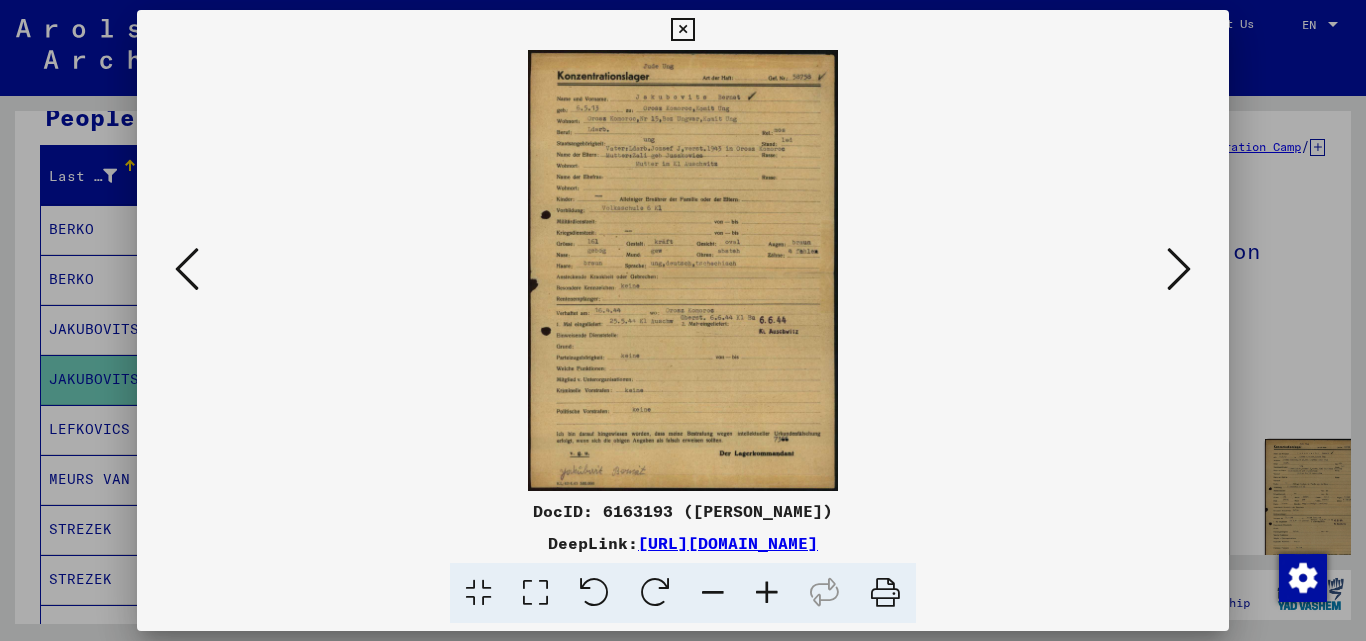 click at bounding box center (1179, 269) 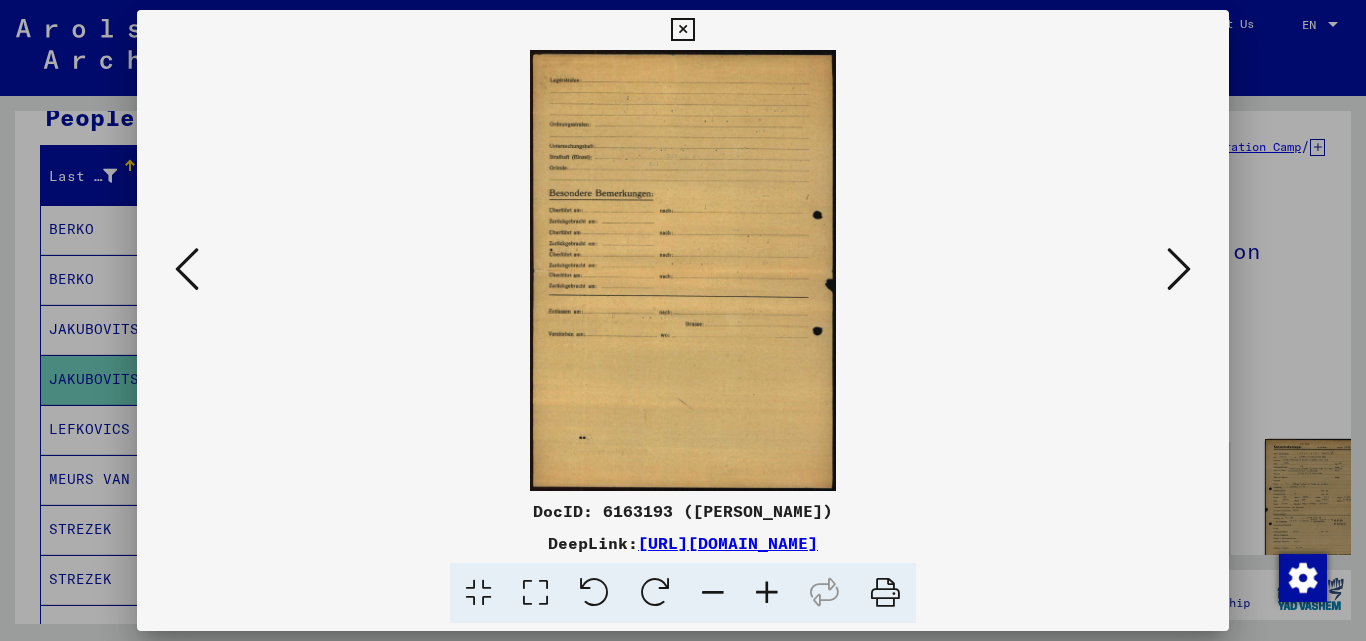 click at bounding box center (1179, 269) 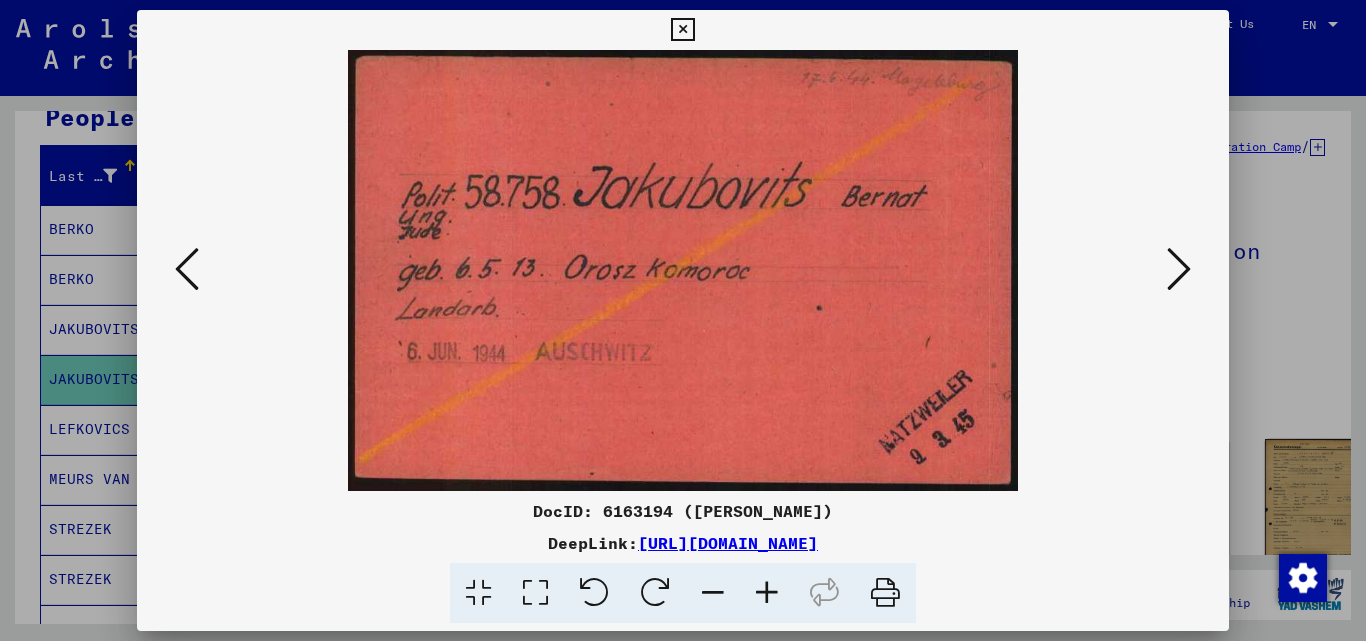 click at bounding box center [683, 270] 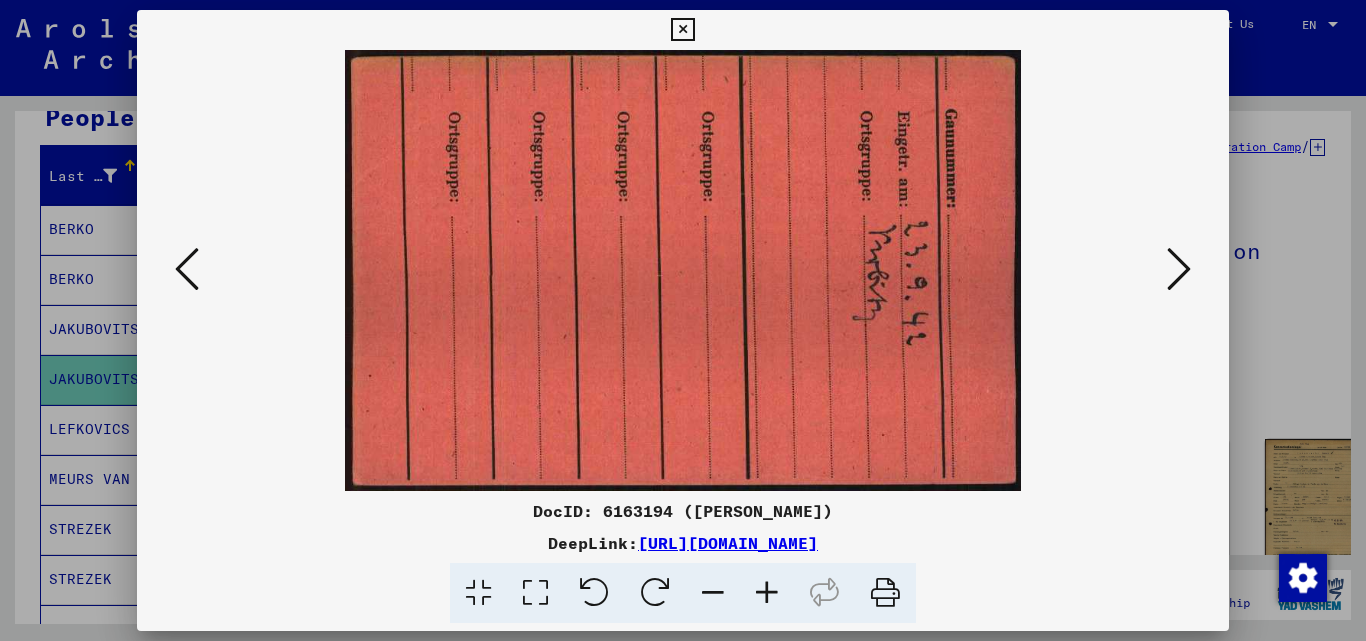 click at bounding box center [1179, 269] 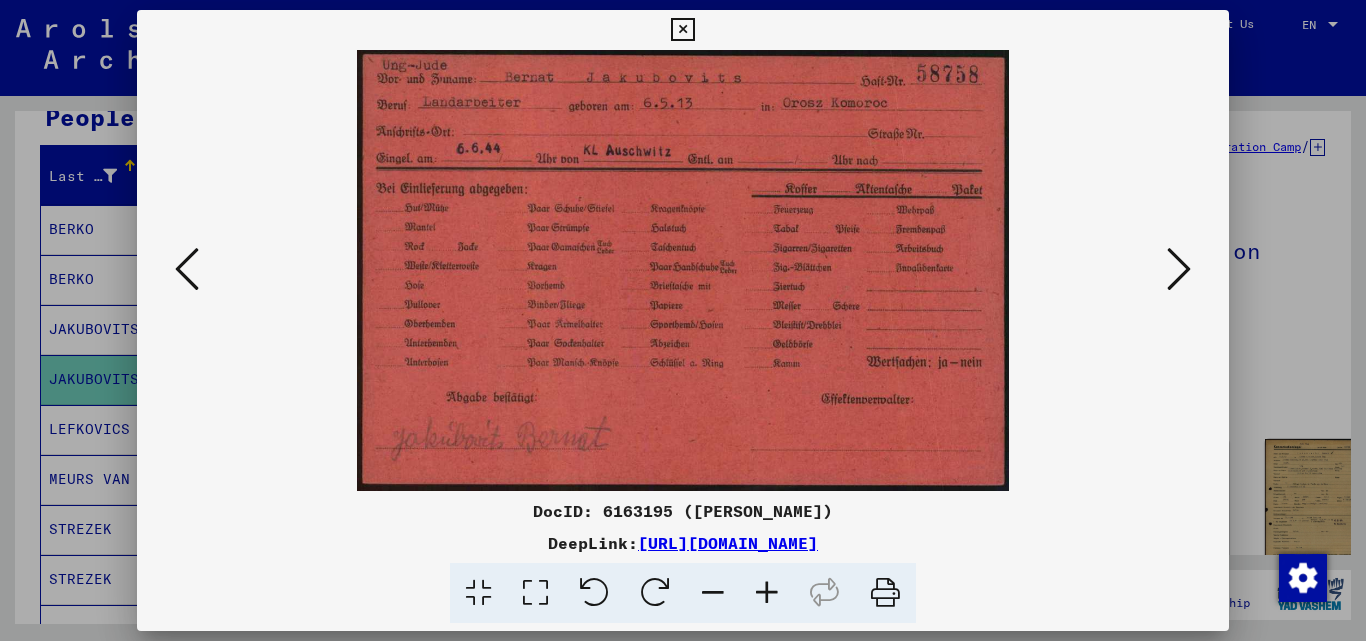 click at bounding box center (1179, 269) 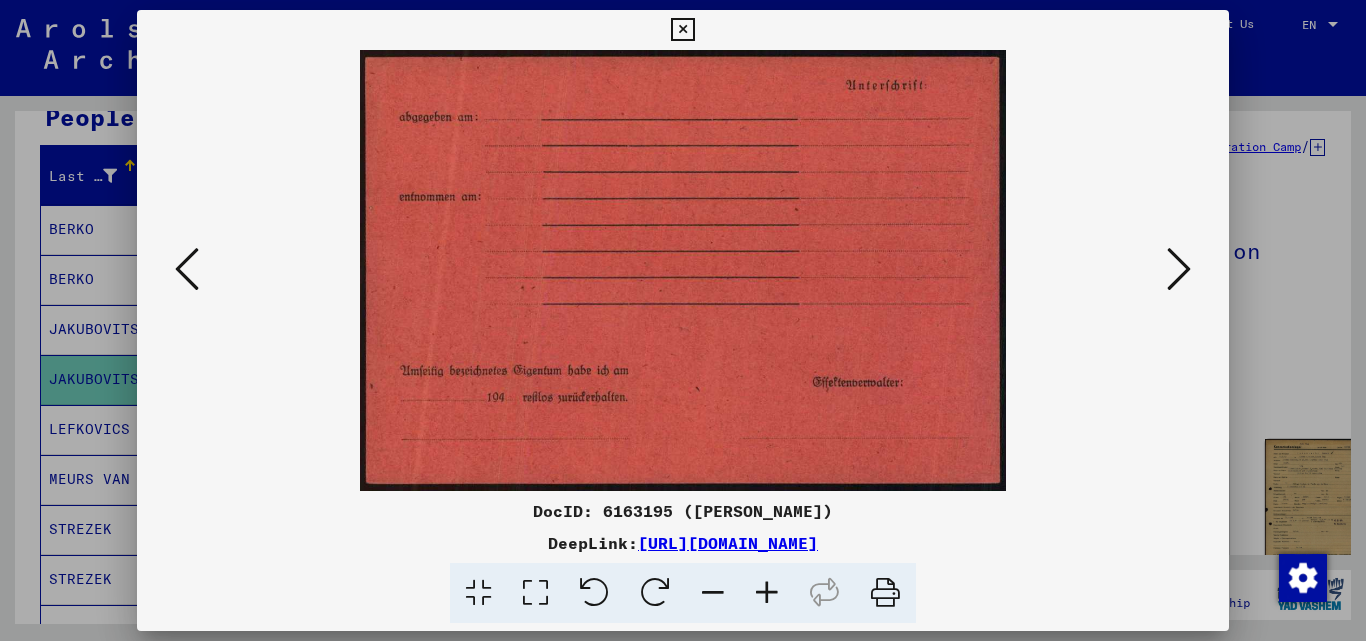 click at bounding box center (1179, 269) 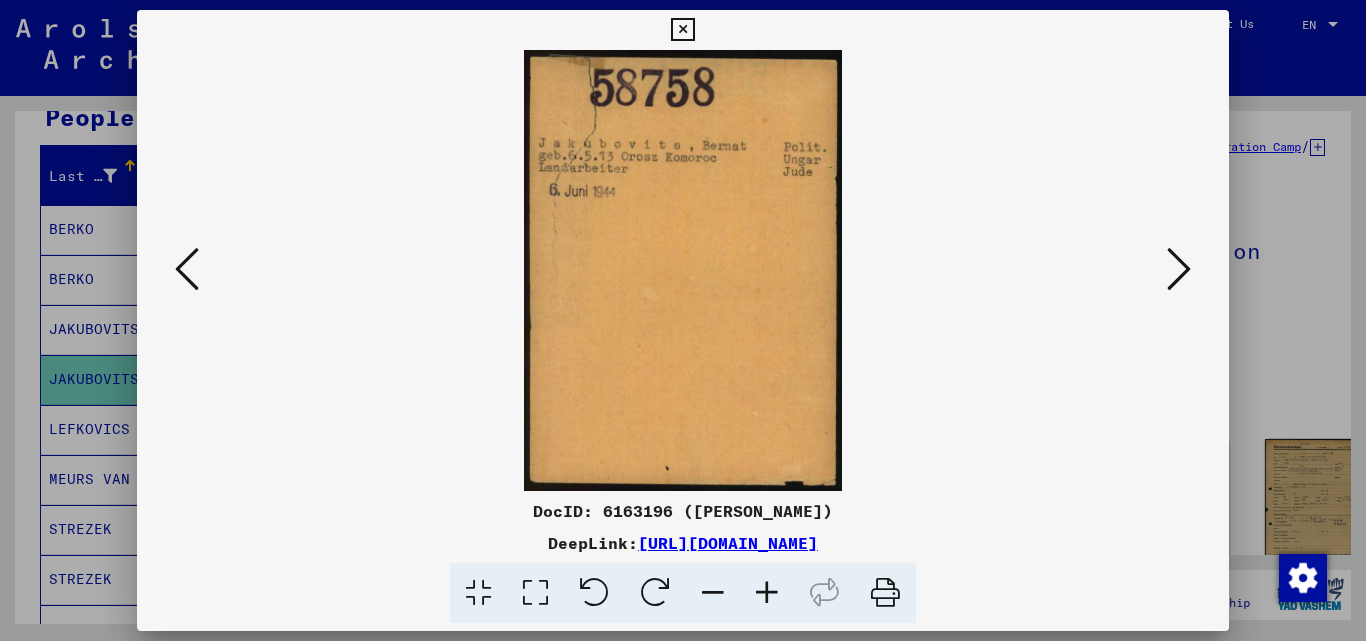 click at bounding box center [1179, 269] 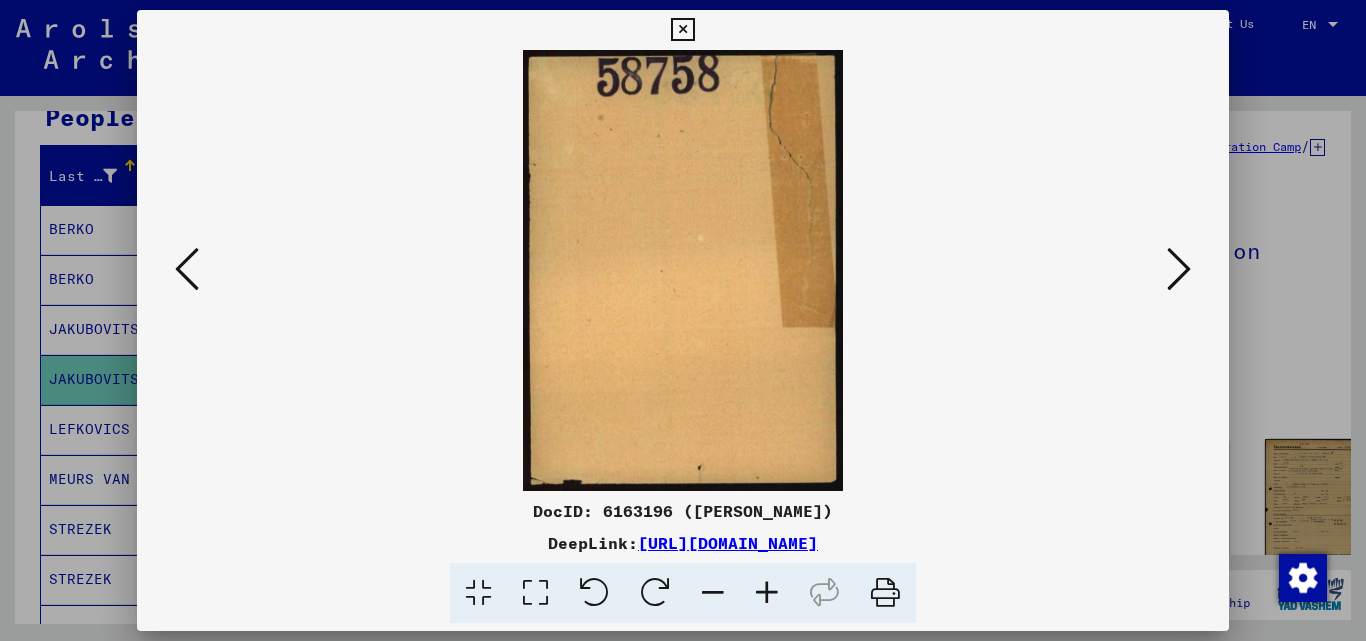 click at bounding box center [1179, 269] 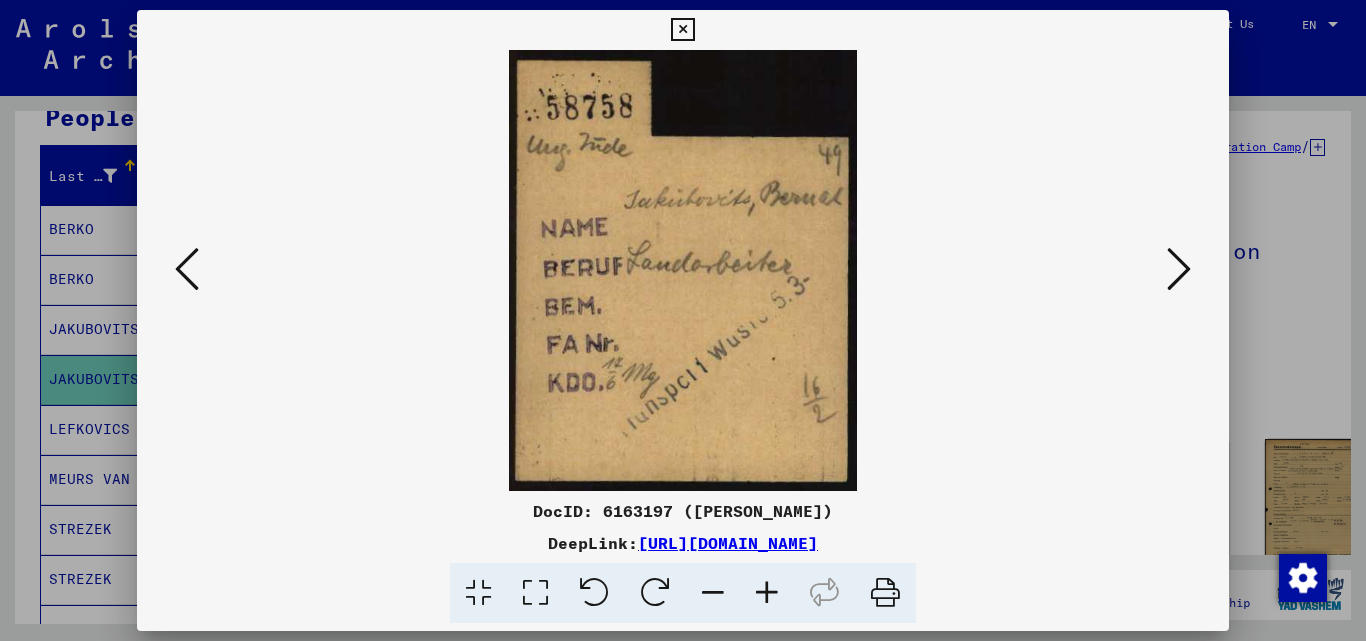 click at bounding box center [1179, 269] 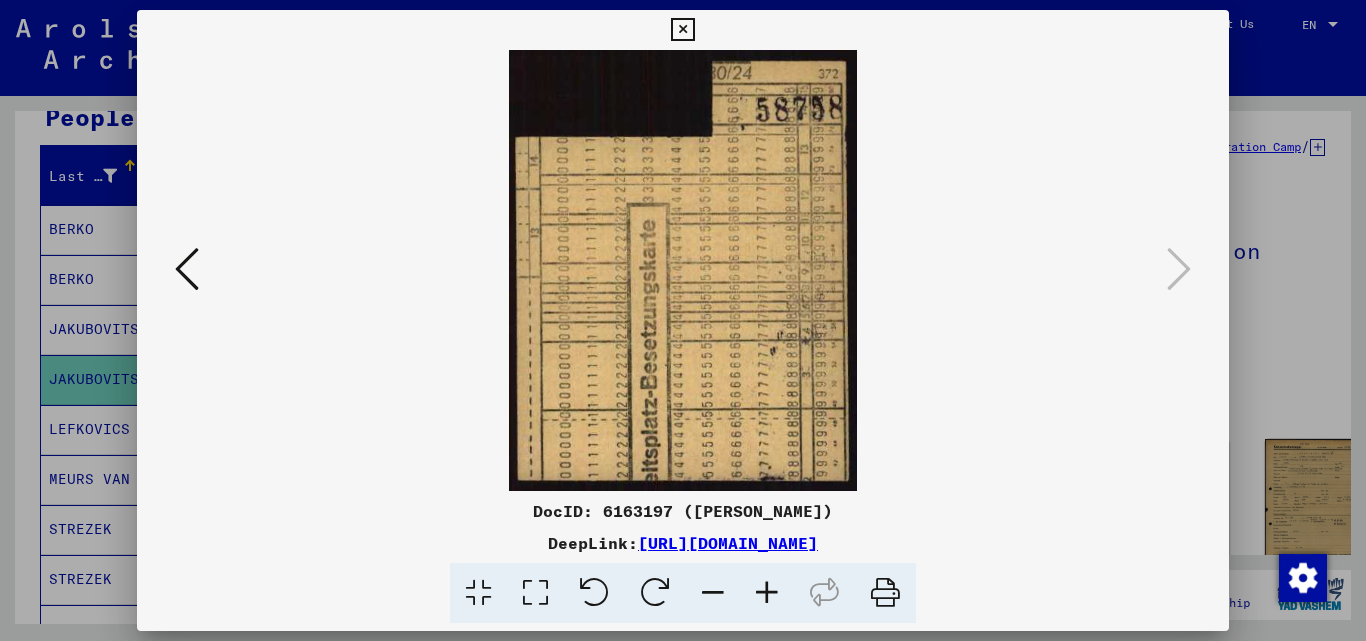 click at bounding box center (682, 30) 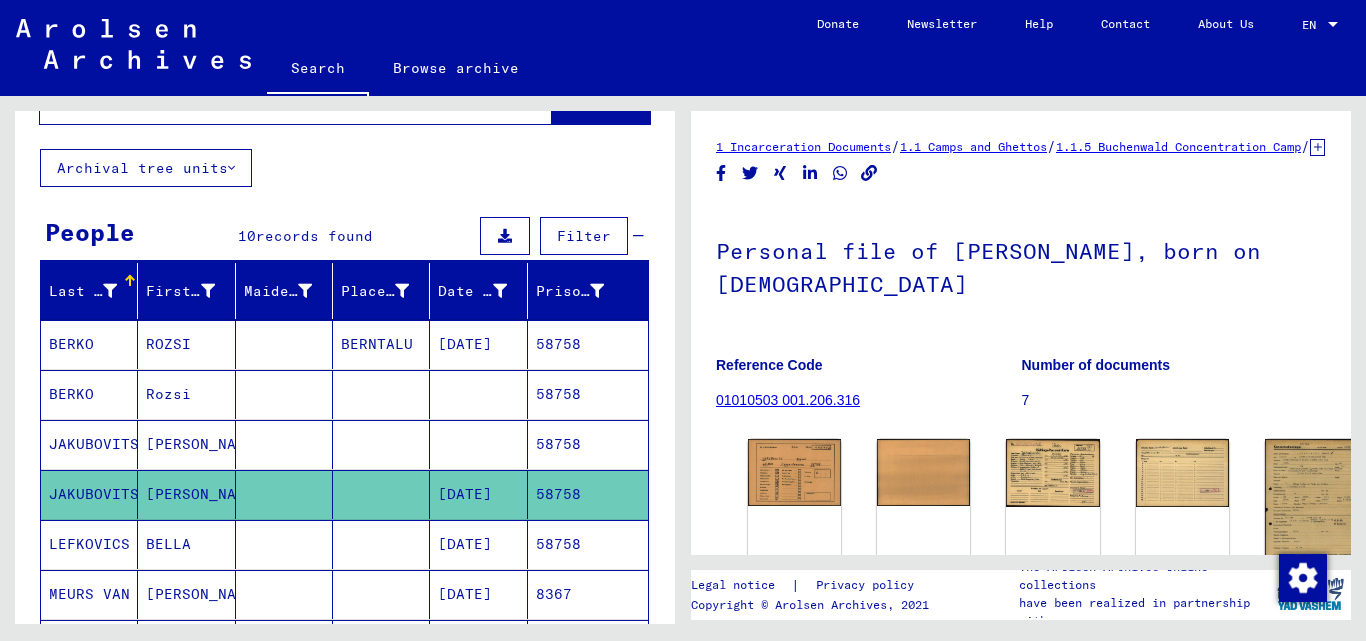 scroll, scrollTop: 0, scrollLeft: 0, axis: both 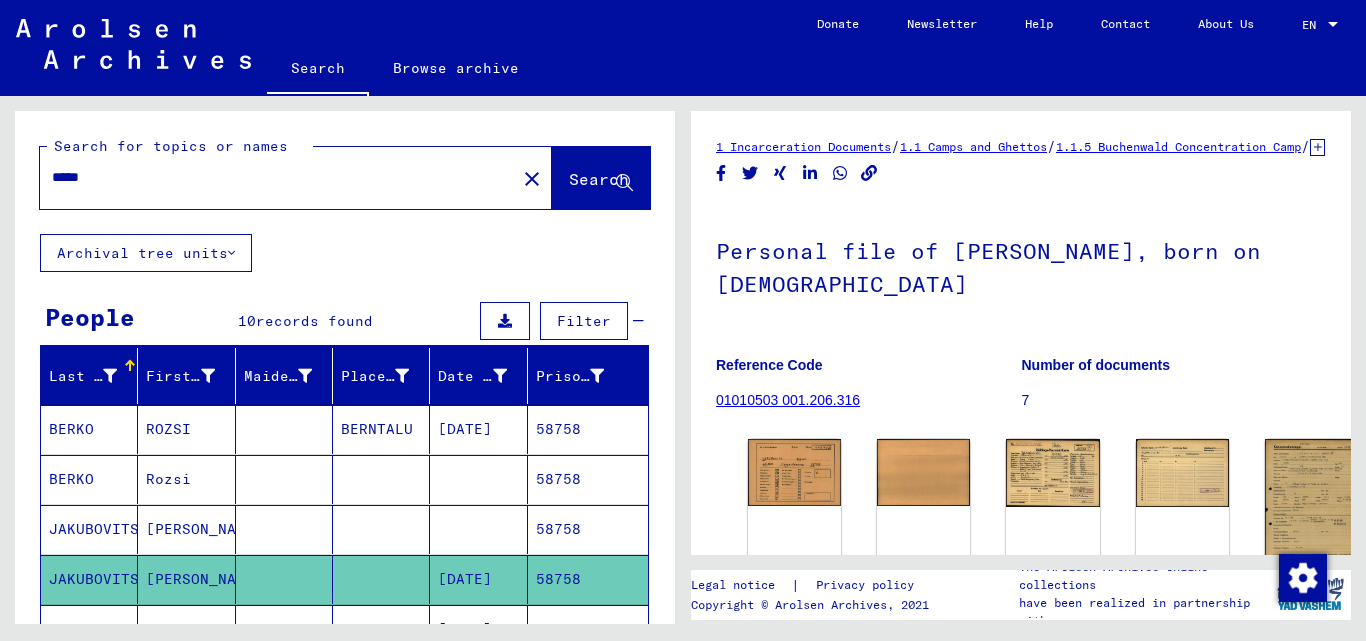 click on "*****" at bounding box center (278, 177) 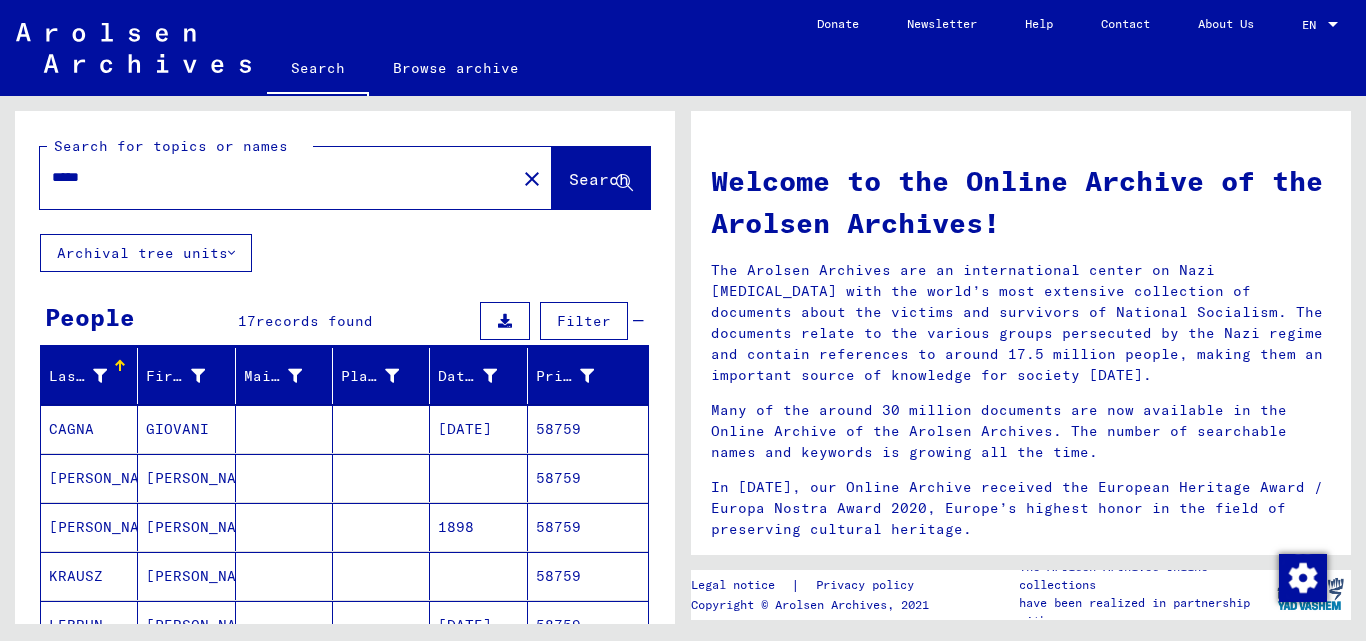 scroll, scrollTop: 100, scrollLeft: 0, axis: vertical 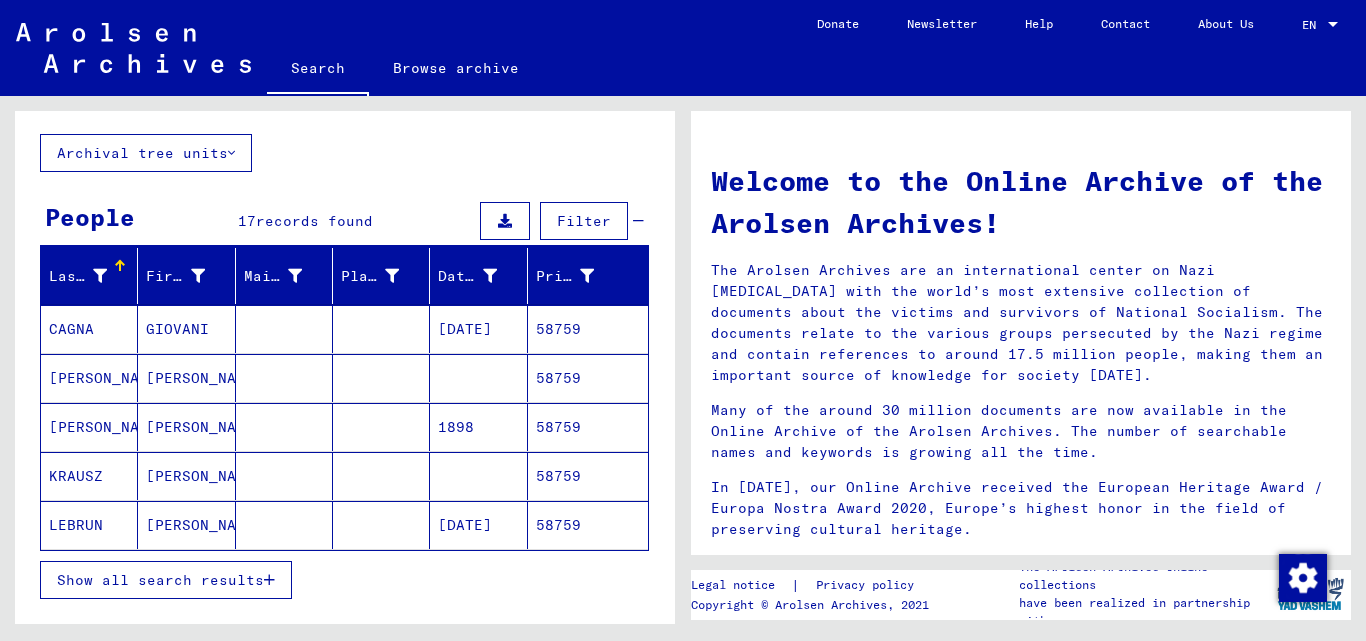 click at bounding box center (269, 580) 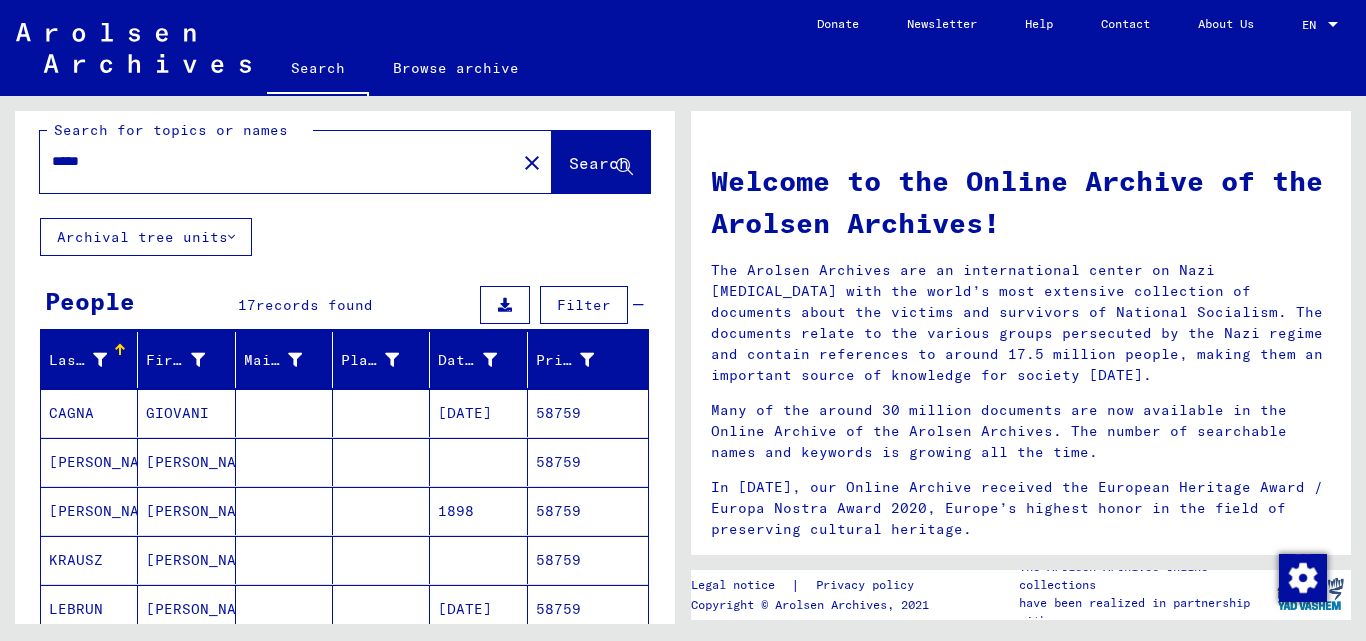 scroll, scrollTop: 0, scrollLeft: 0, axis: both 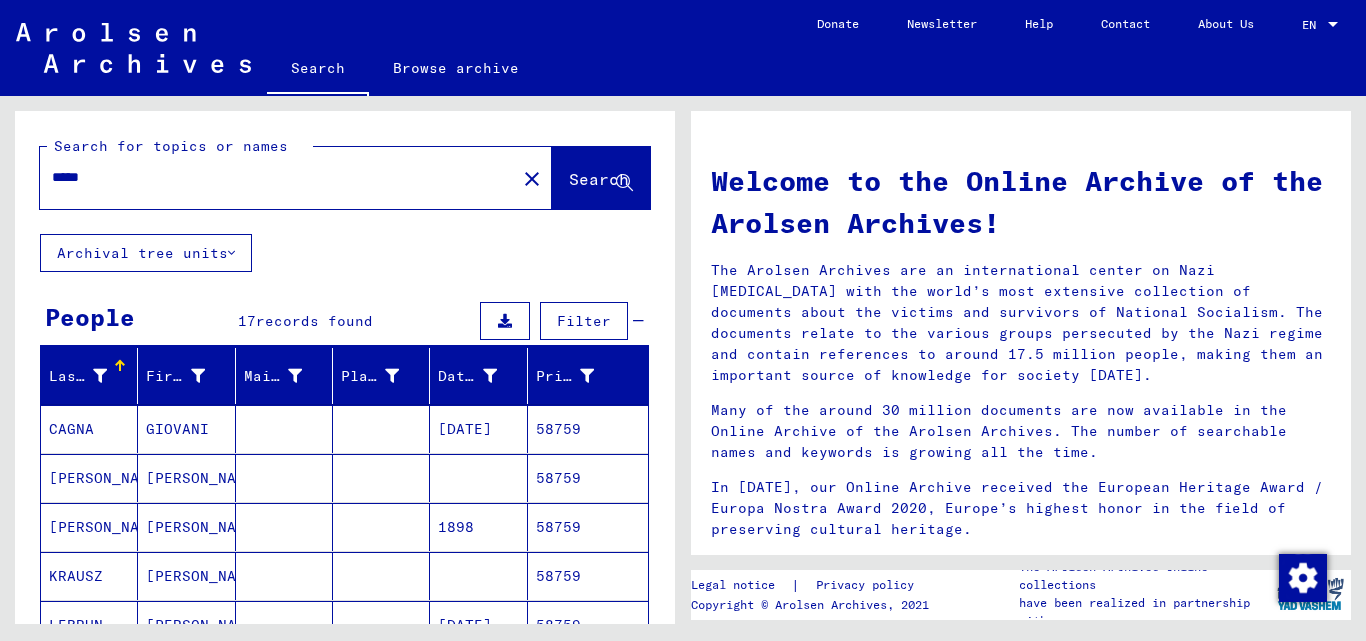 click on "58759" at bounding box center [588, 576] 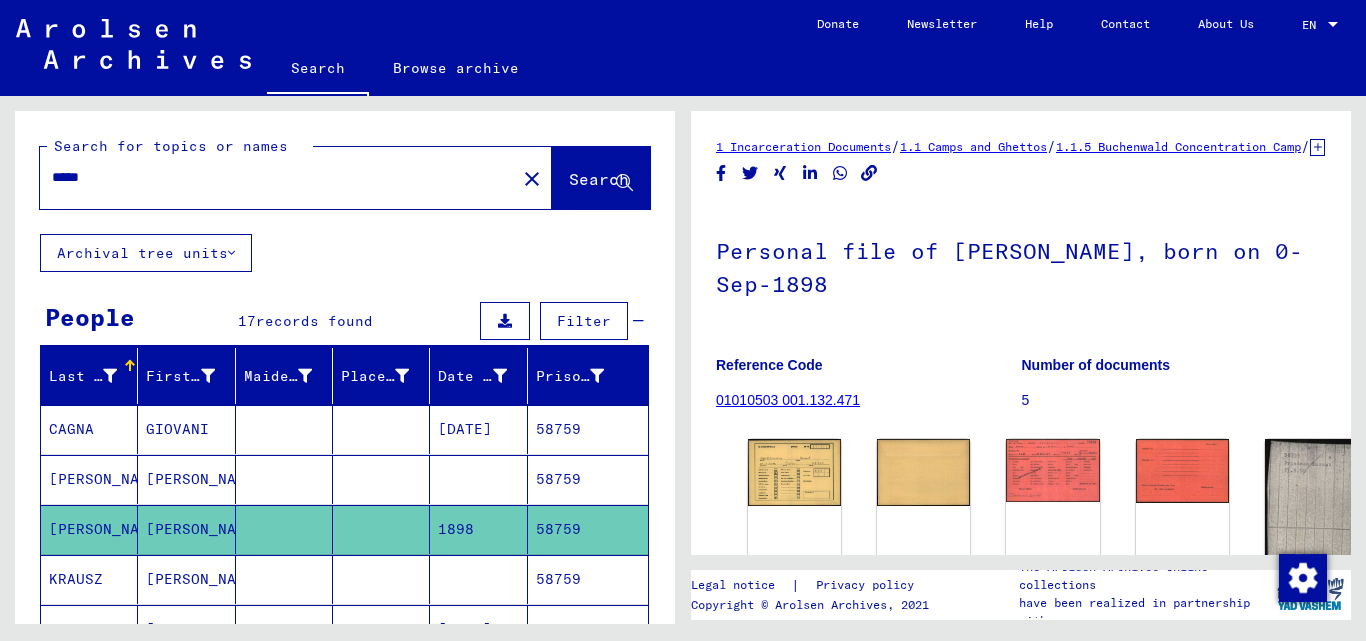 scroll, scrollTop: 0, scrollLeft: 0, axis: both 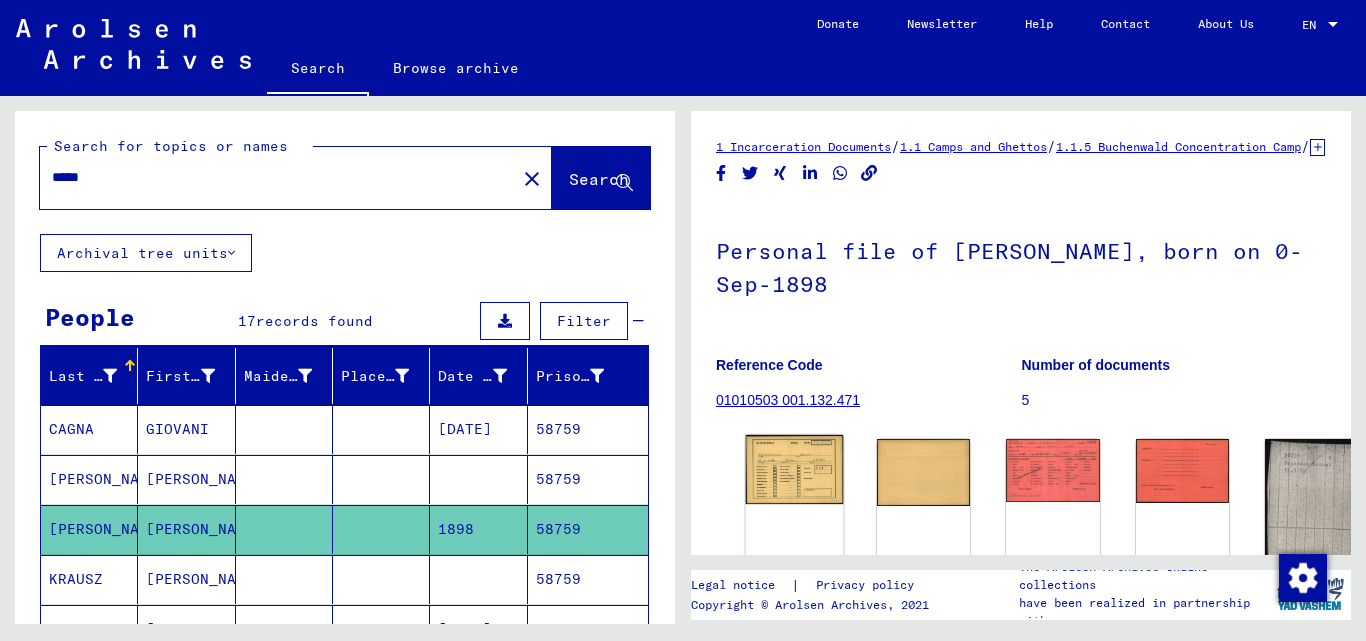 click 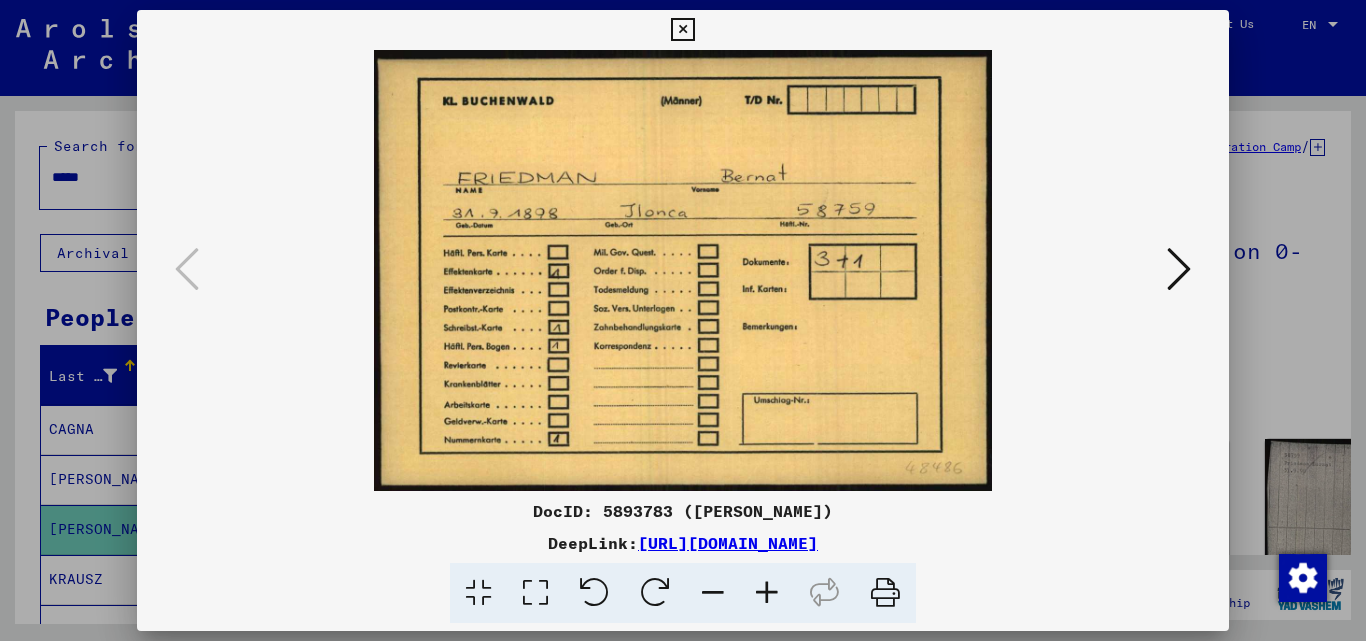 click at bounding box center [1179, 269] 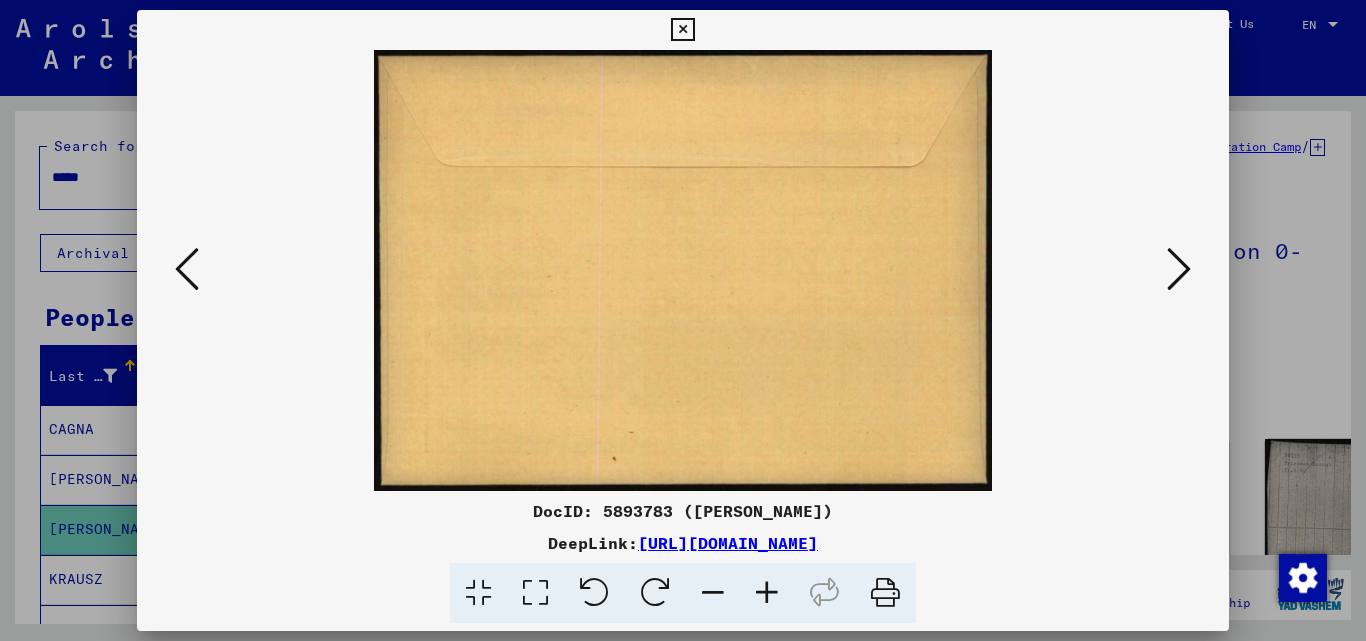 click at bounding box center [1179, 269] 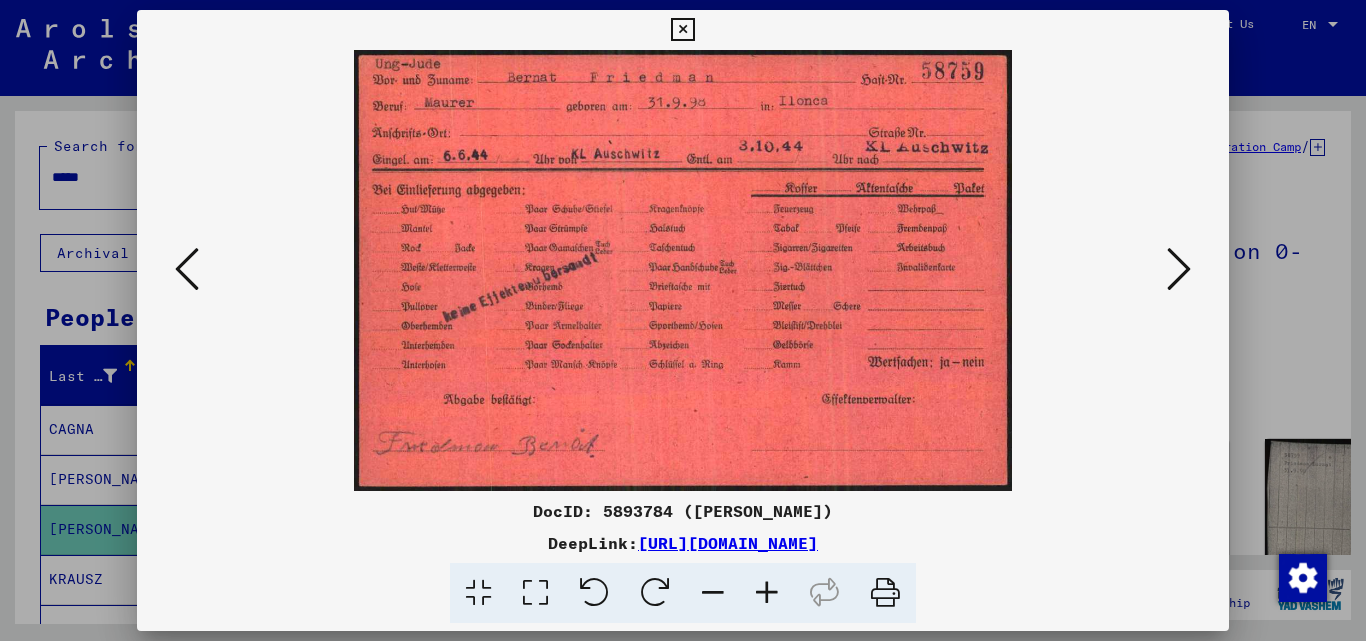 click at bounding box center (1179, 269) 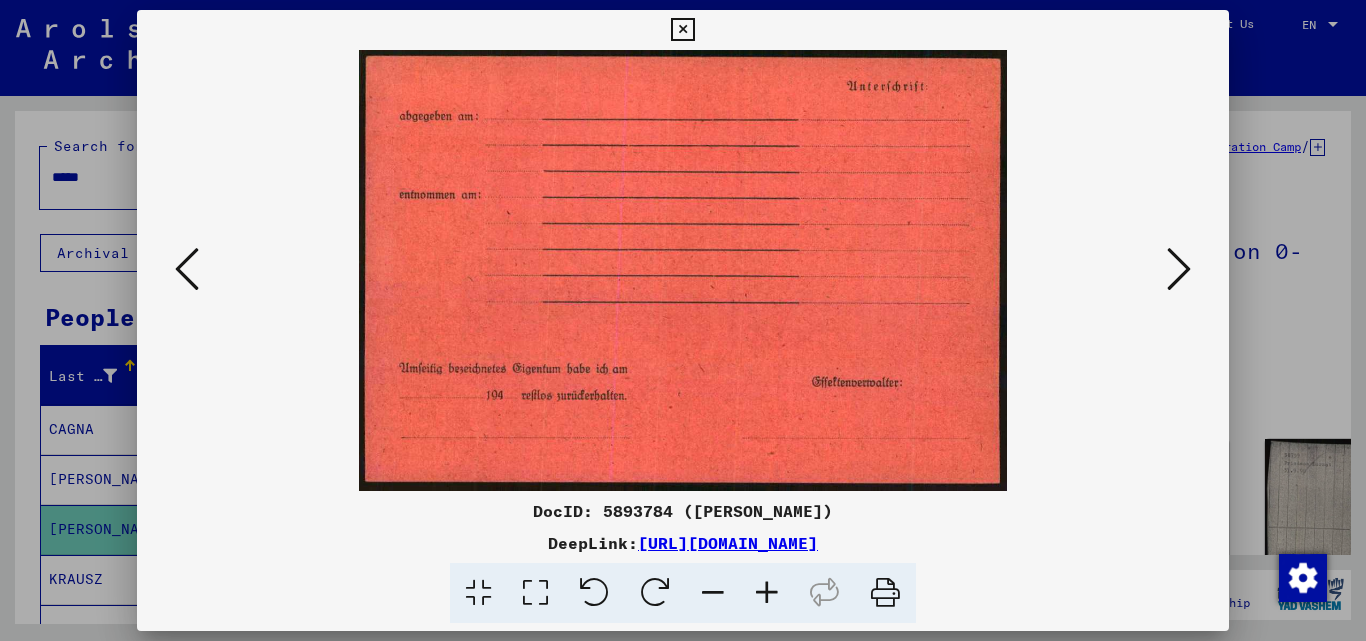 click at bounding box center [1179, 269] 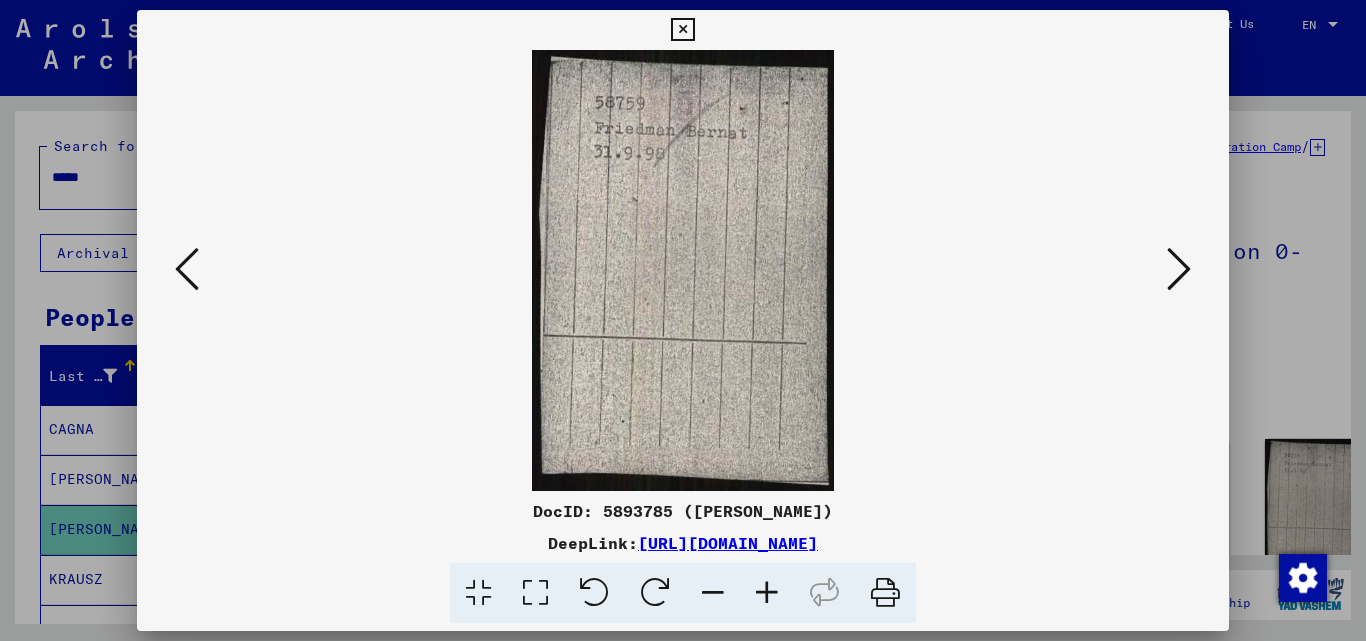 click at bounding box center (682, 30) 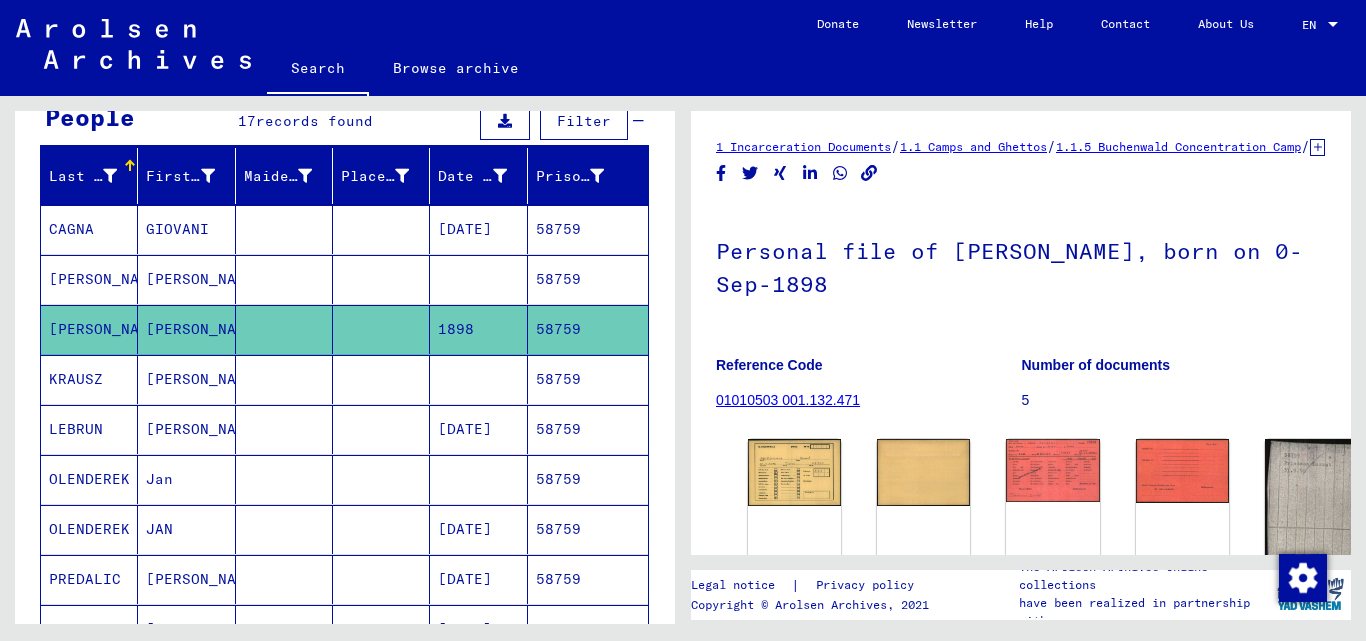scroll, scrollTop: 300, scrollLeft: 0, axis: vertical 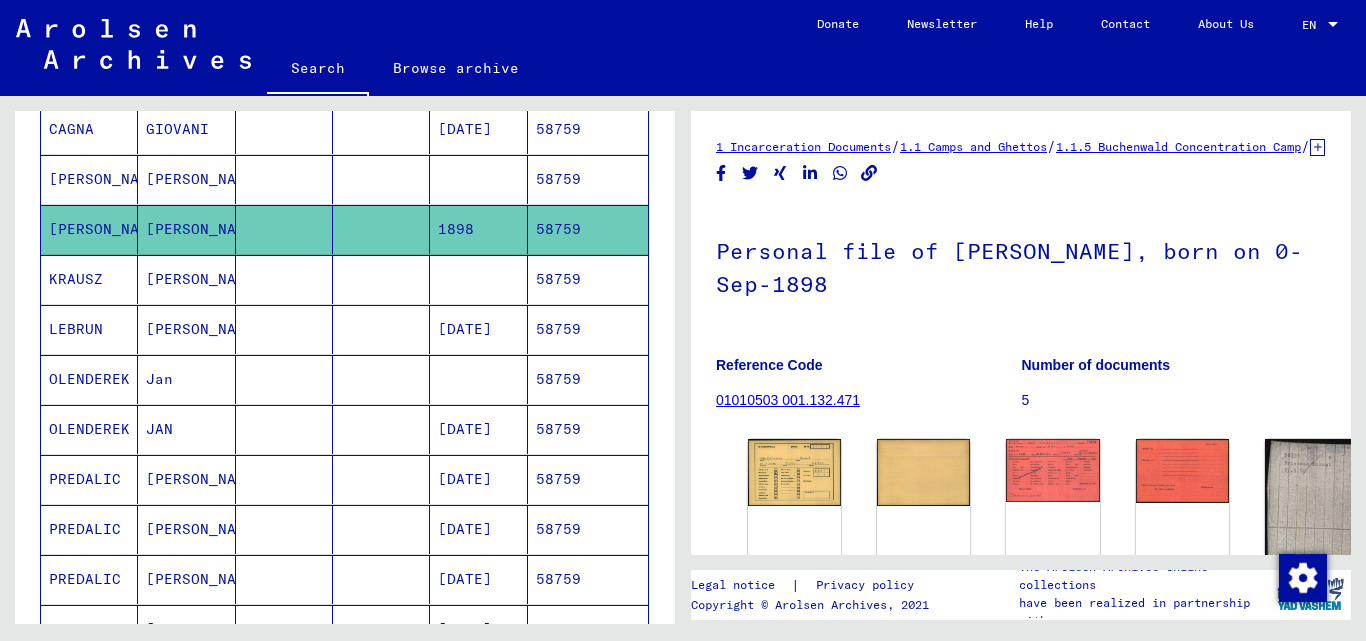 click on "58759" at bounding box center [588, 379] 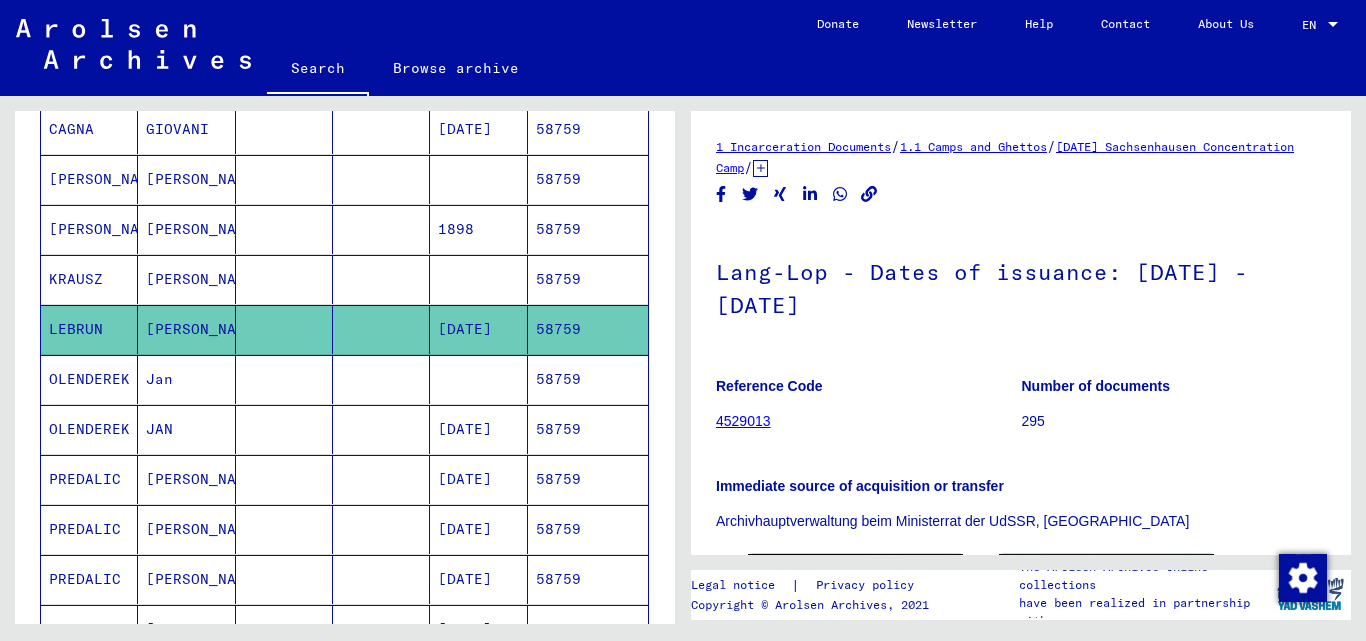 scroll, scrollTop: 0, scrollLeft: 0, axis: both 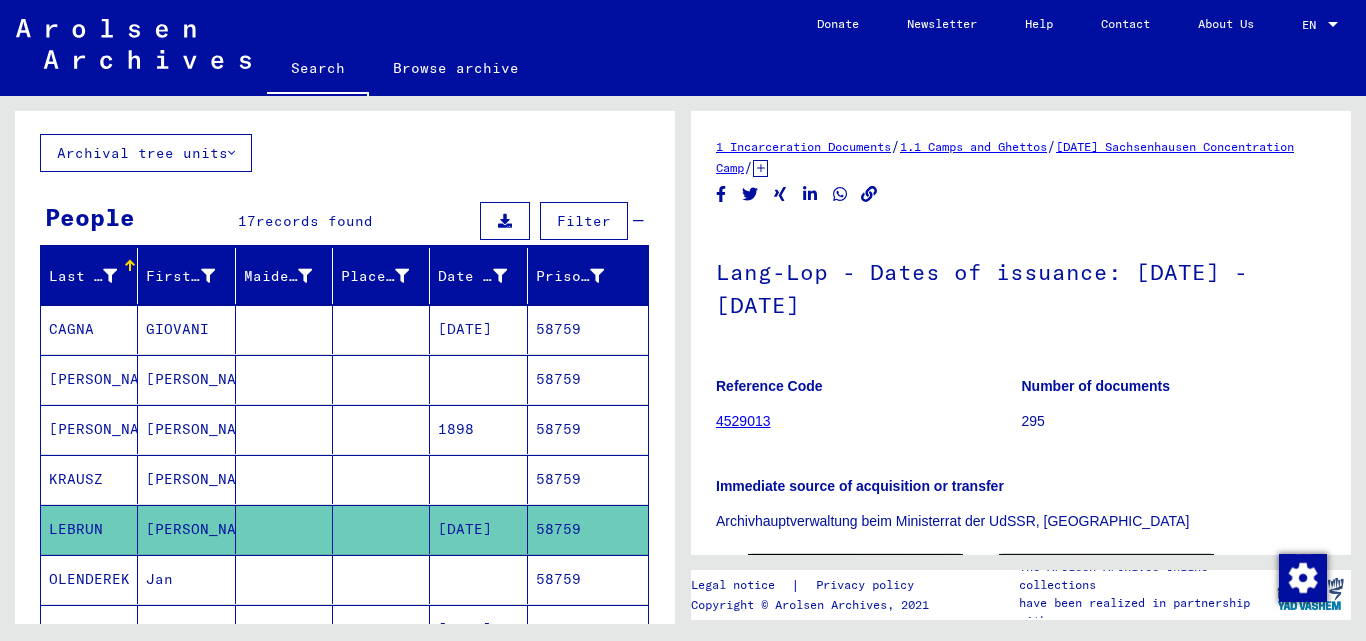 click on "58759" at bounding box center [588, 379] 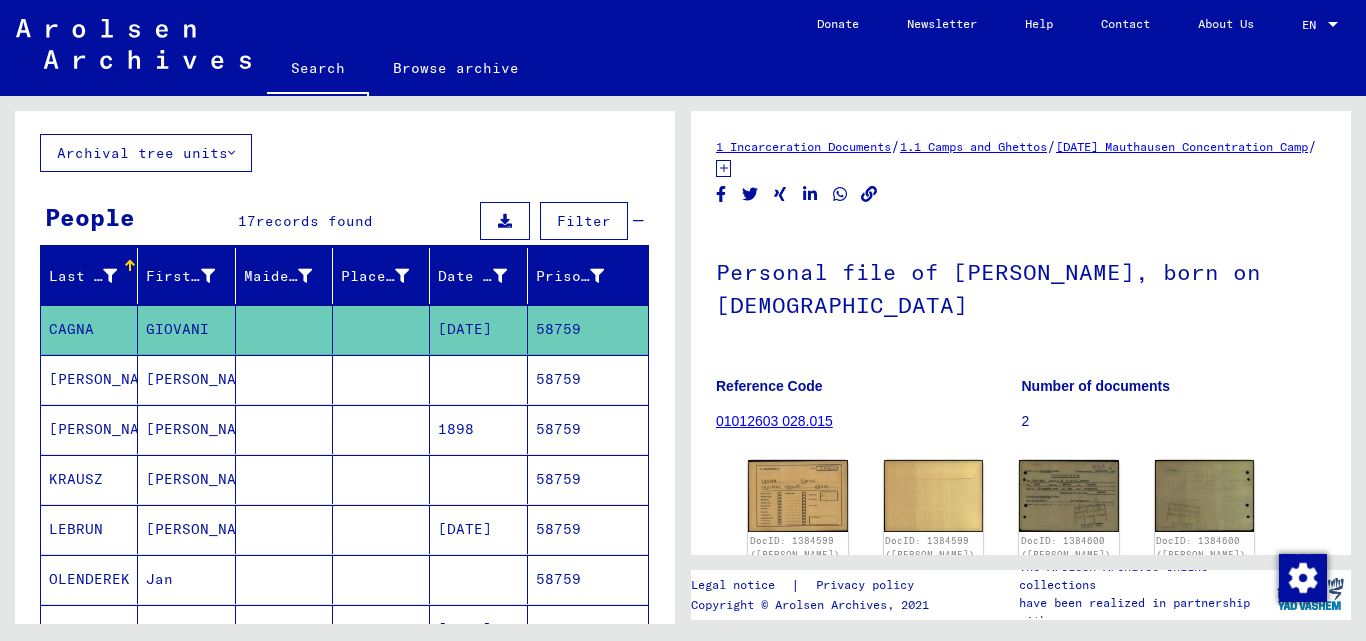 scroll, scrollTop: 0, scrollLeft: 0, axis: both 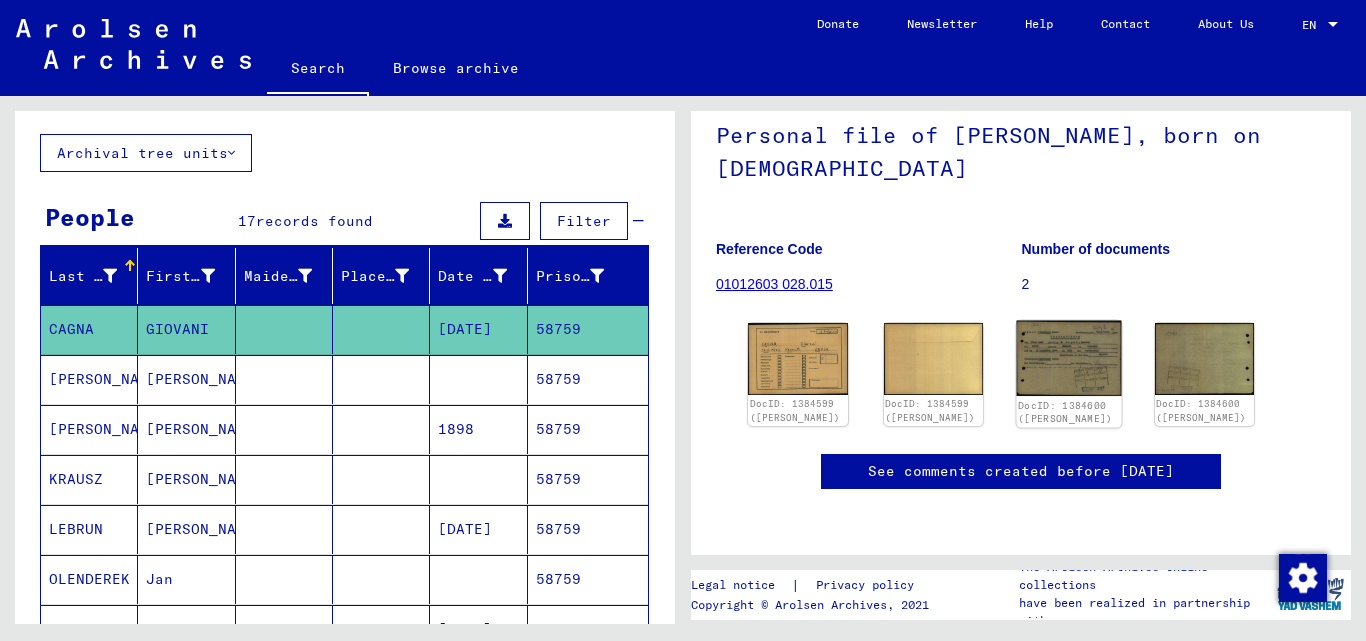 click 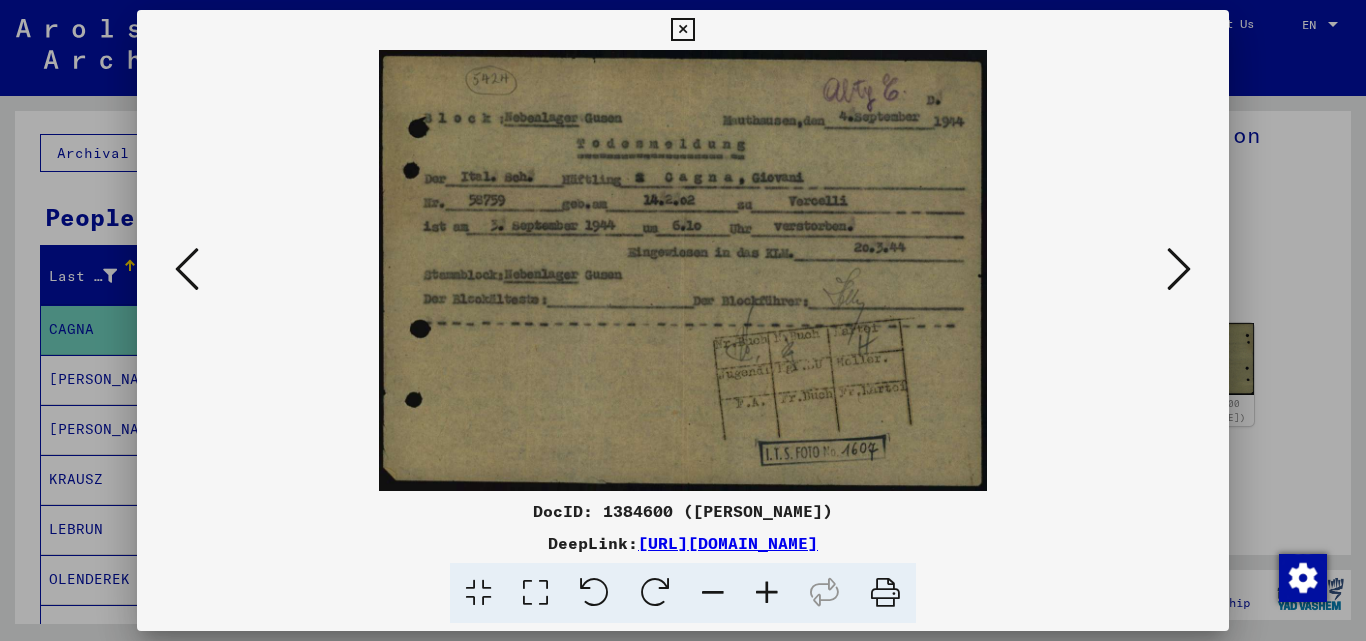 click at bounding box center [682, 30] 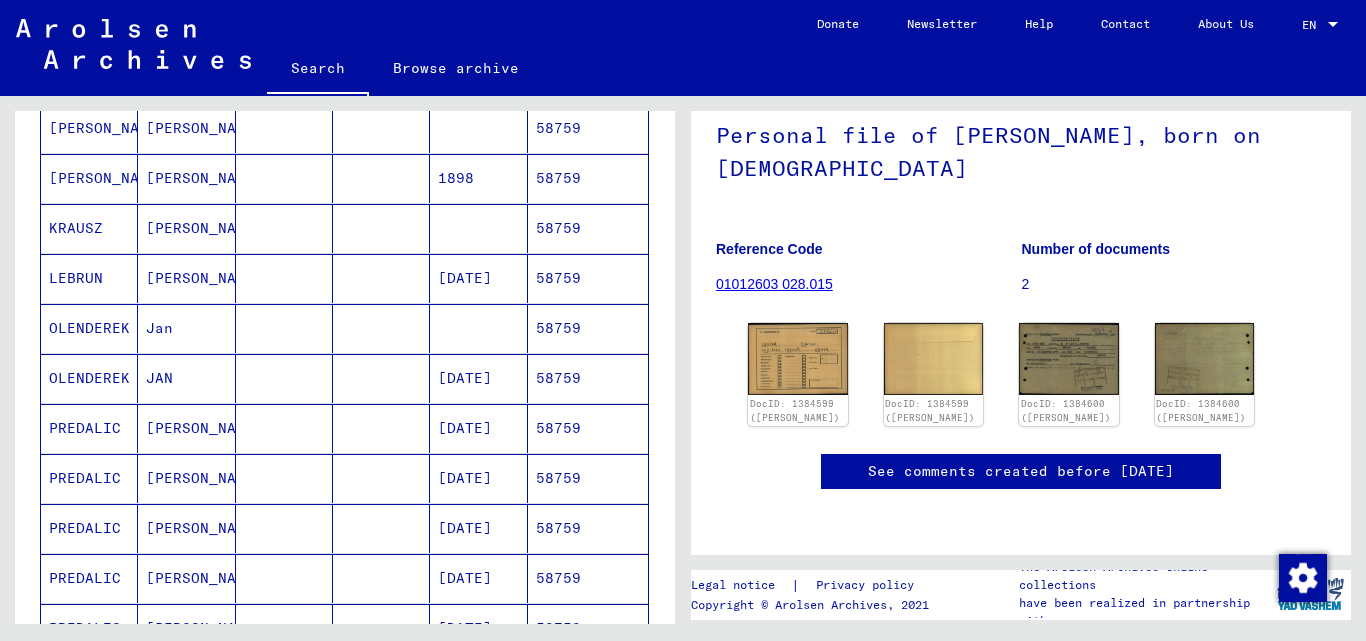 scroll, scrollTop: 400, scrollLeft: 0, axis: vertical 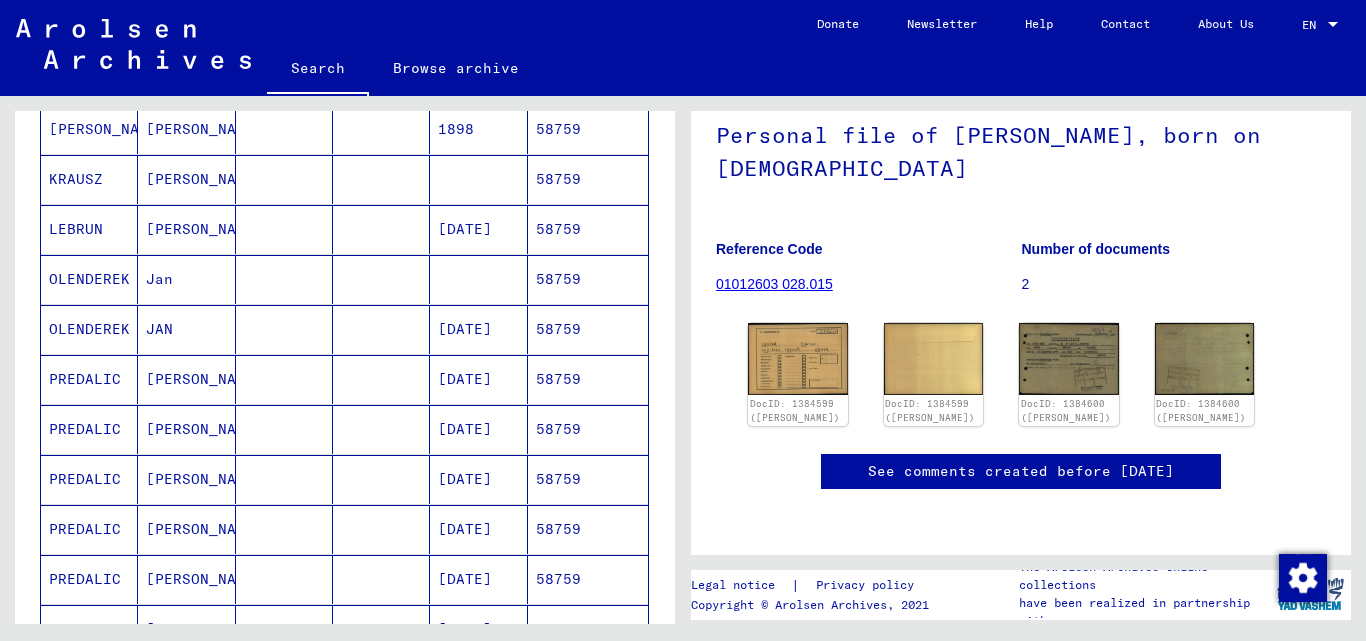 click on "58759" at bounding box center (588, 379) 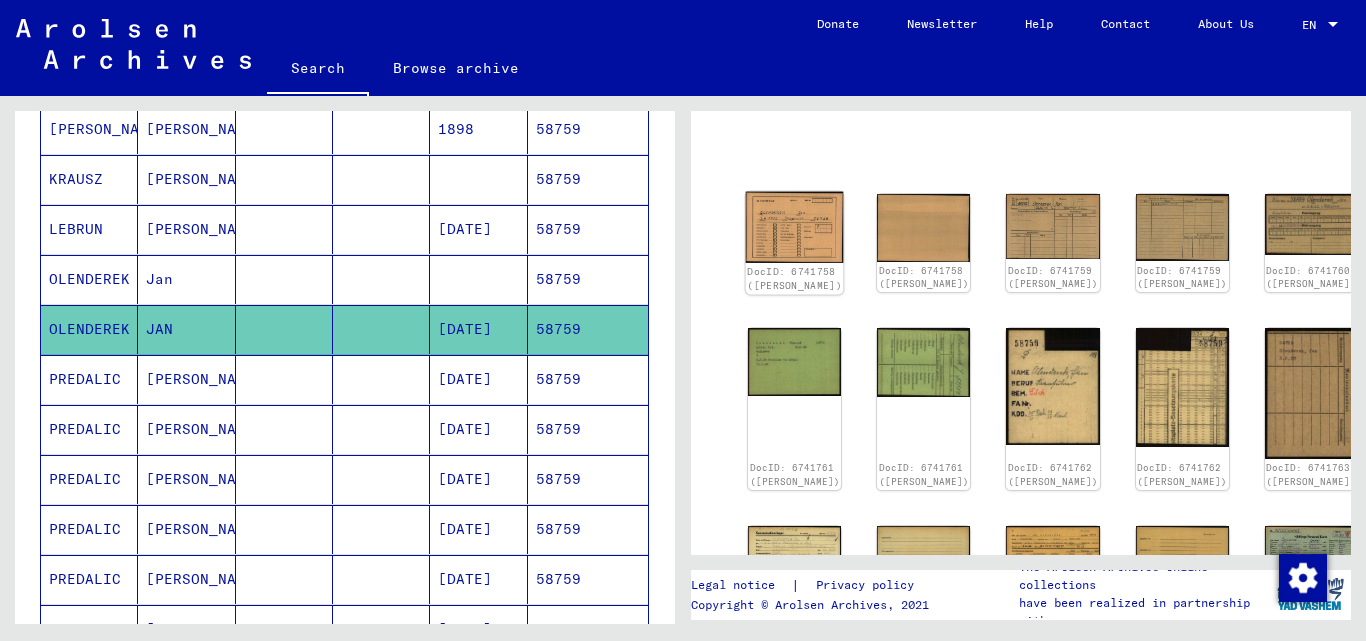 click 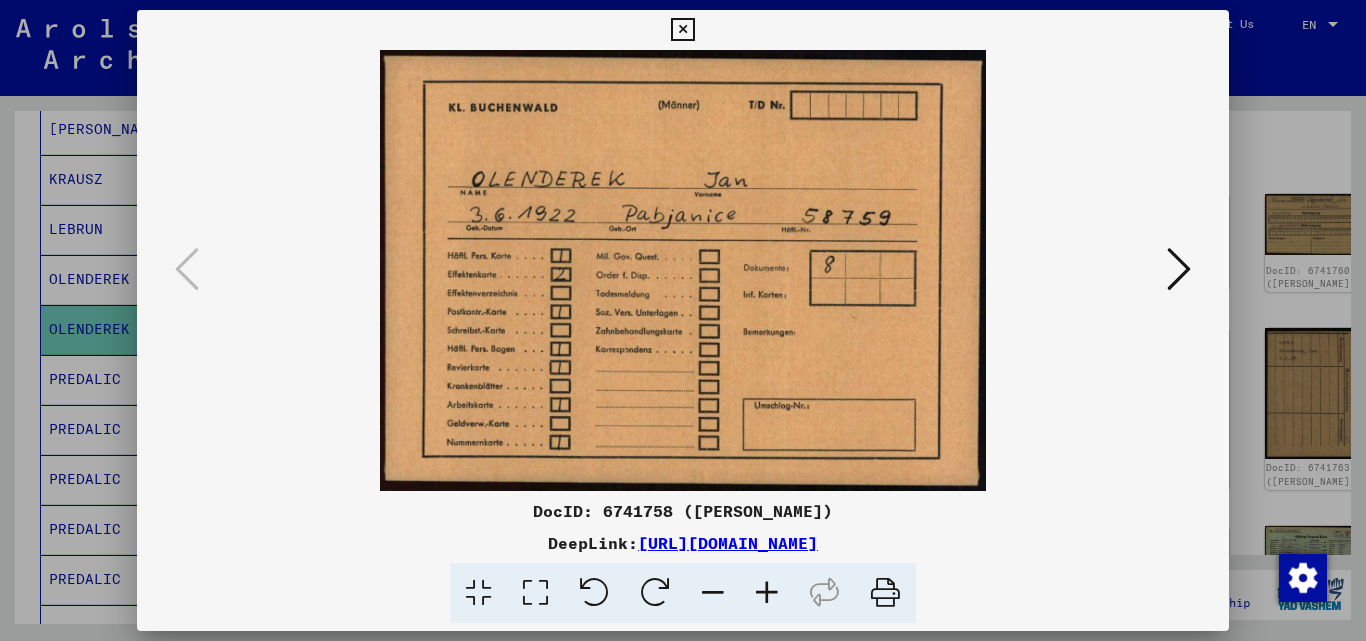 click at bounding box center [1179, 269] 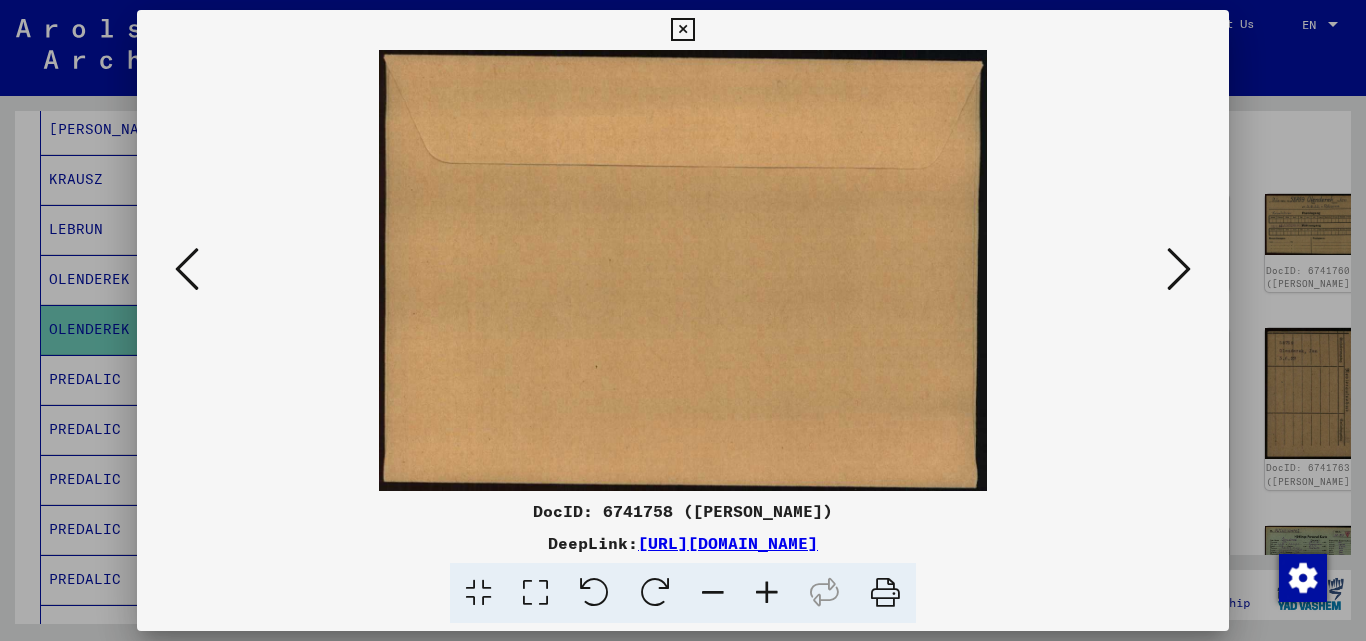 click at bounding box center [1179, 269] 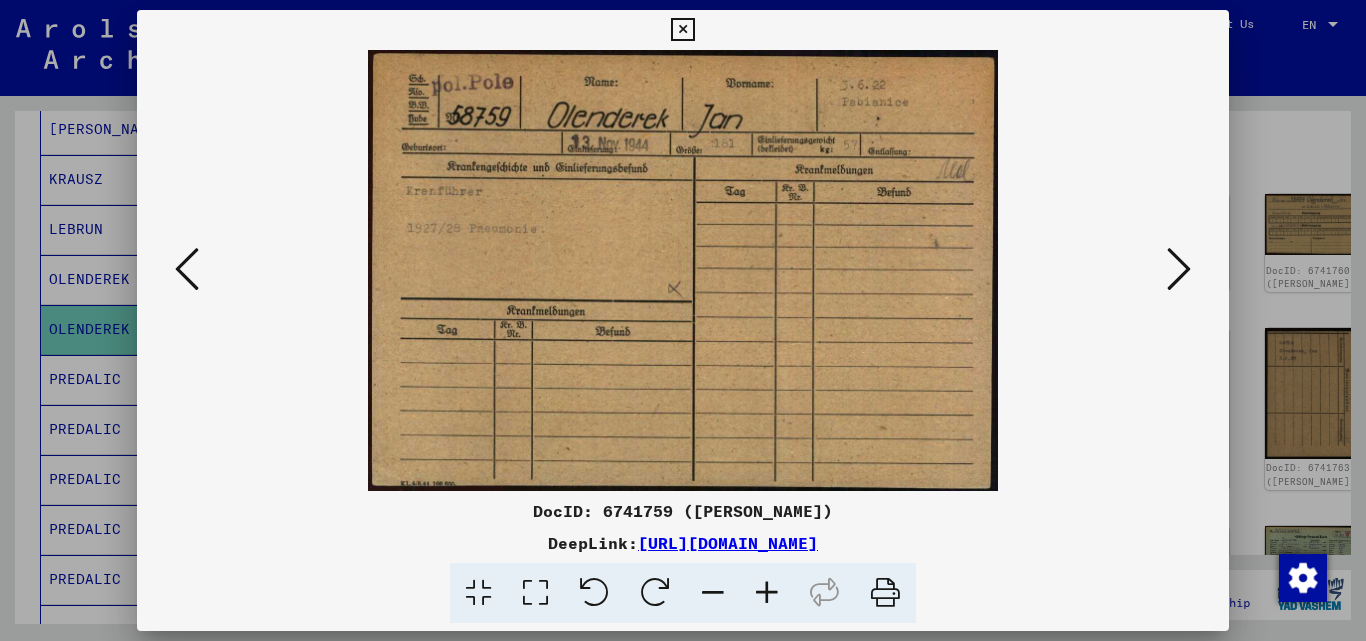 click at bounding box center [1179, 269] 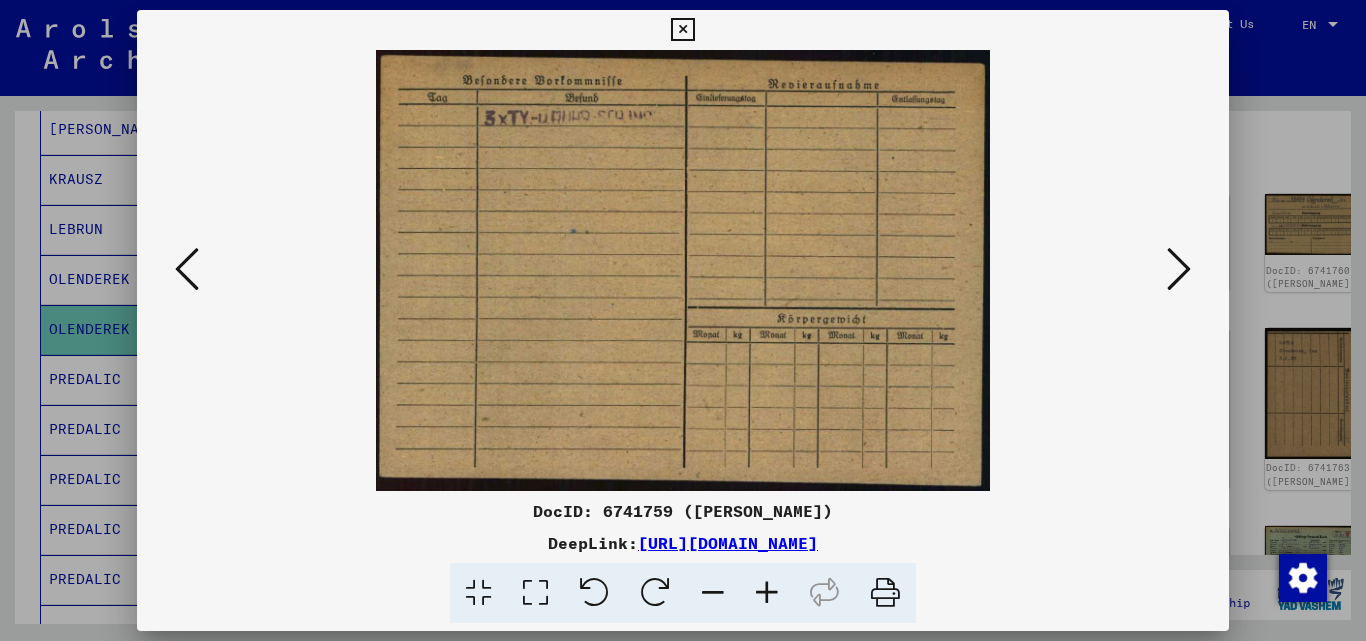 click at bounding box center [1179, 269] 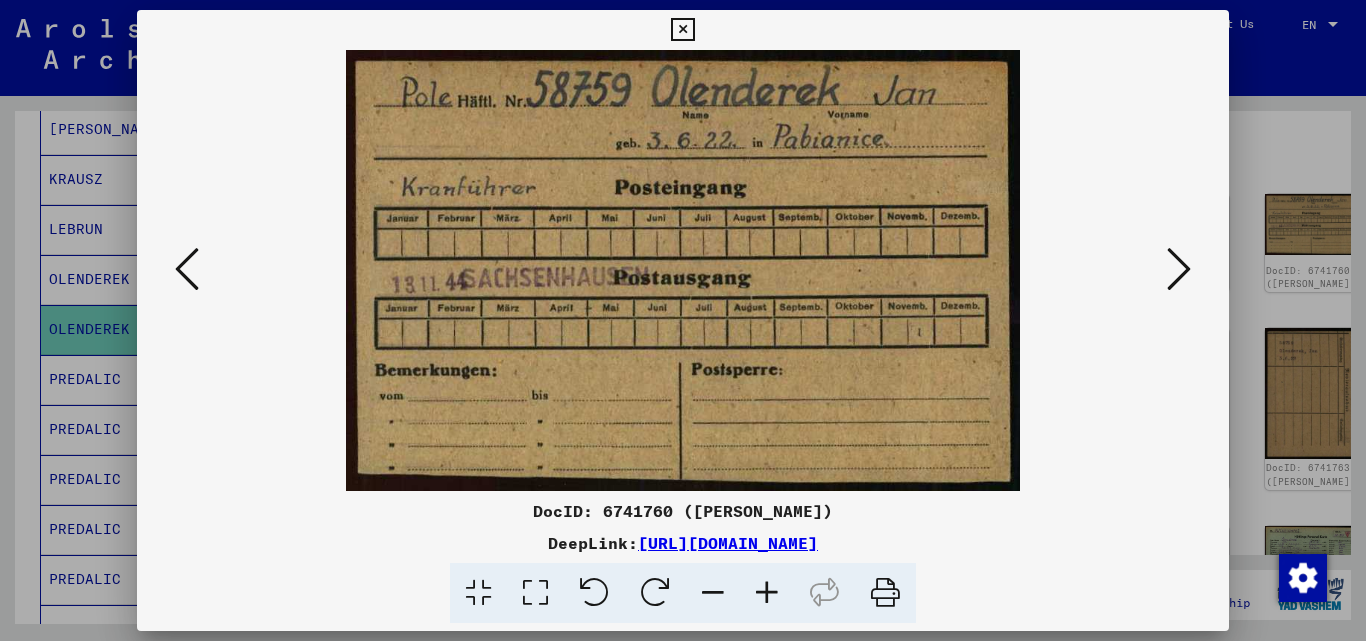 click at bounding box center (1179, 269) 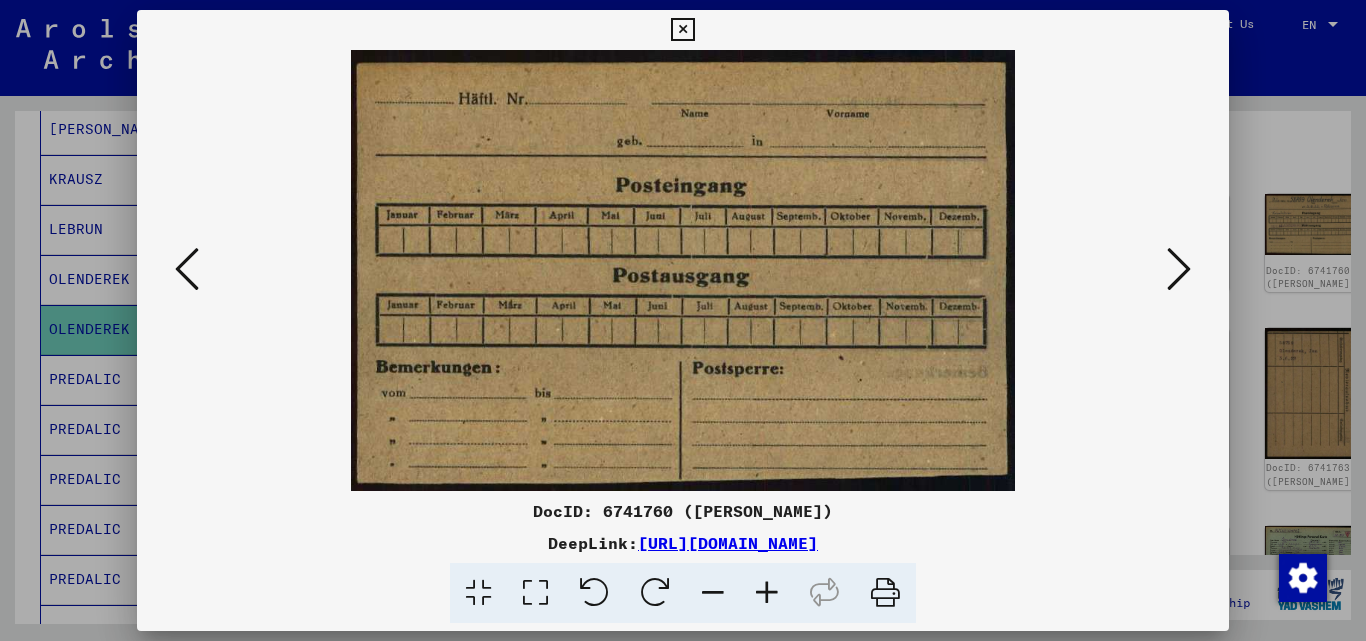 click at bounding box center (1179, 269) 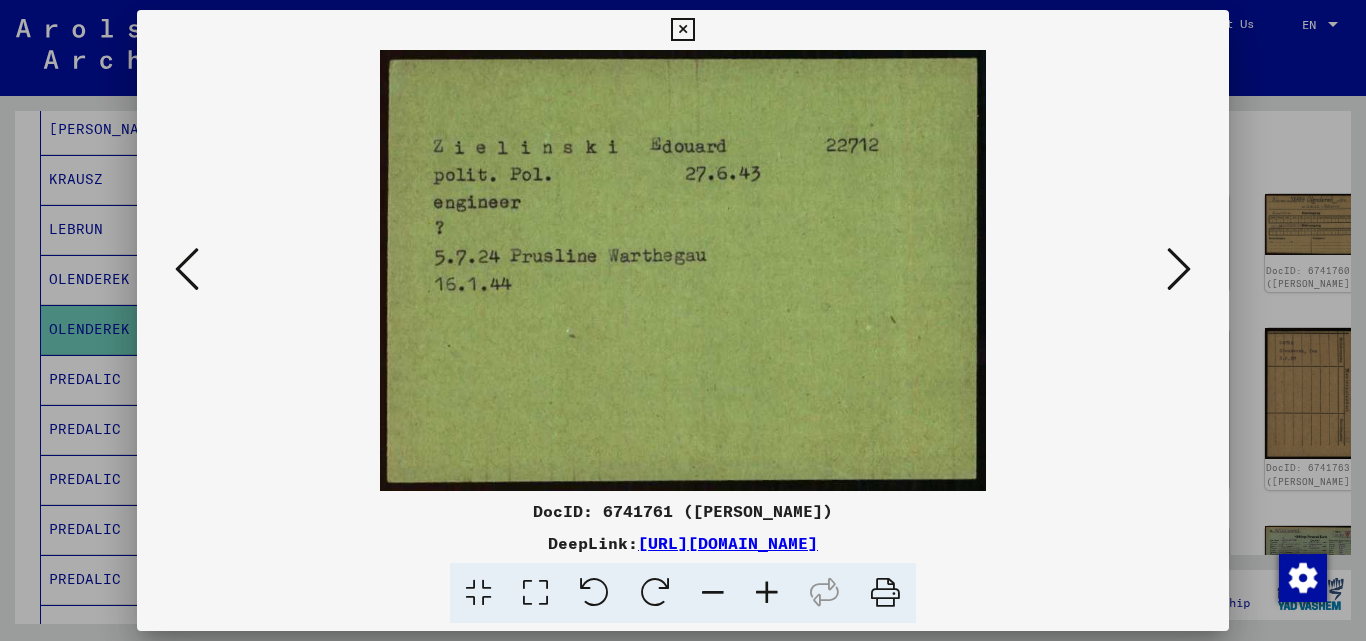 click at bounding box center (1179, 269) 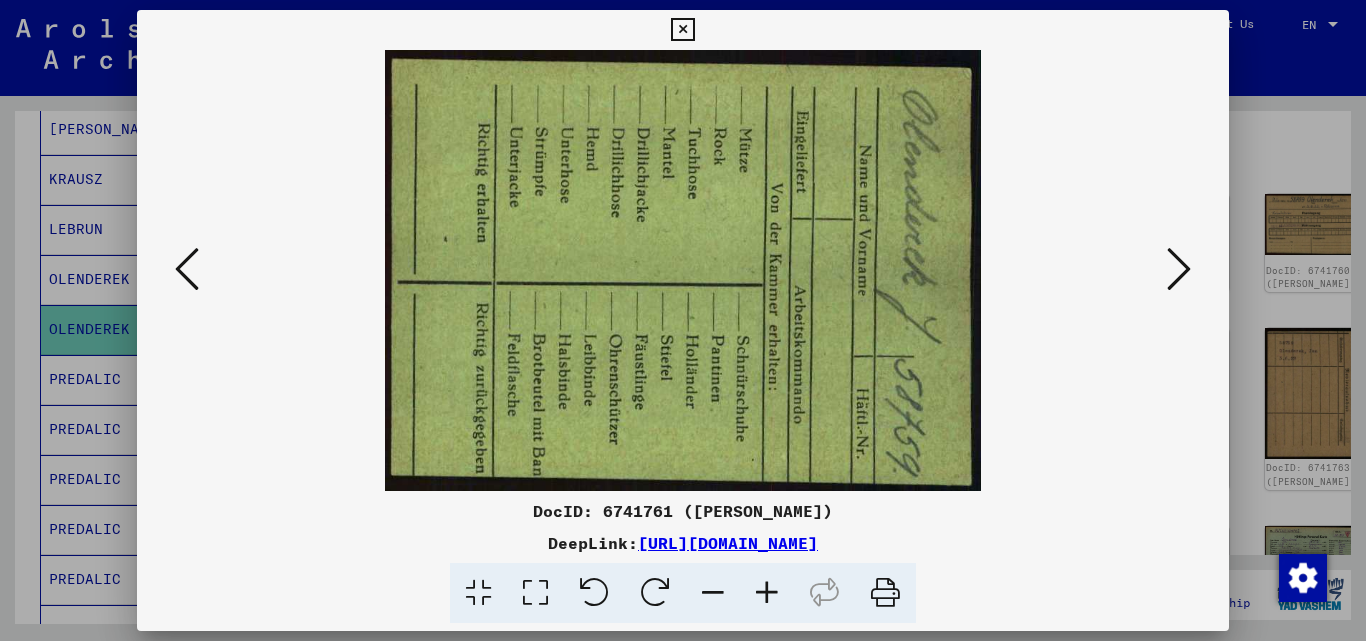 click at bounding box center (1179, 269) 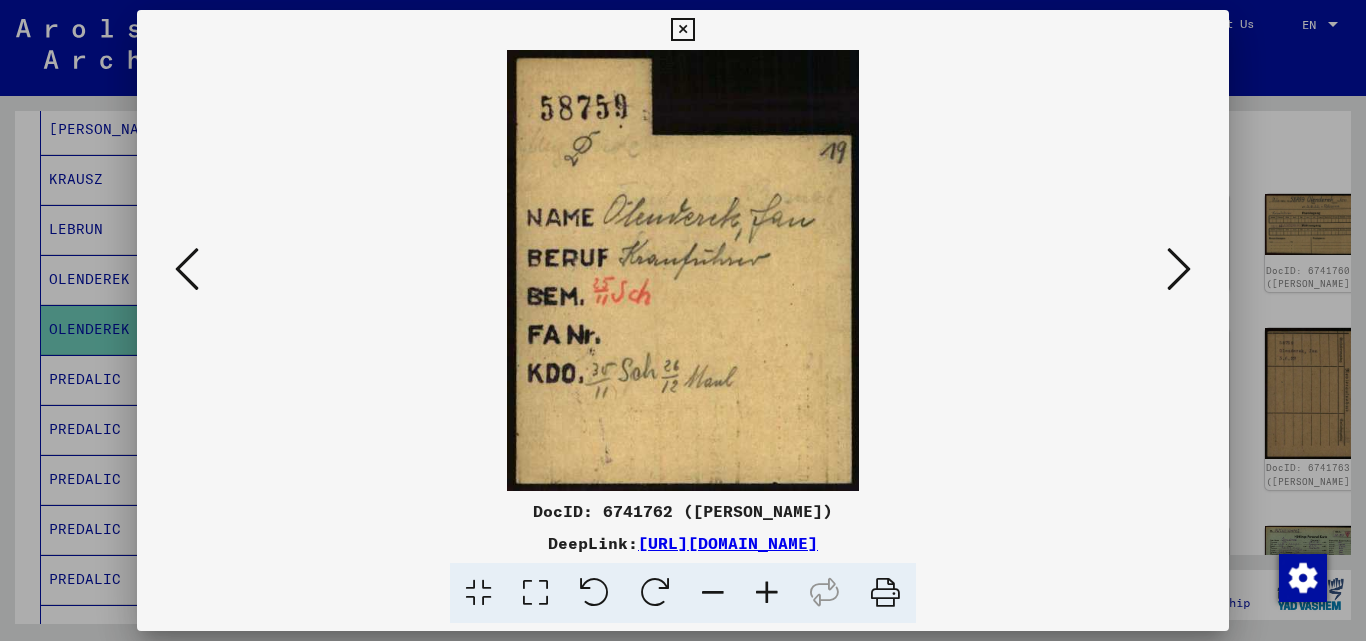 click at bounding box center (1179, 269) 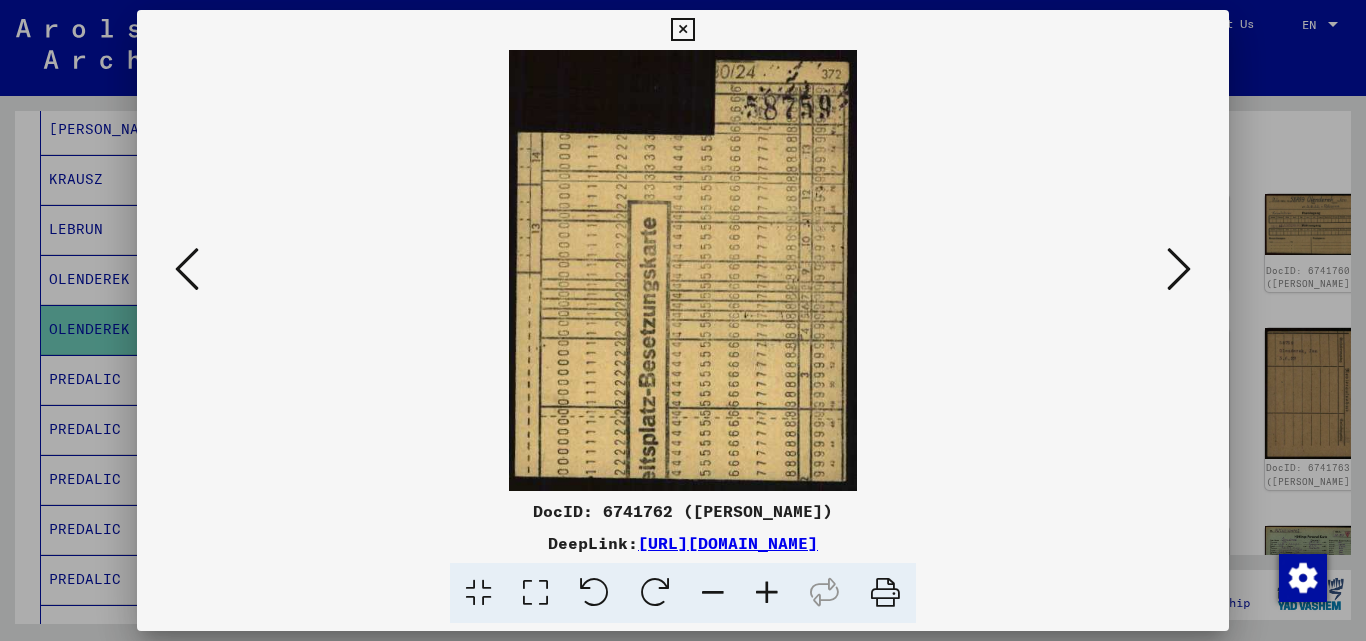 click at bounding box center [1179, 269] 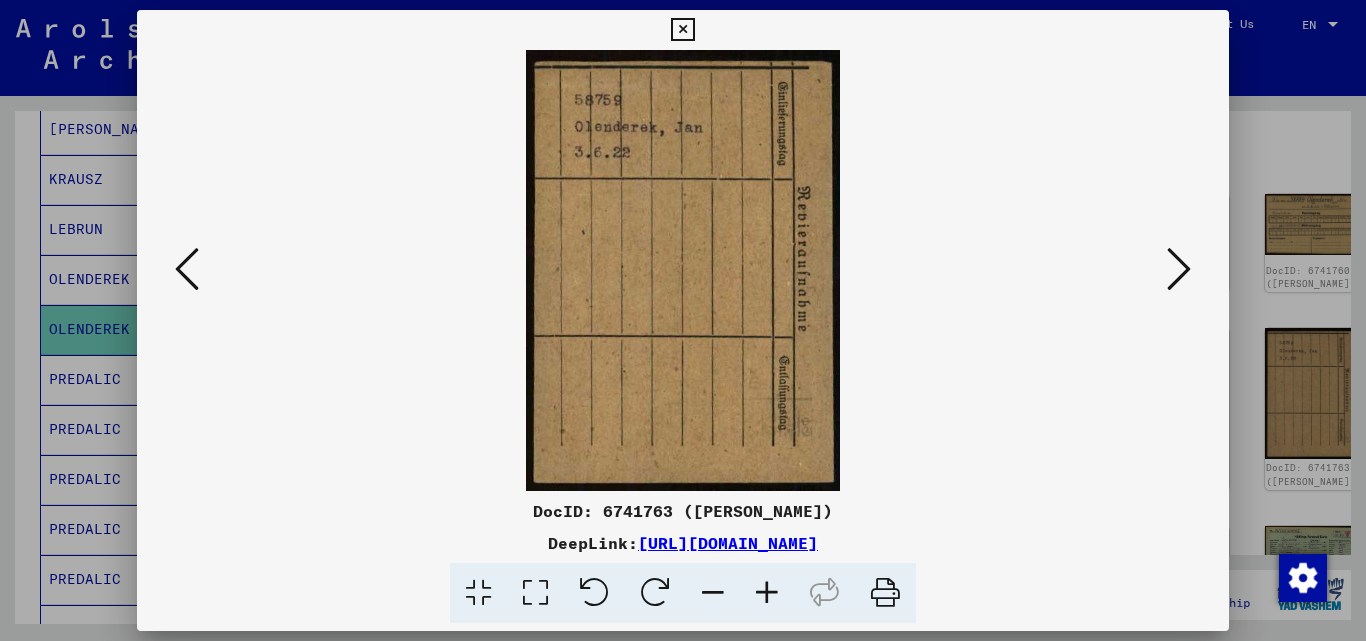 click at bounding box center (1179, 269) 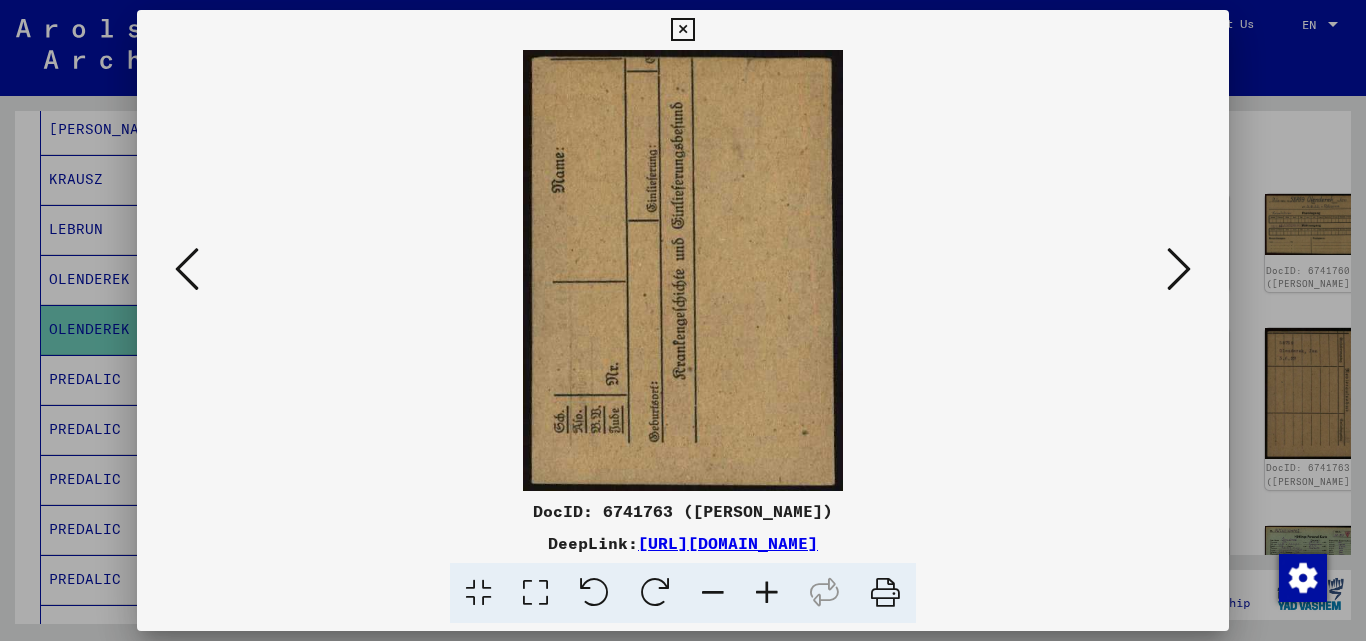 click at bounding box center [1179, 269] 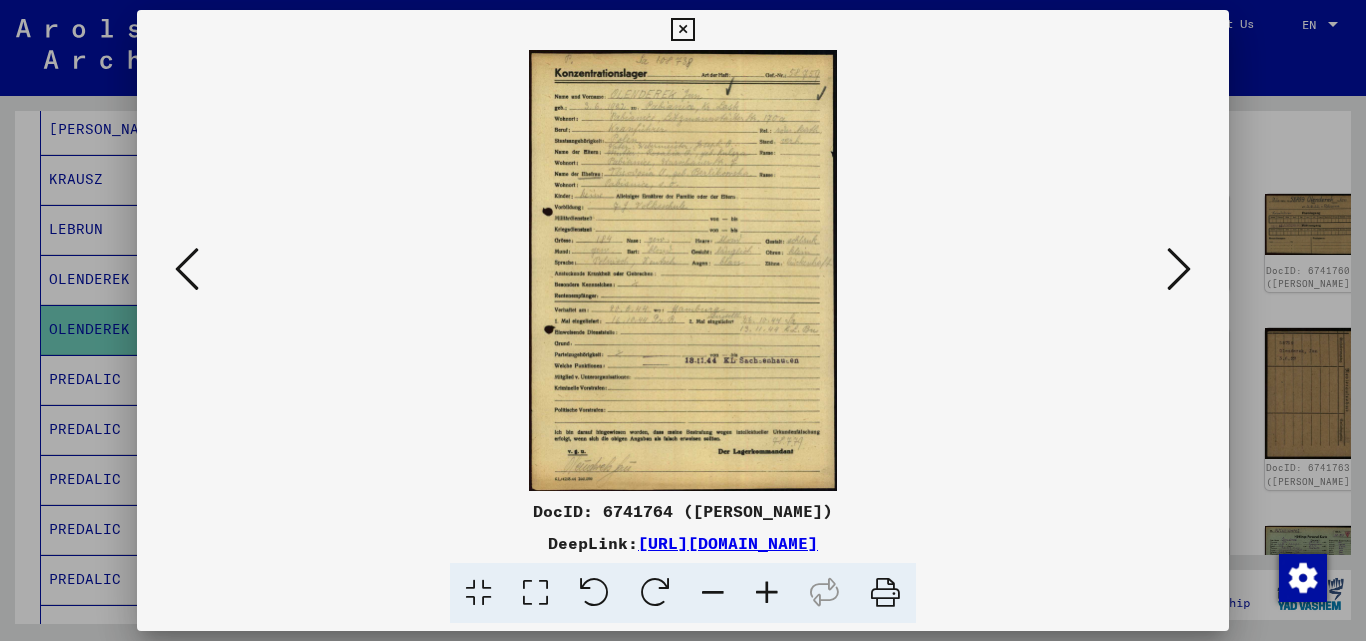 click at bounding box center (1179, 269) 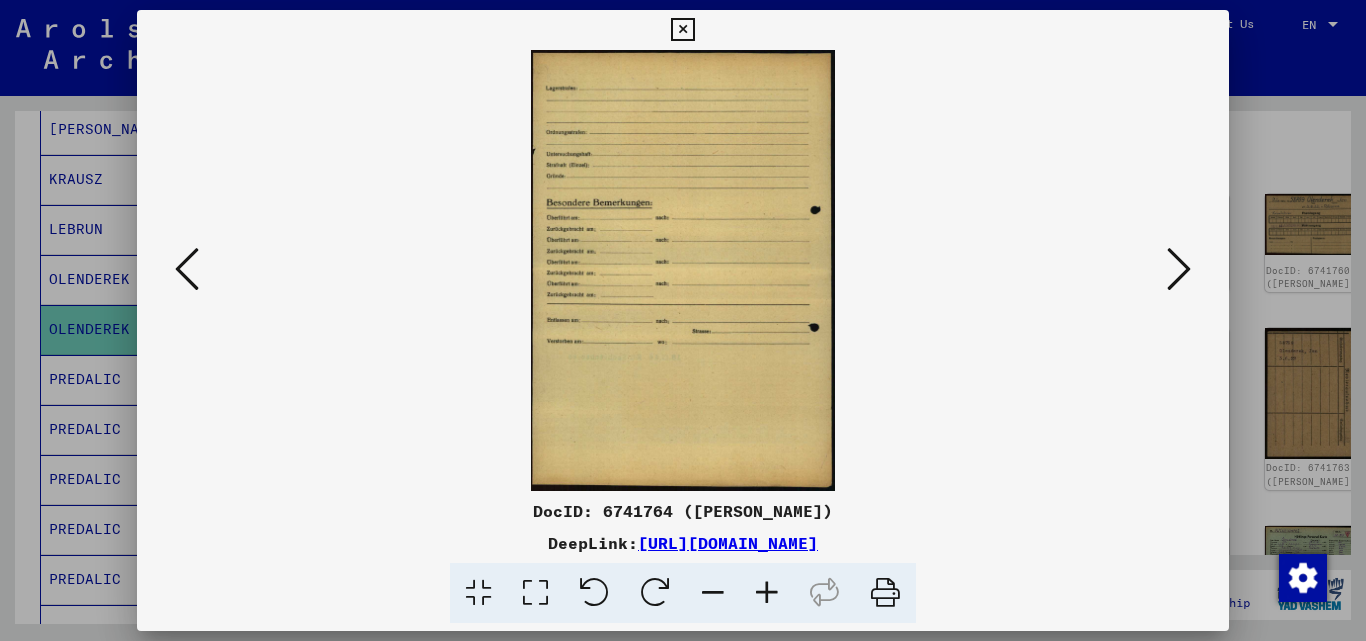 click at bounding box center [1179, 269] 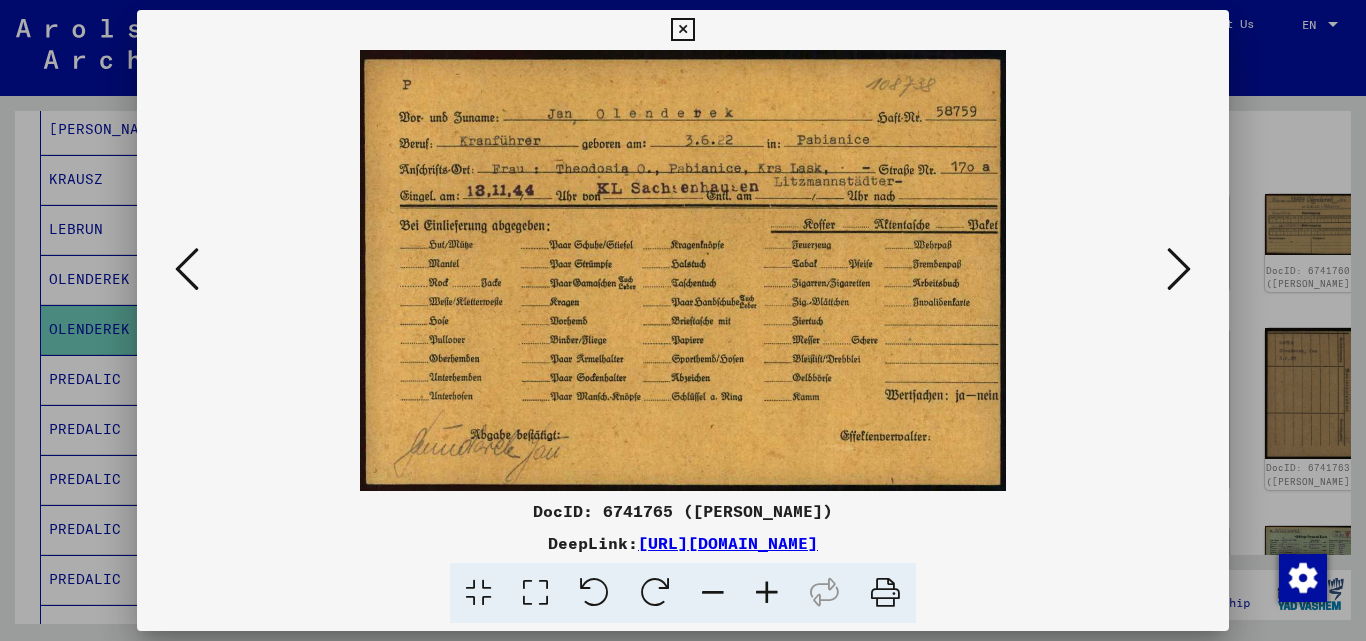 click at bounding box center [1179, 270] 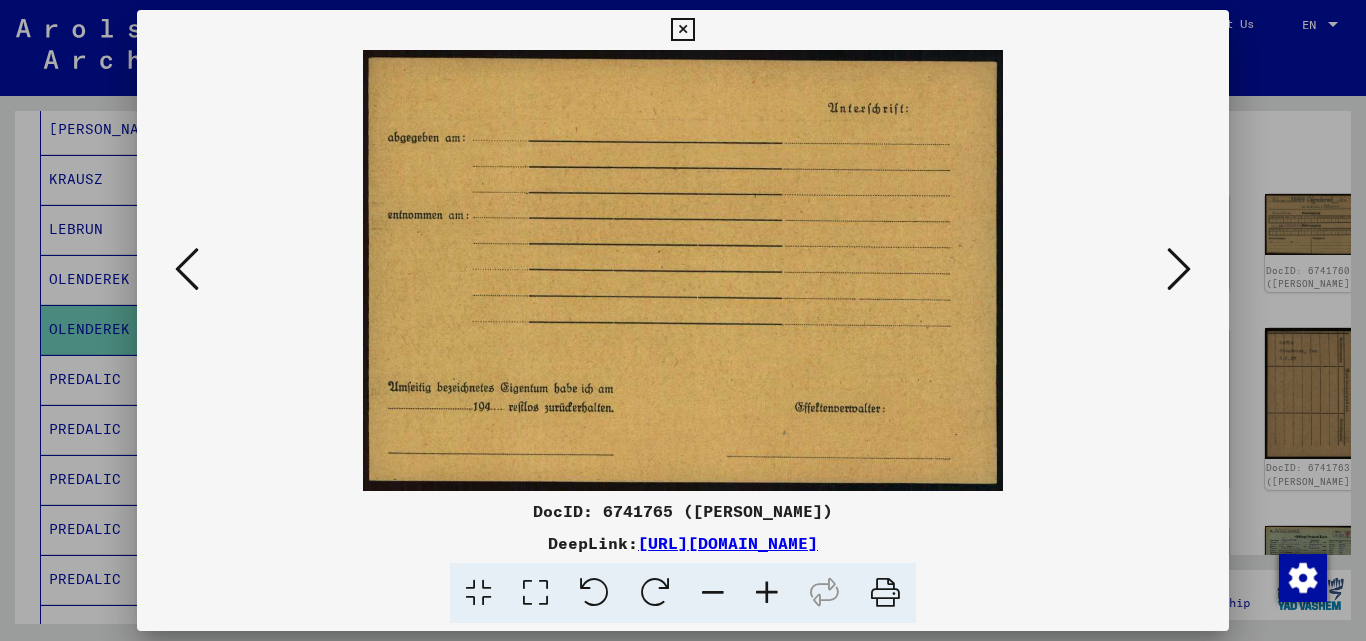 click at bounding box center (1179, 270) 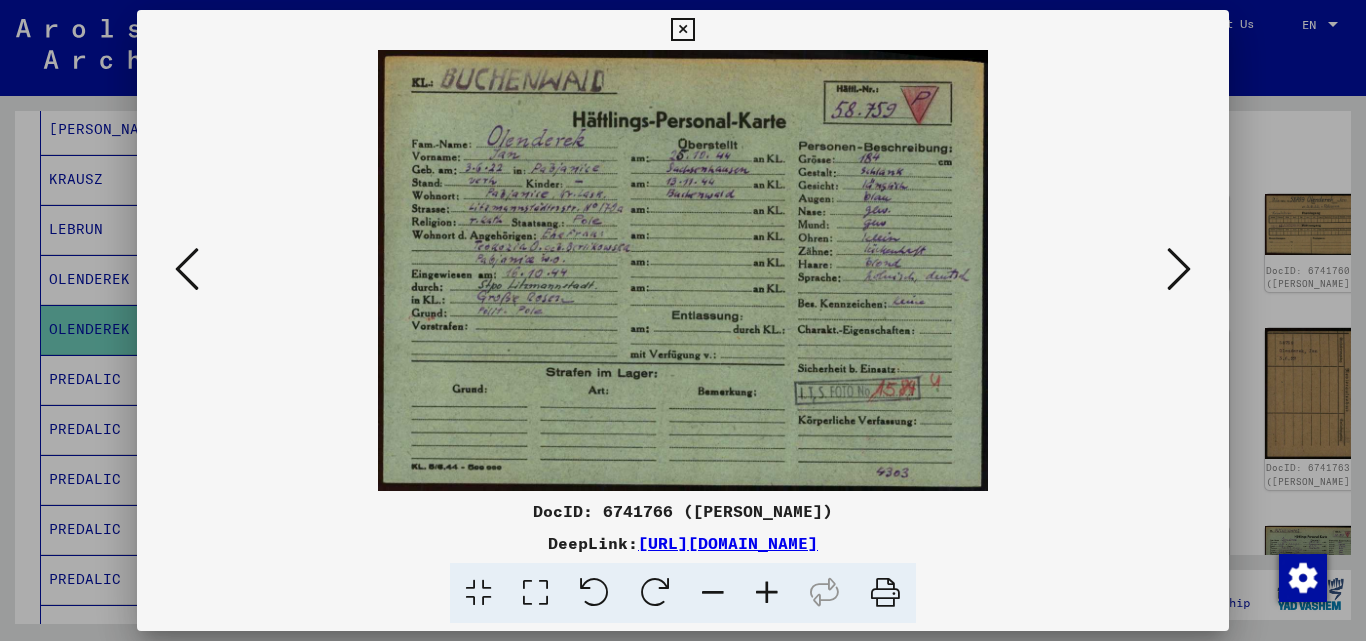 click at bounding box center (1179, 270) 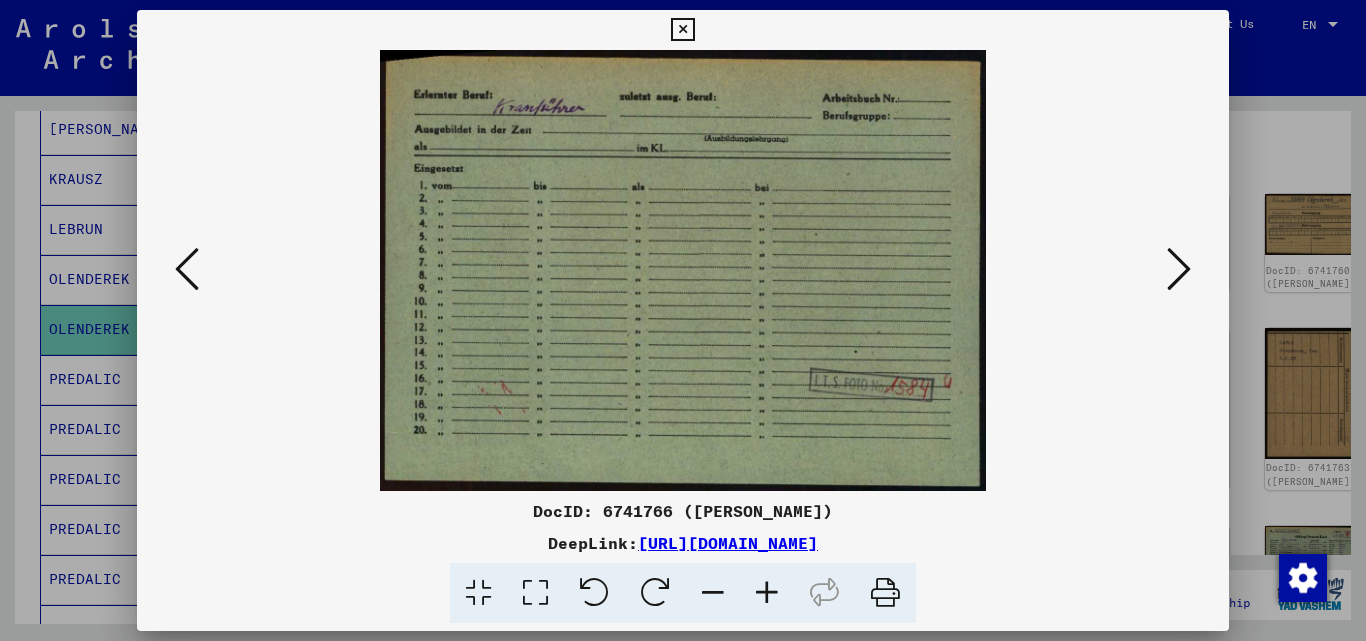 click at bounding box center (1179, 270) 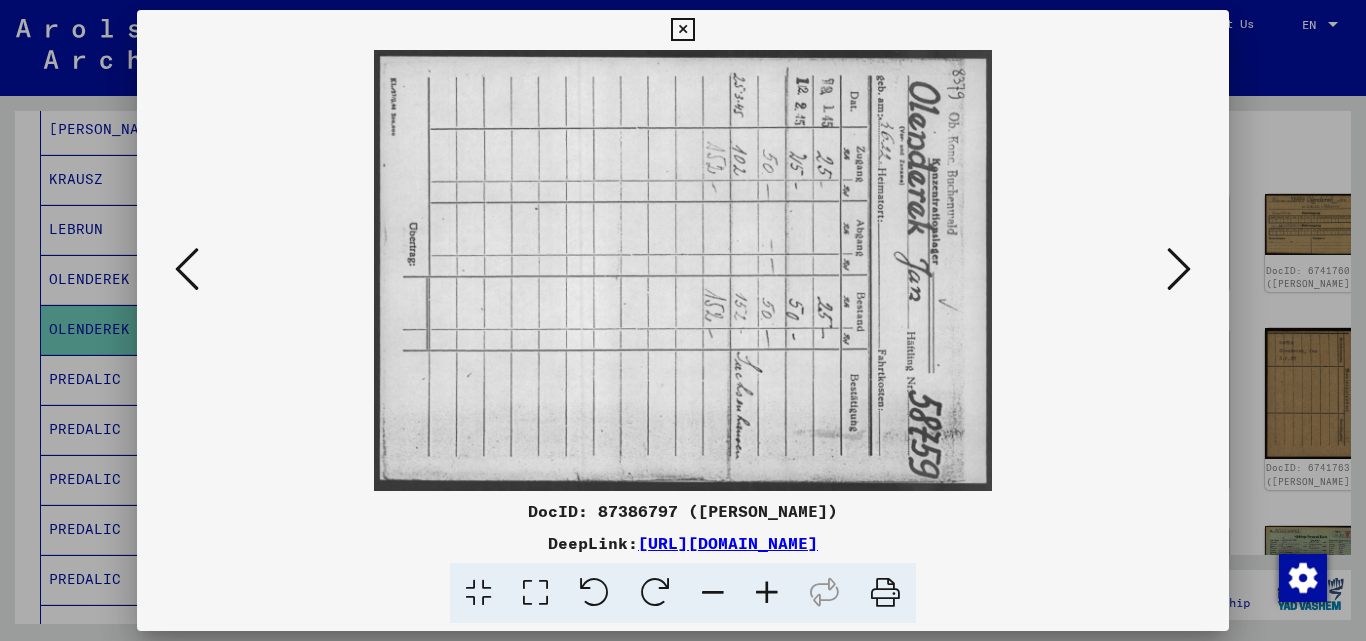 click at bounding box center (1179, 270) 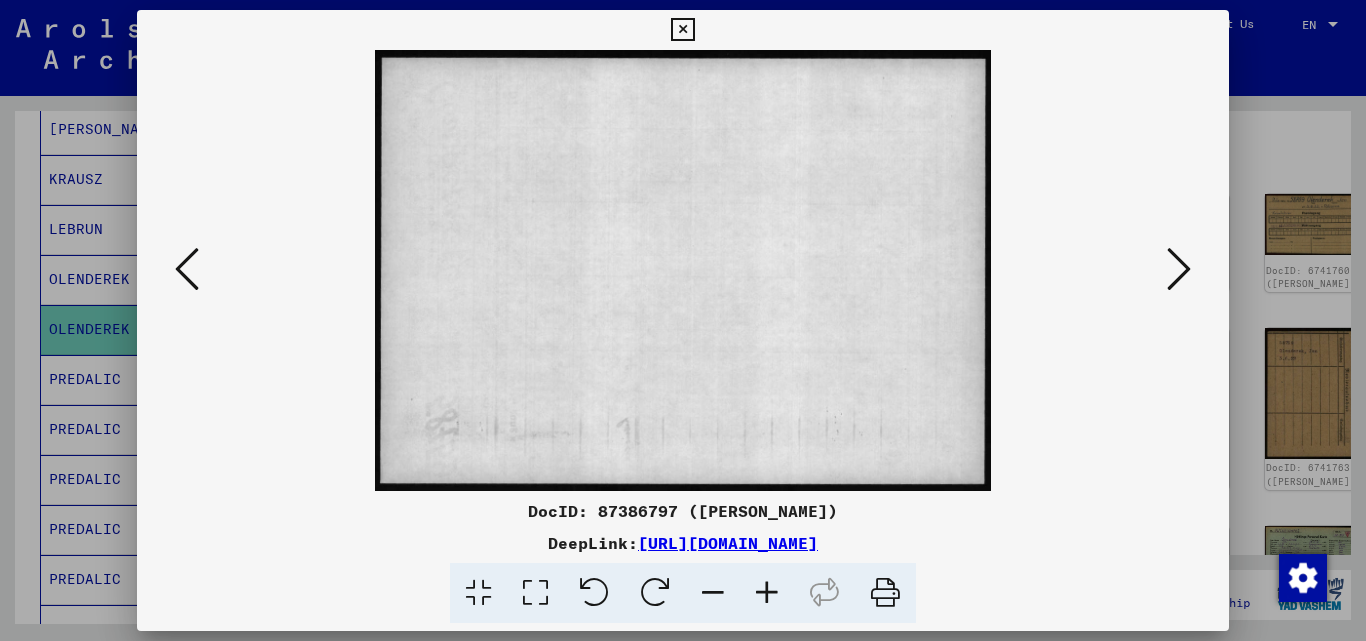 click at bounding box center [1179, 270] 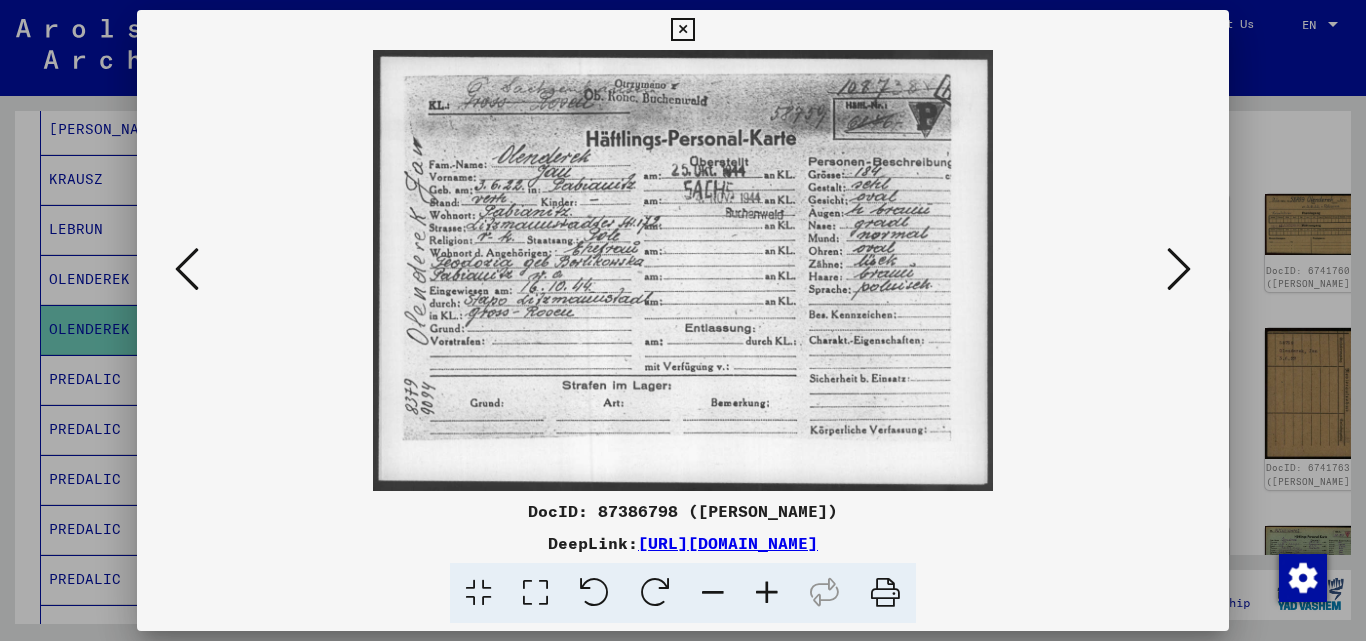 click at bounding box center (1179, 269) 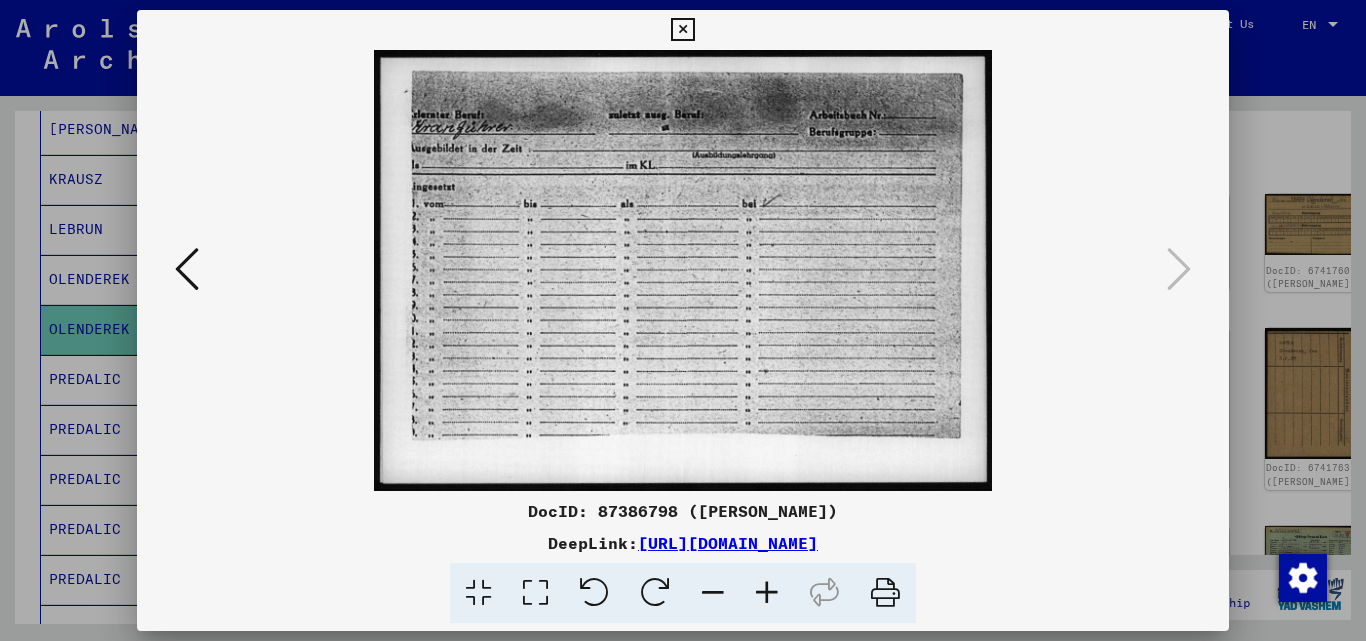 drag, startPoint x: 675, startPoint y: 31, endPoint x: 676, endPoint y: 51, distance: 20.024984 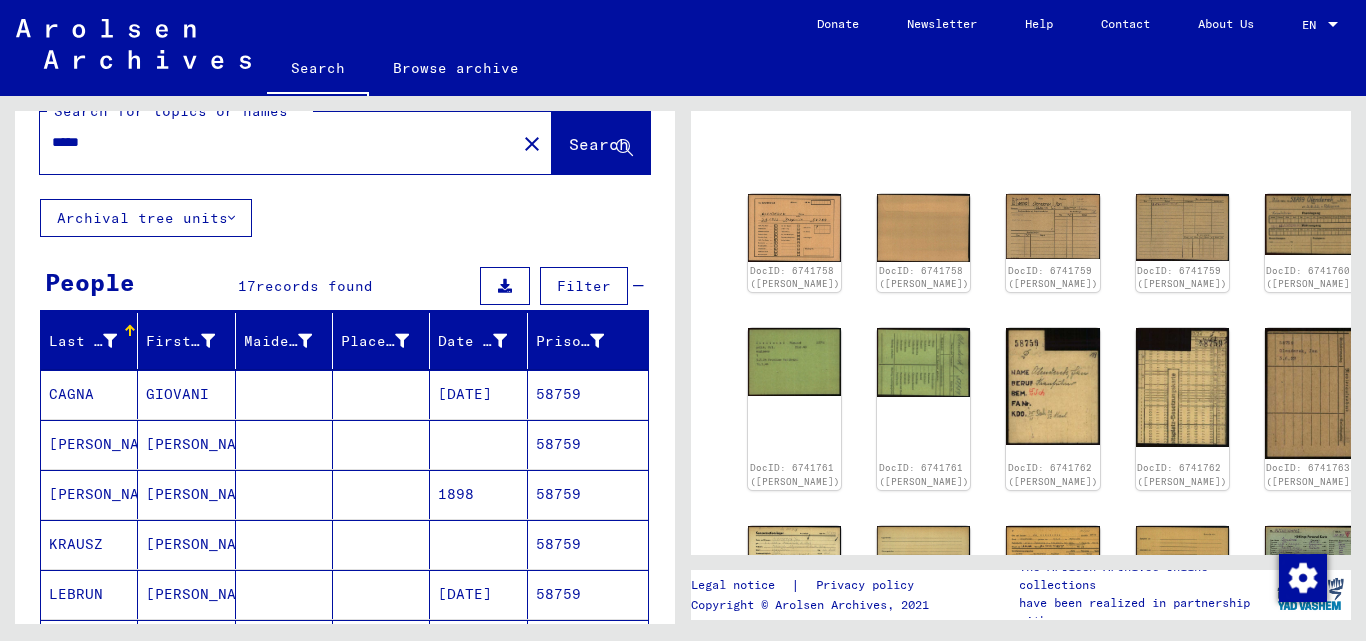 scroll, scrollTop: 0, scrollLeft: 0, axis: both 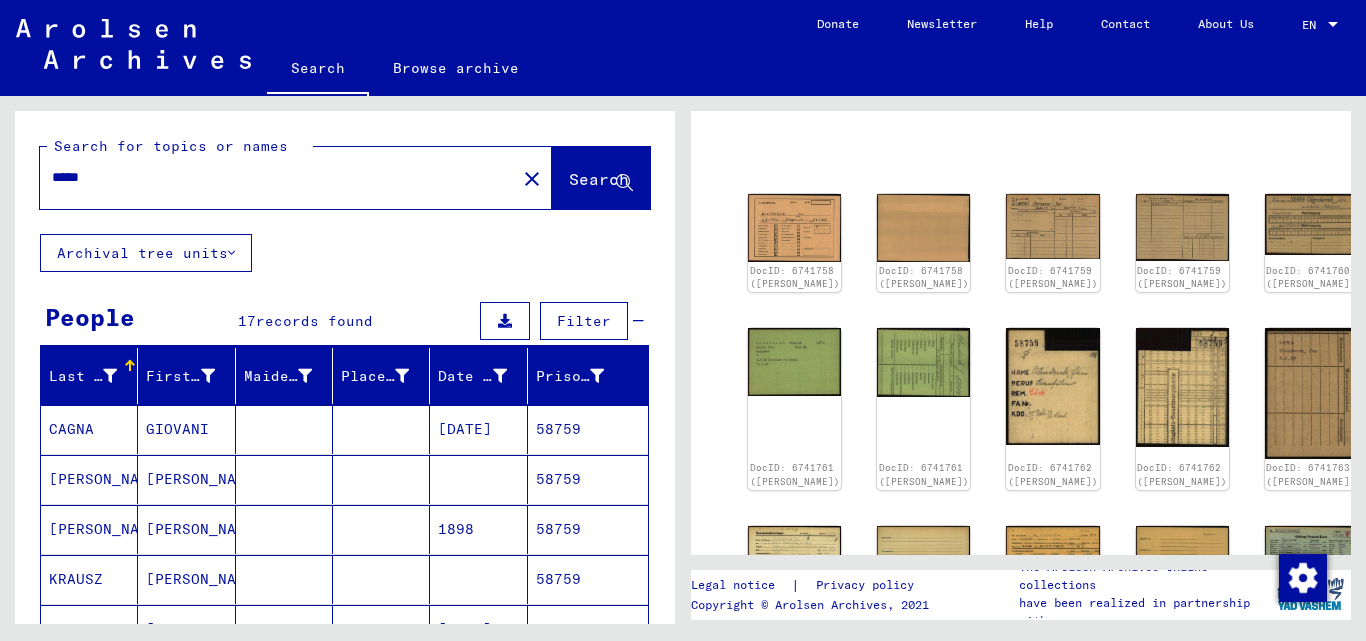 click on "Search for topics or names" 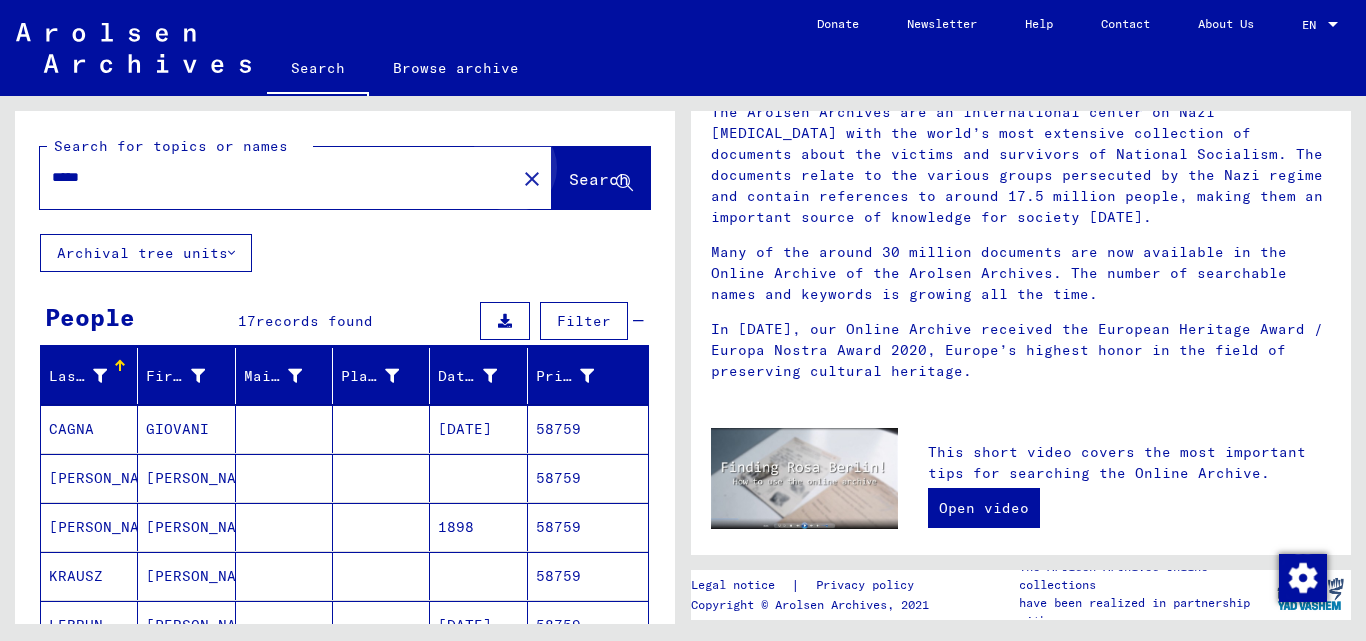 scroll, scrollTop: 0, scrollLeft: 0, axis: both 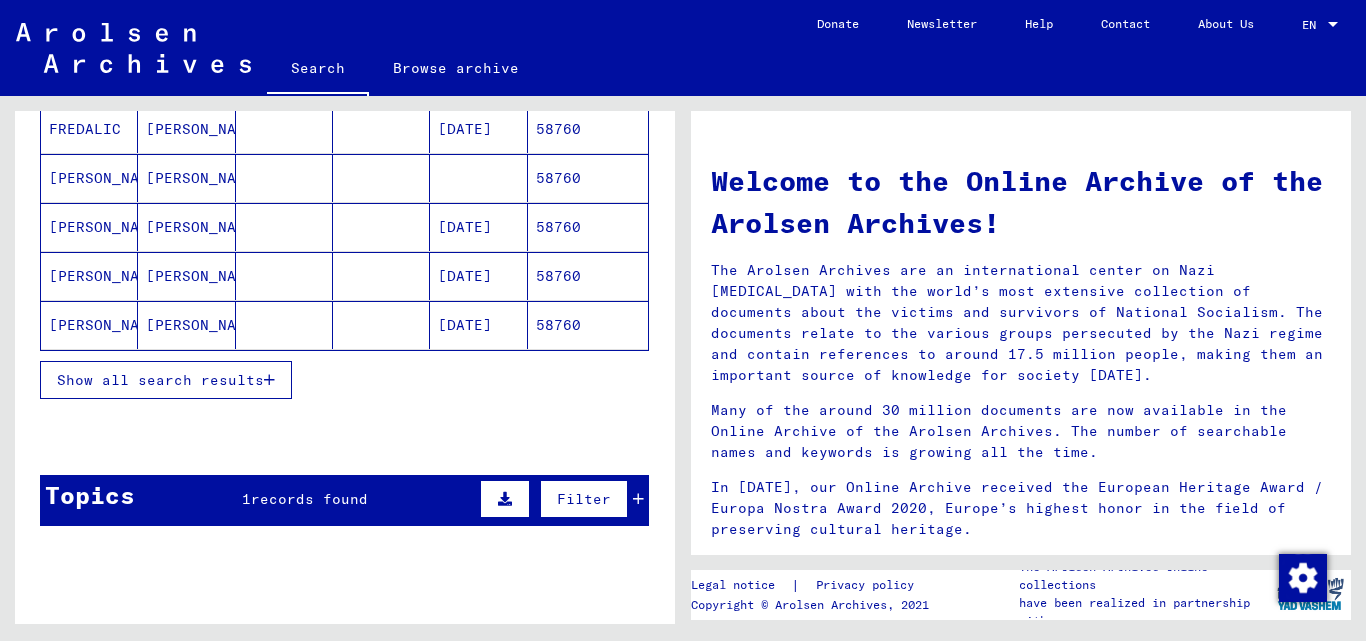 click at bounding box center (269, 380) 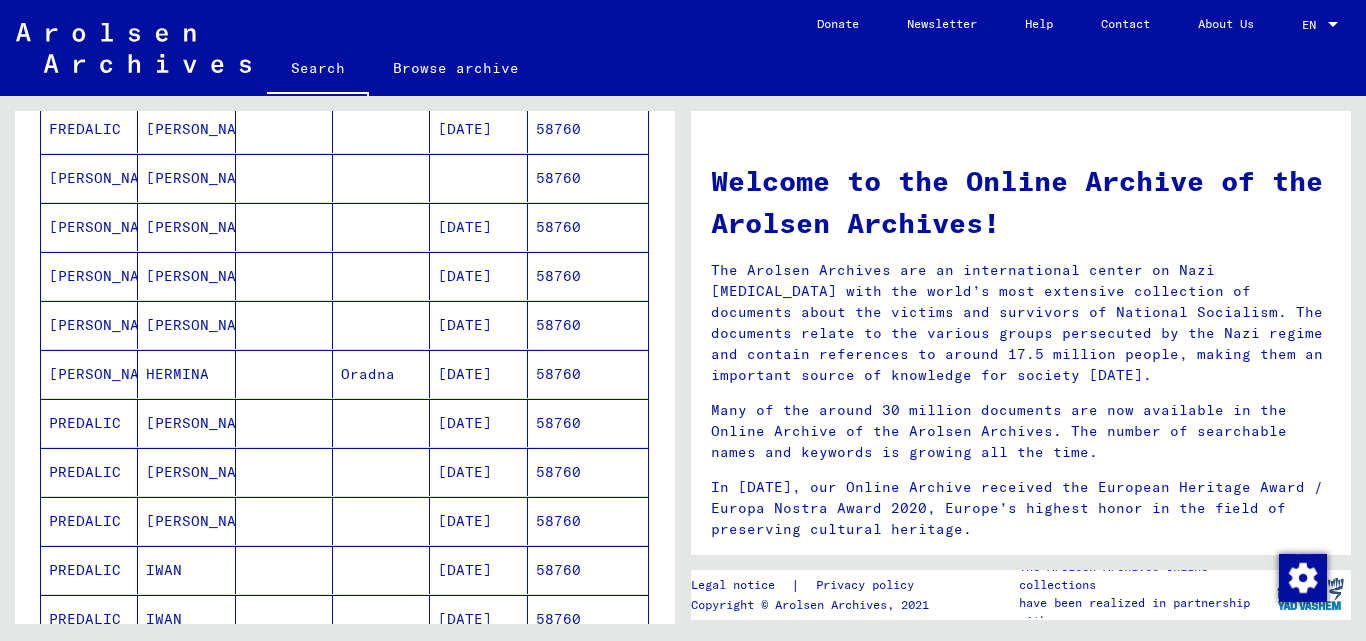 click on "58760" at bounding box center [588, 325] 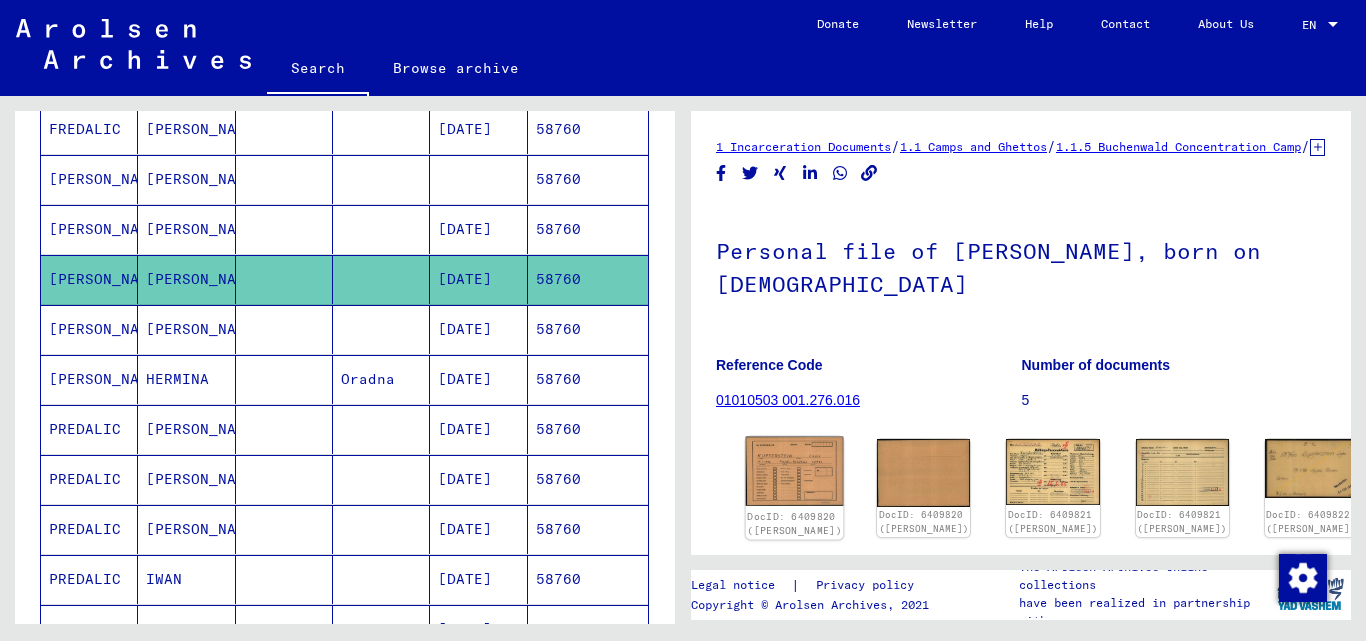click 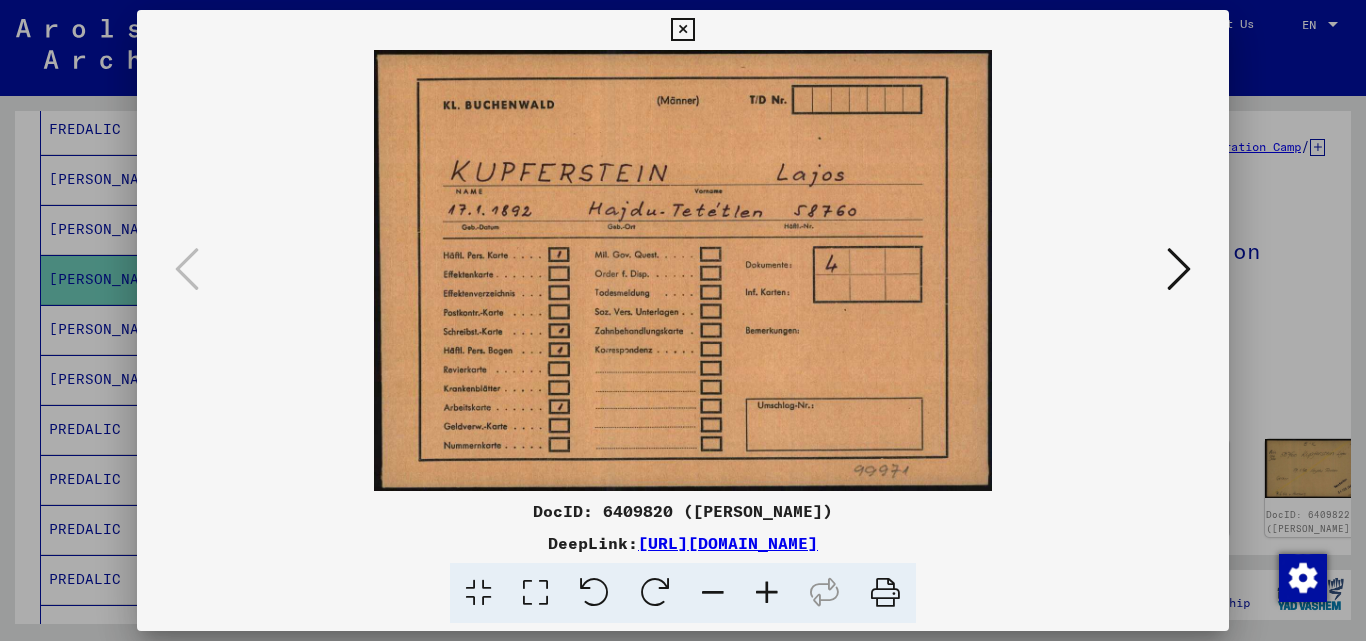 click at bounding box center (1179, 269) 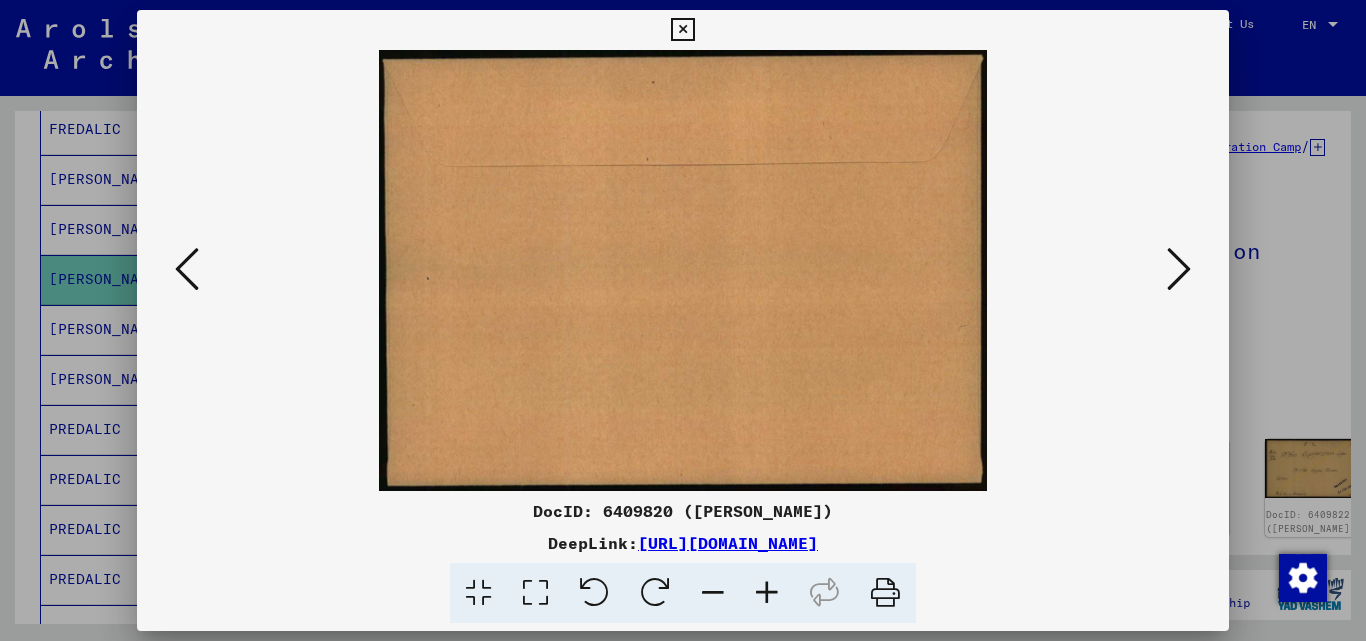 click at bounding box center (1179, 269) 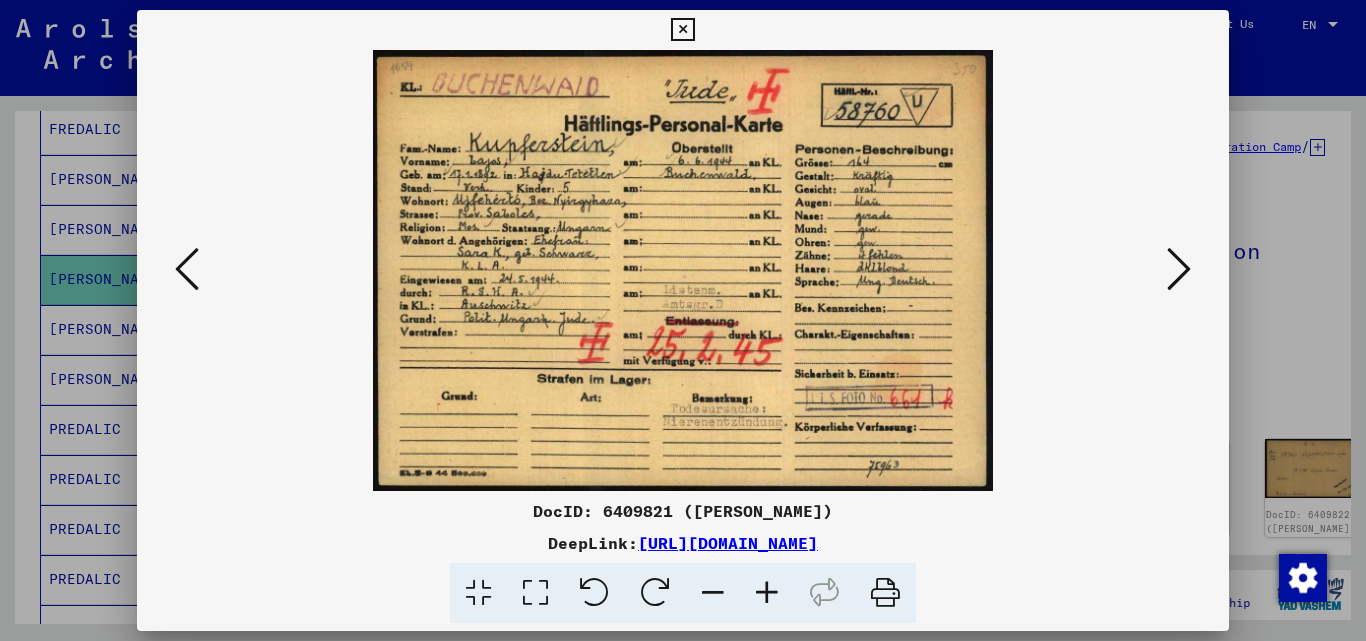 click at bounding box center (1179, 269) 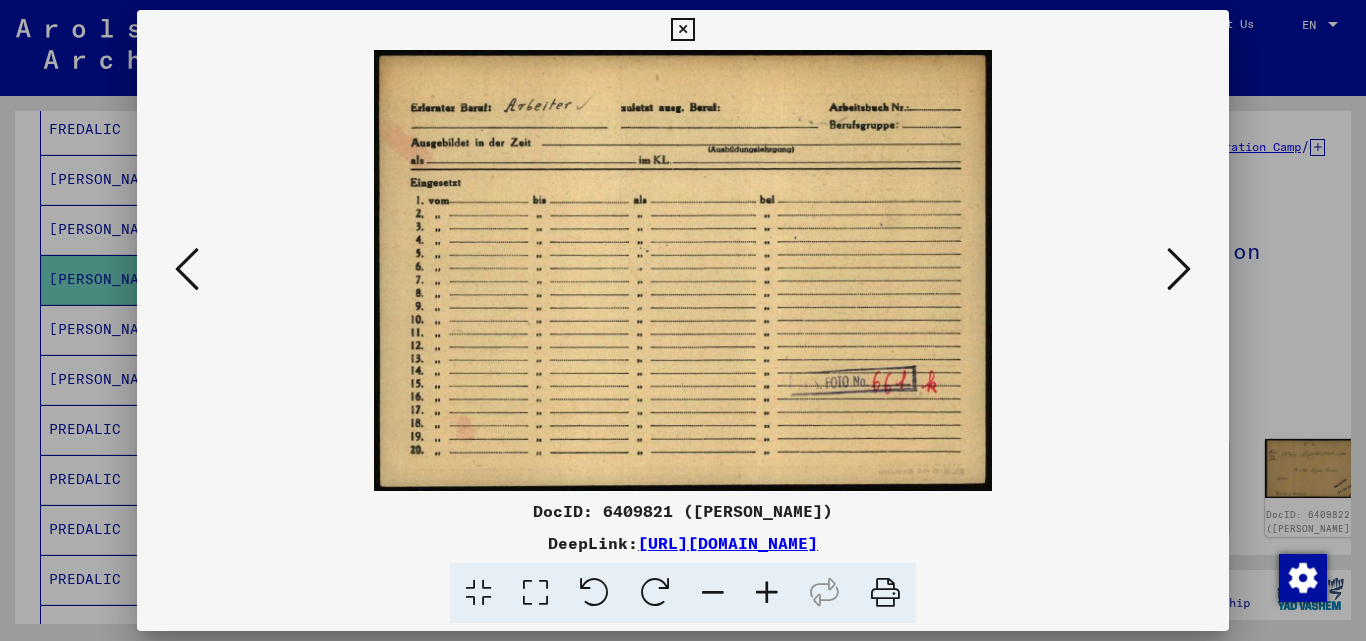 click at bounding box center (1179, 269) 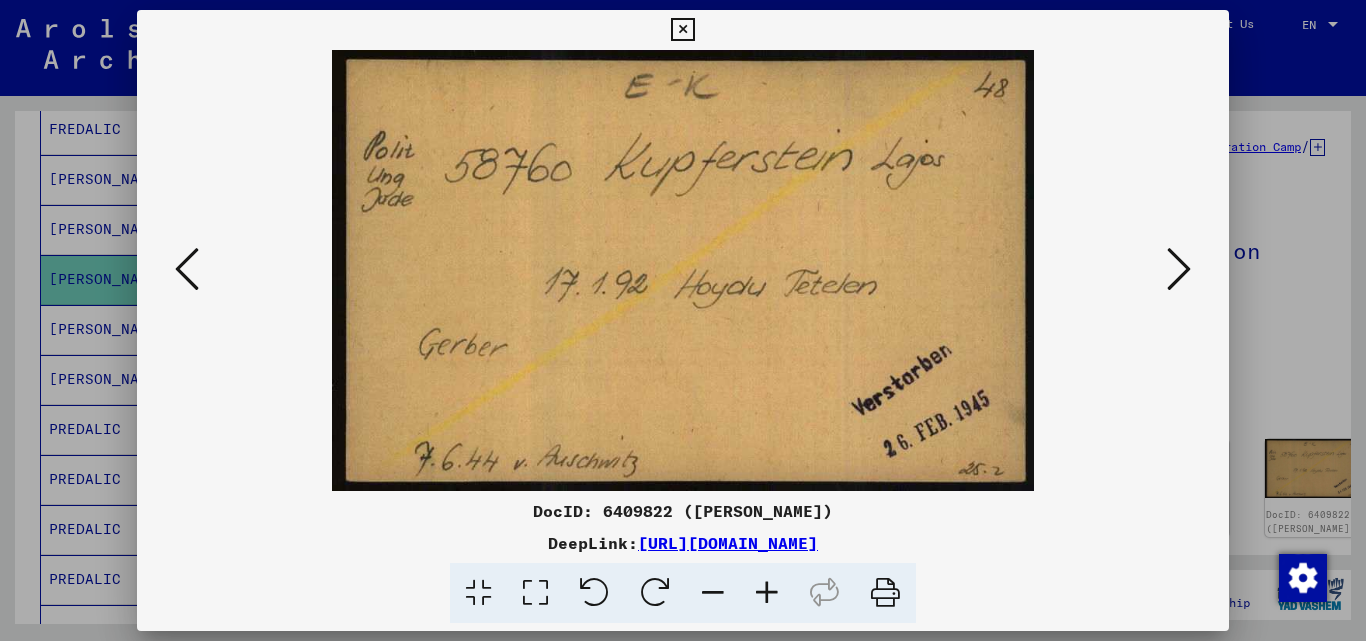 click at bounding box center (1179, 269) 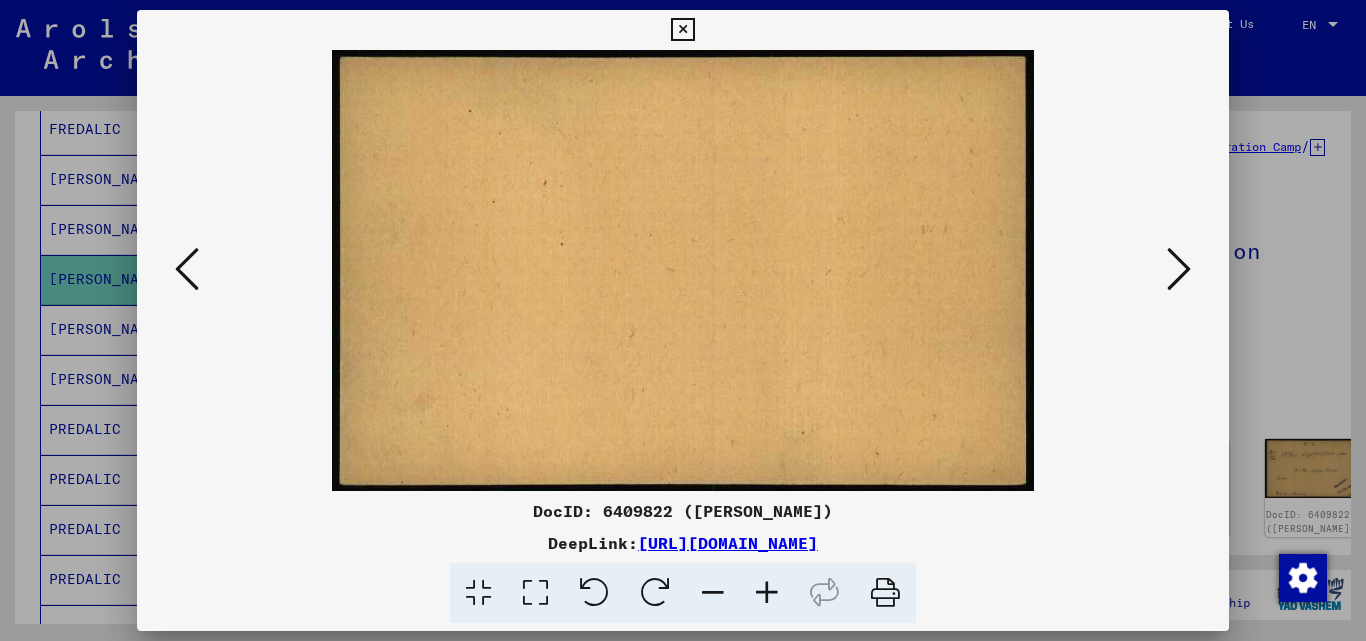 click at bounding box center [1179, 269] 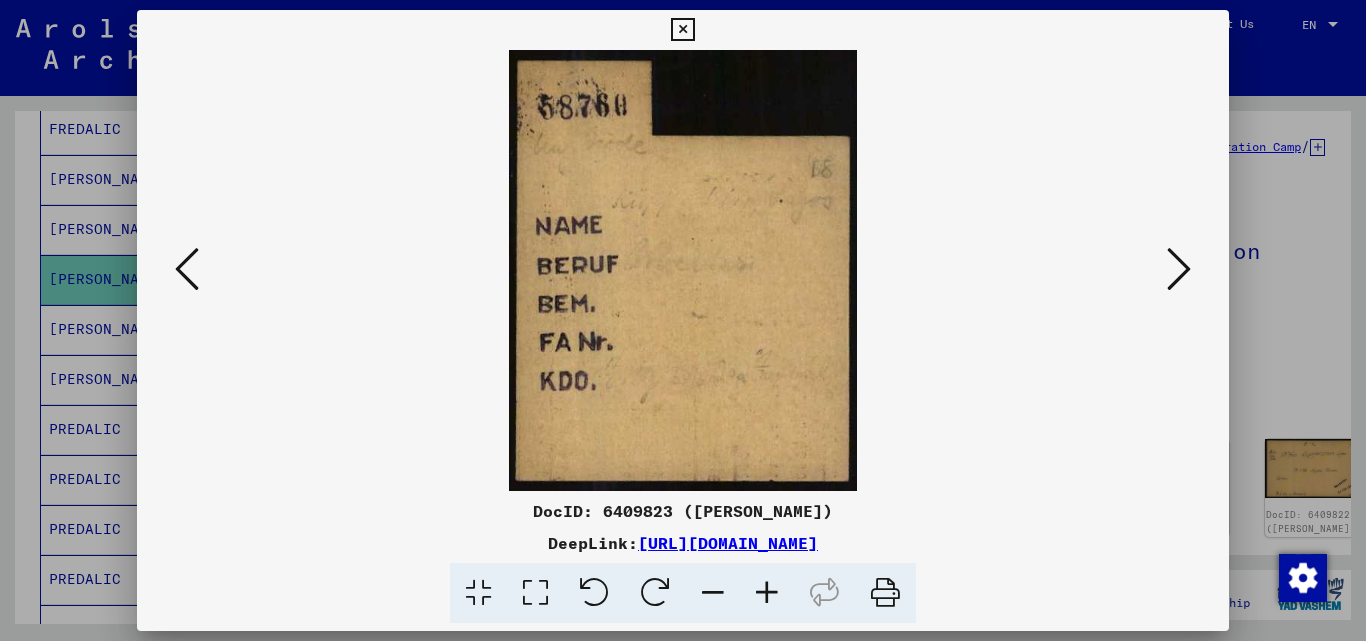 click at bounding box center [1179, 269] 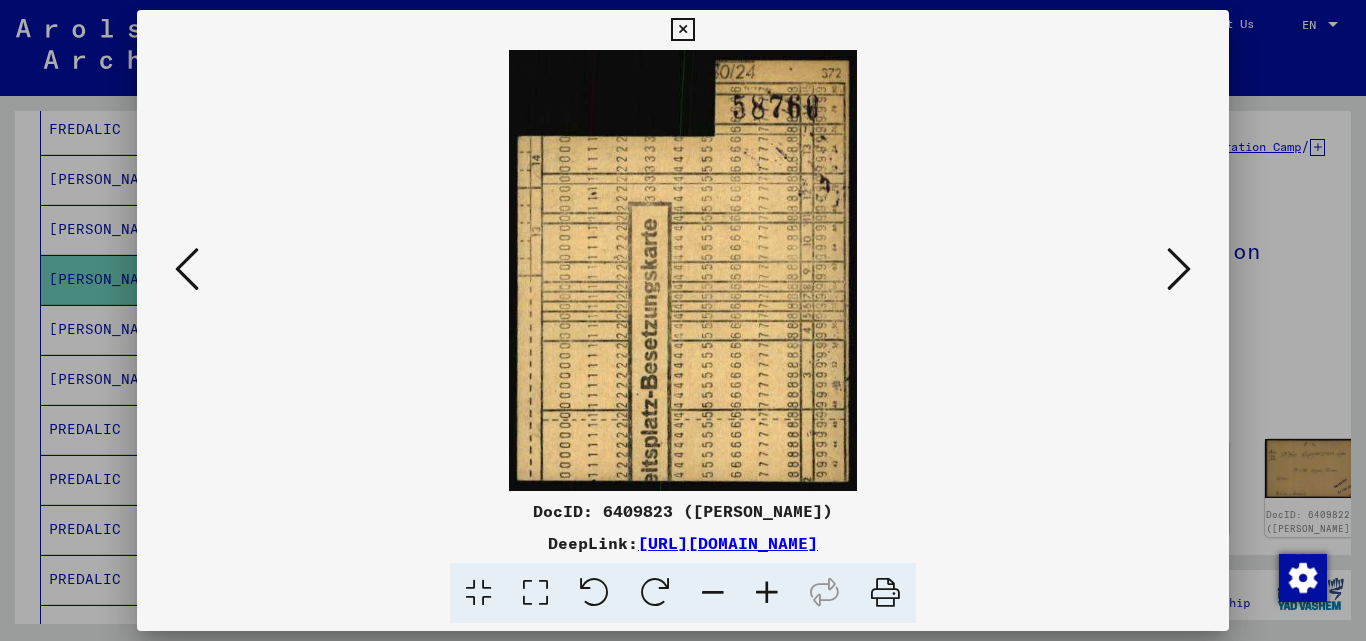 click at bounding box center [1179, 269] 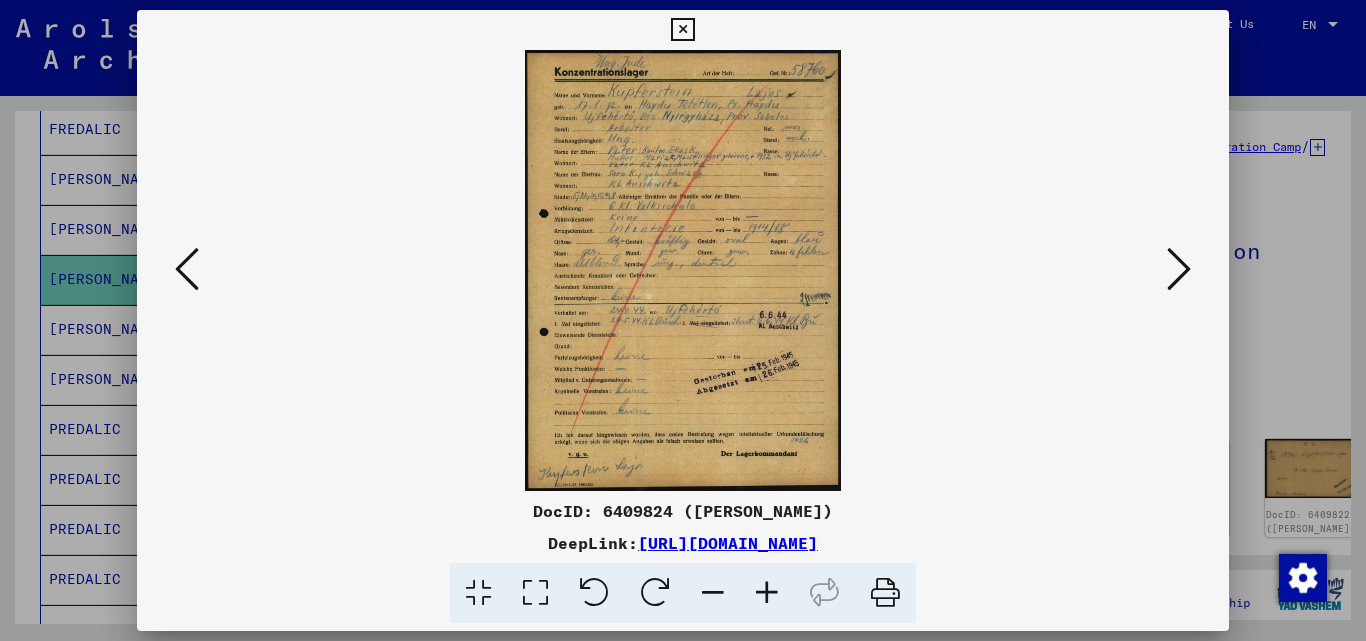 click at bounding box center [1179, 269] 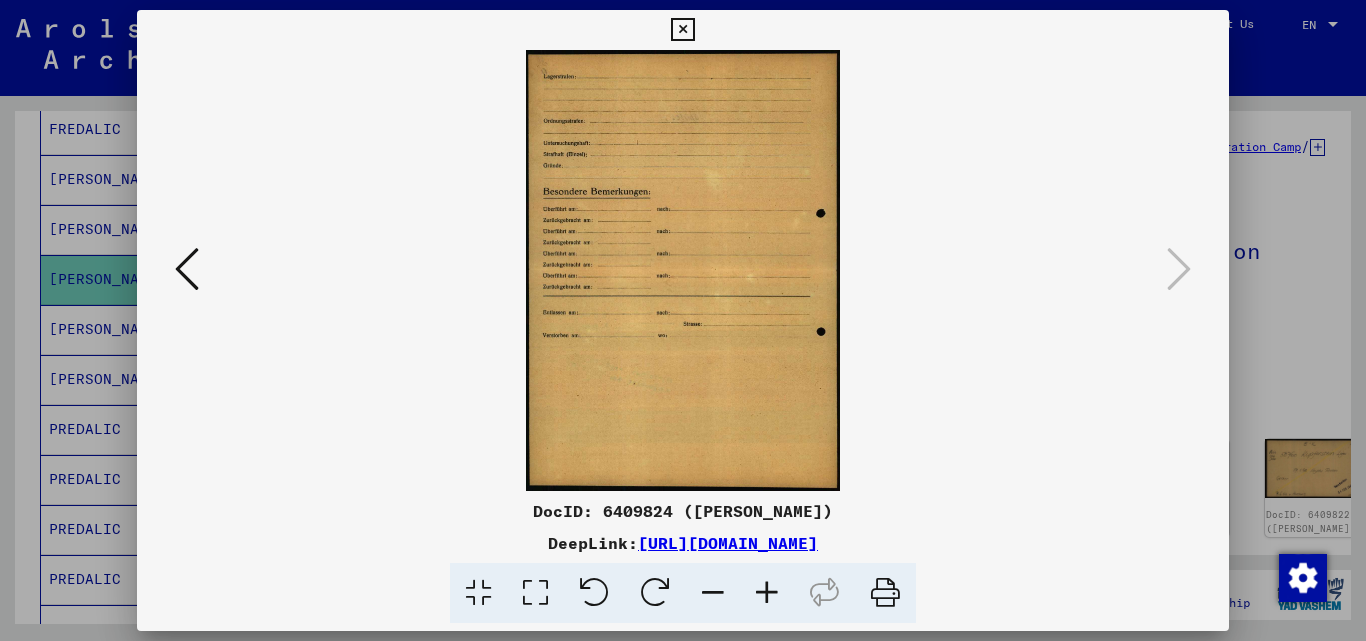 drag, startPoint x: 674, startPoint y: 36, endPoint x: 683, endPoint y: 148, distance: 112.36102 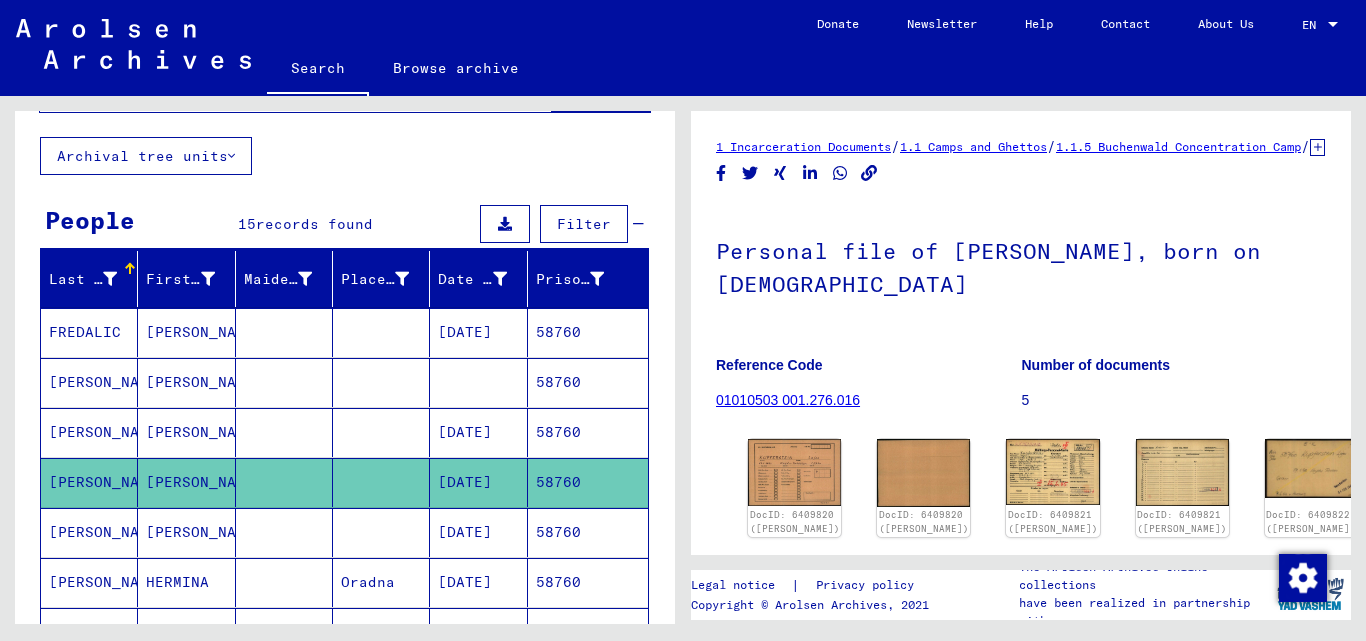 scroll, scrollTop: 0, scrollLeft: 0, axis: both 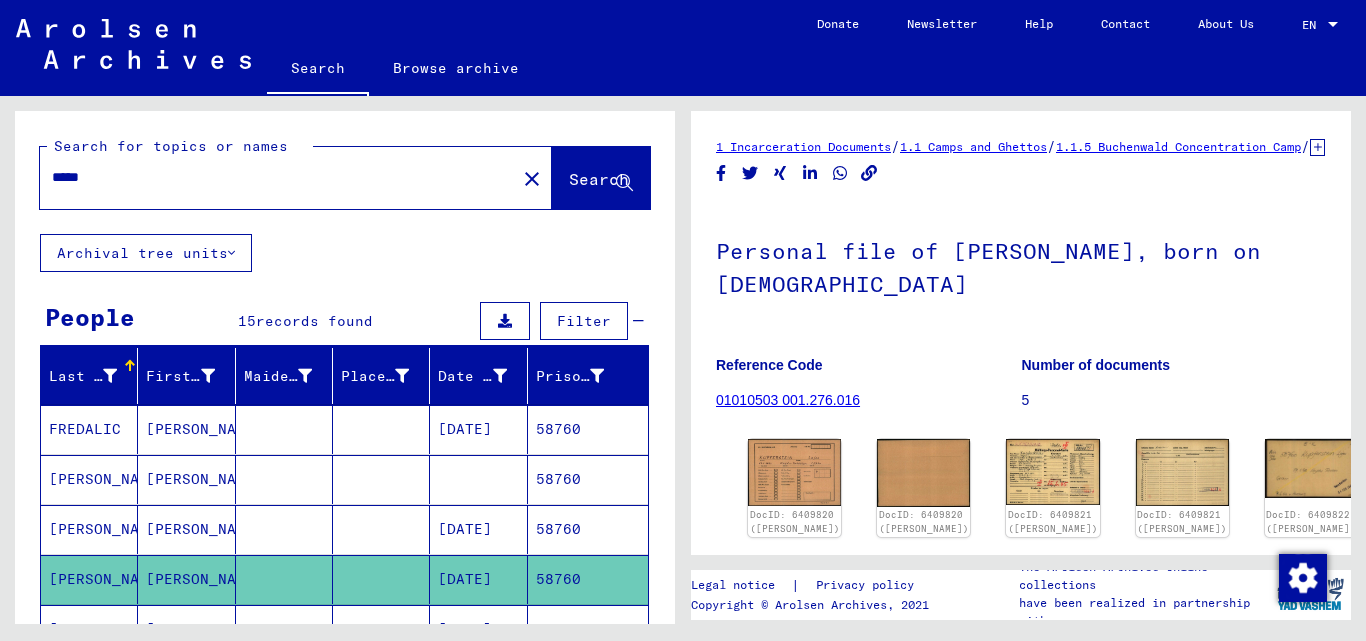 click on "*****" at bounding box center [278, 177] 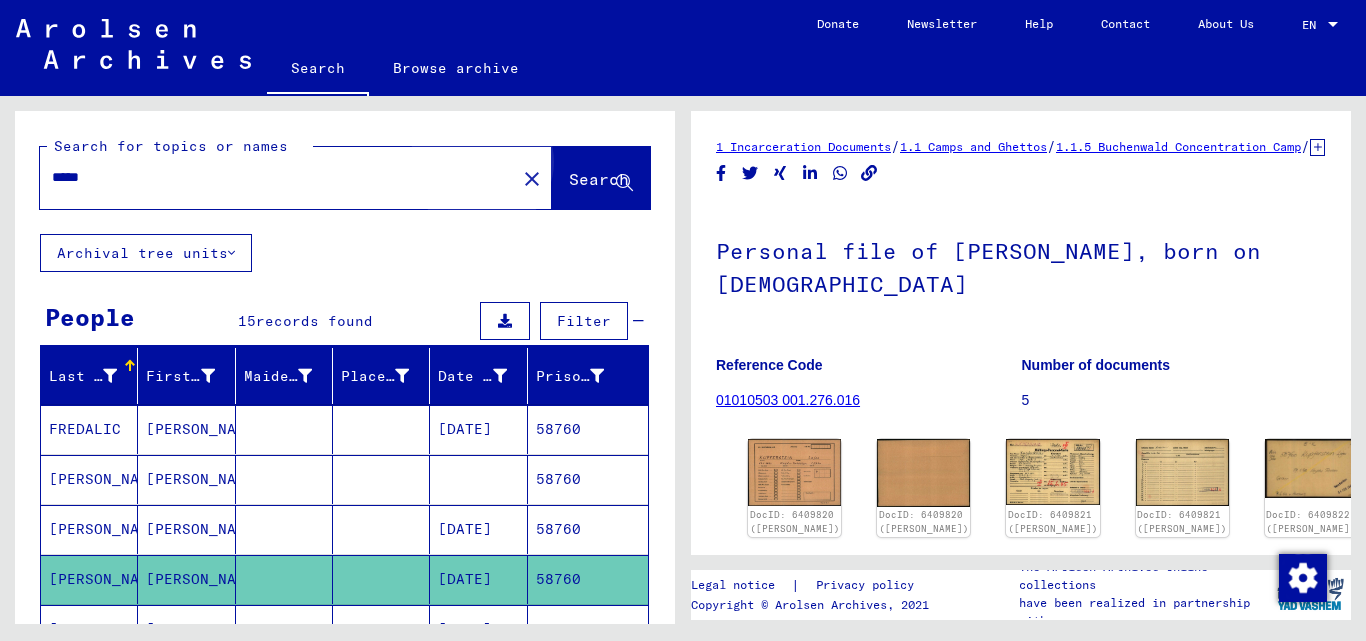 drag, startPoint x: 548, startPoint y: 186, endPoint x: 536, endPoint y: 208, distance: 25.059929 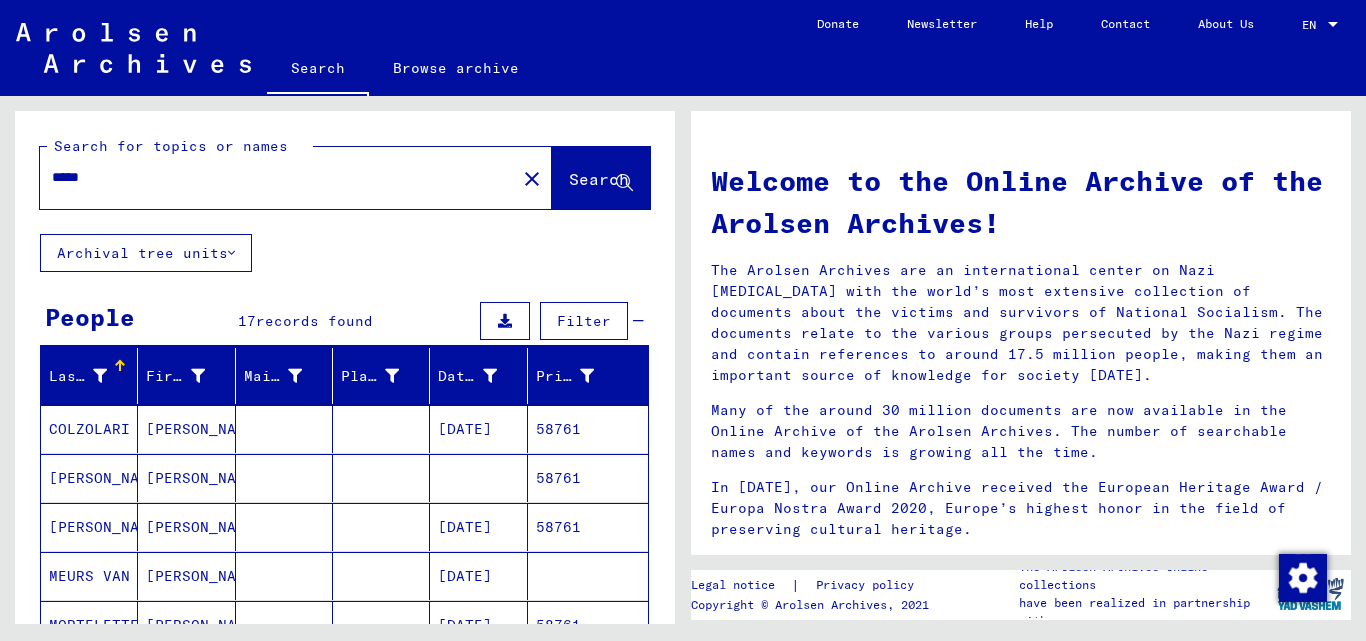 click on "58761" at bounding box center (588, 478) 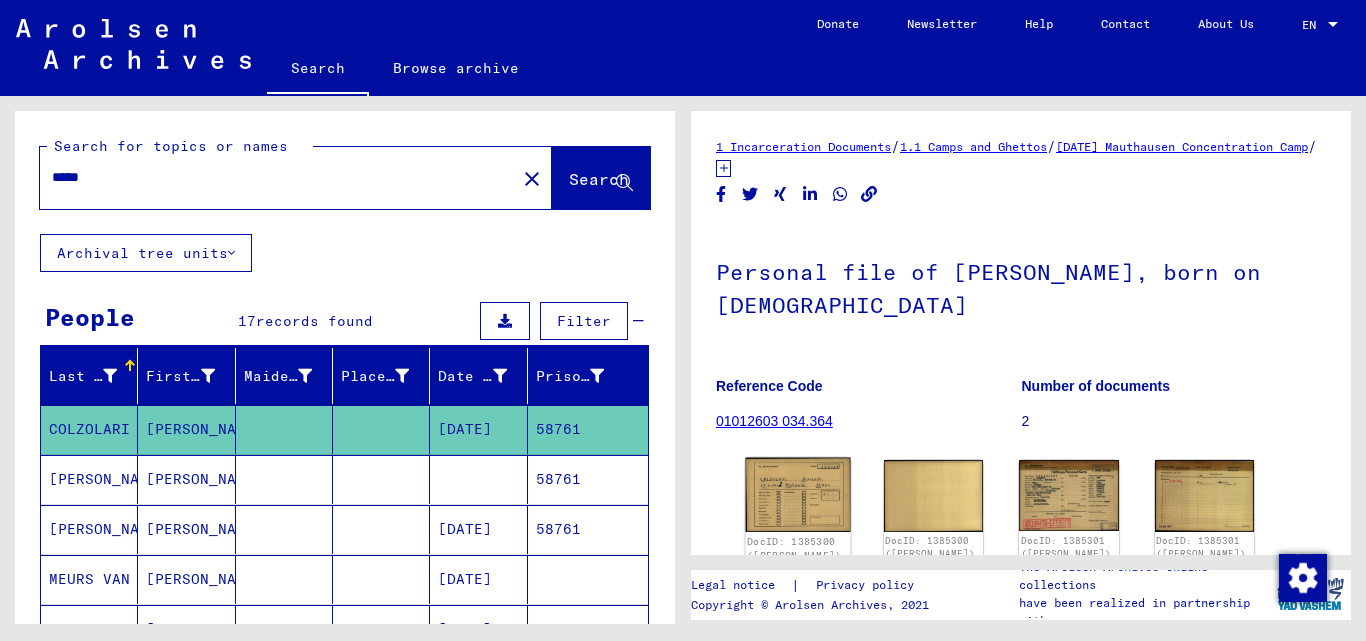 click 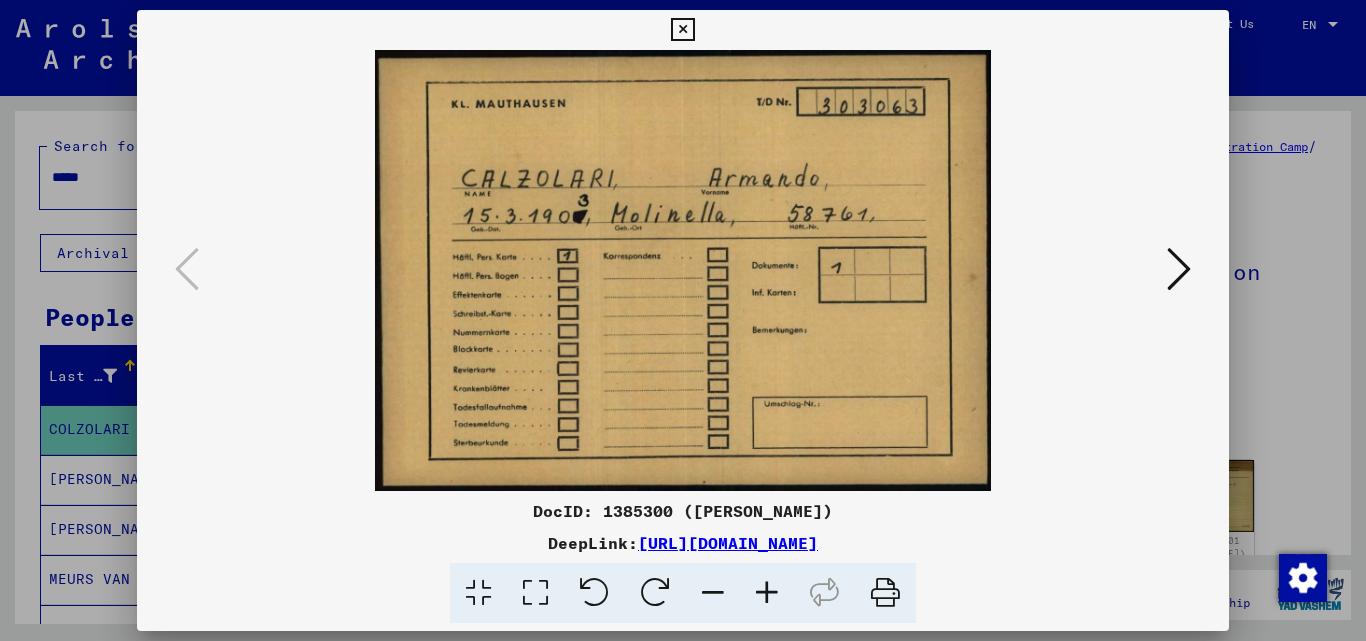 click at bounding box center (1179, 269) 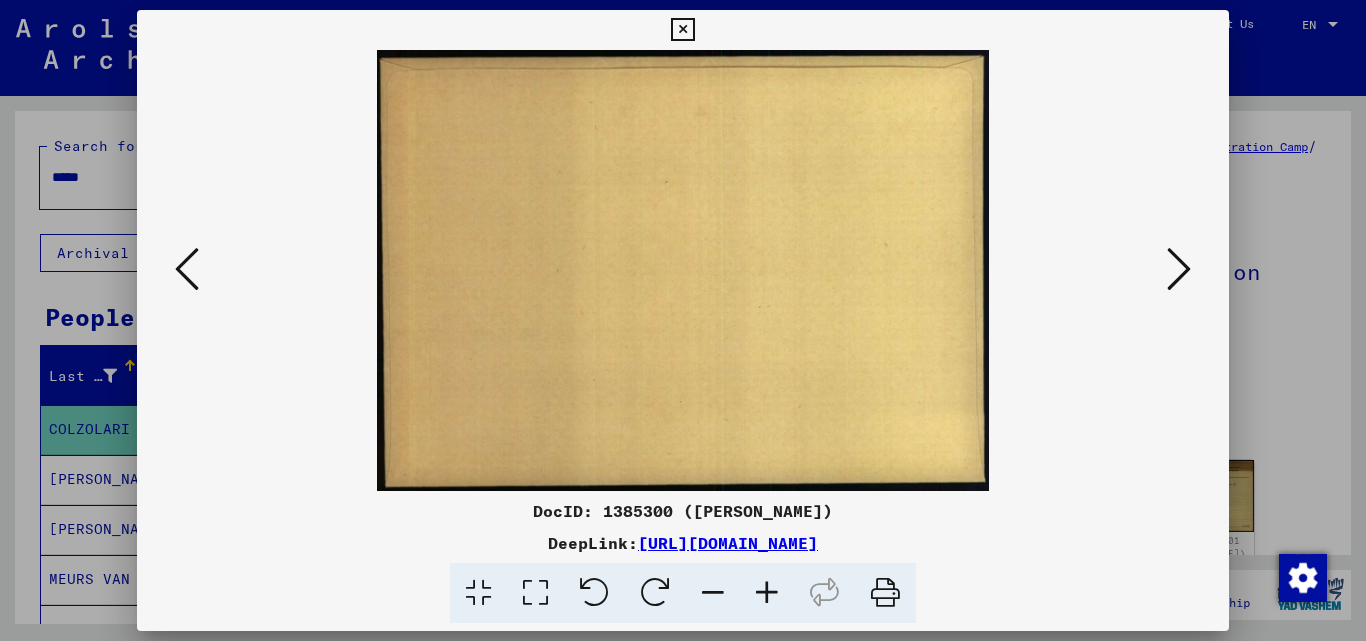 click at bounding box center (1179, 269) 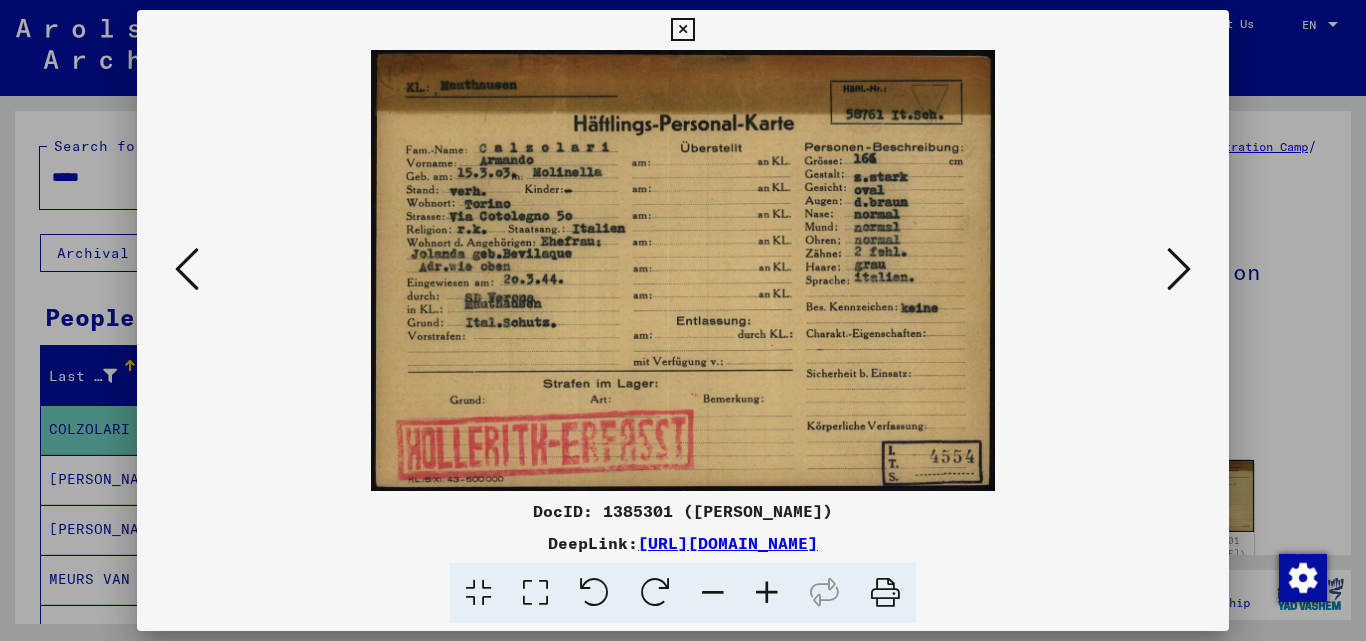 click at bounding box center (682, 30) 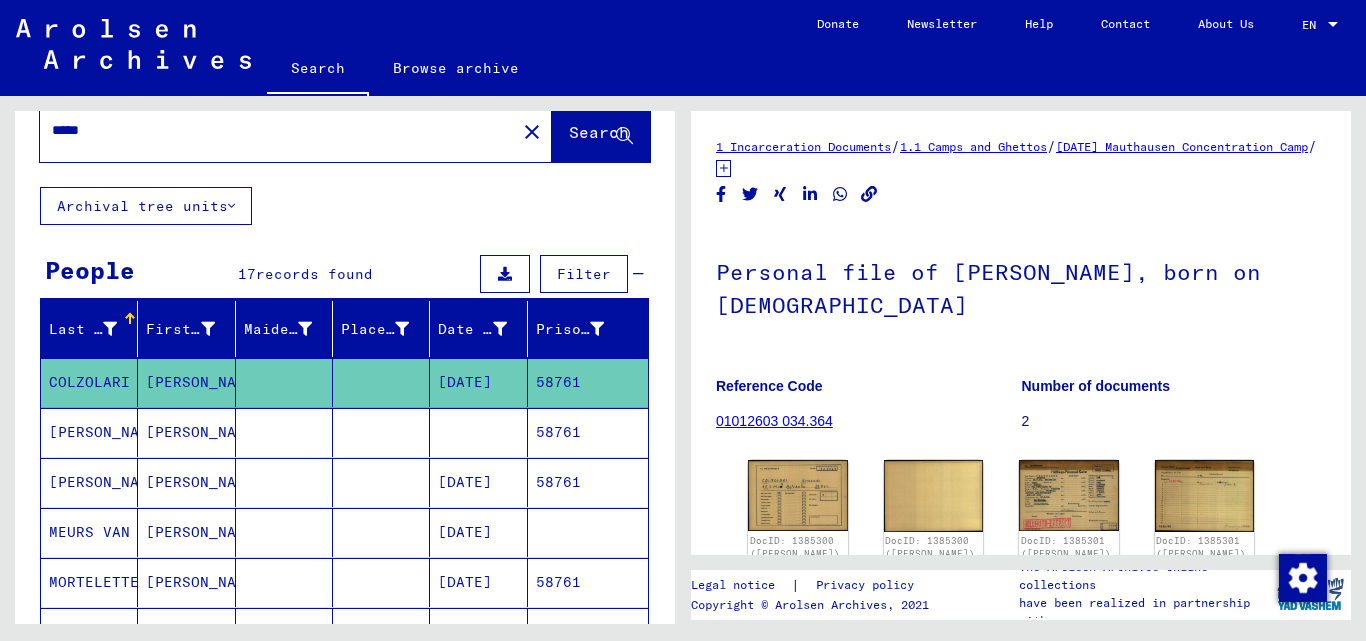 scroll, scrollTop: 0, scrollLeft: 0, axis: both 